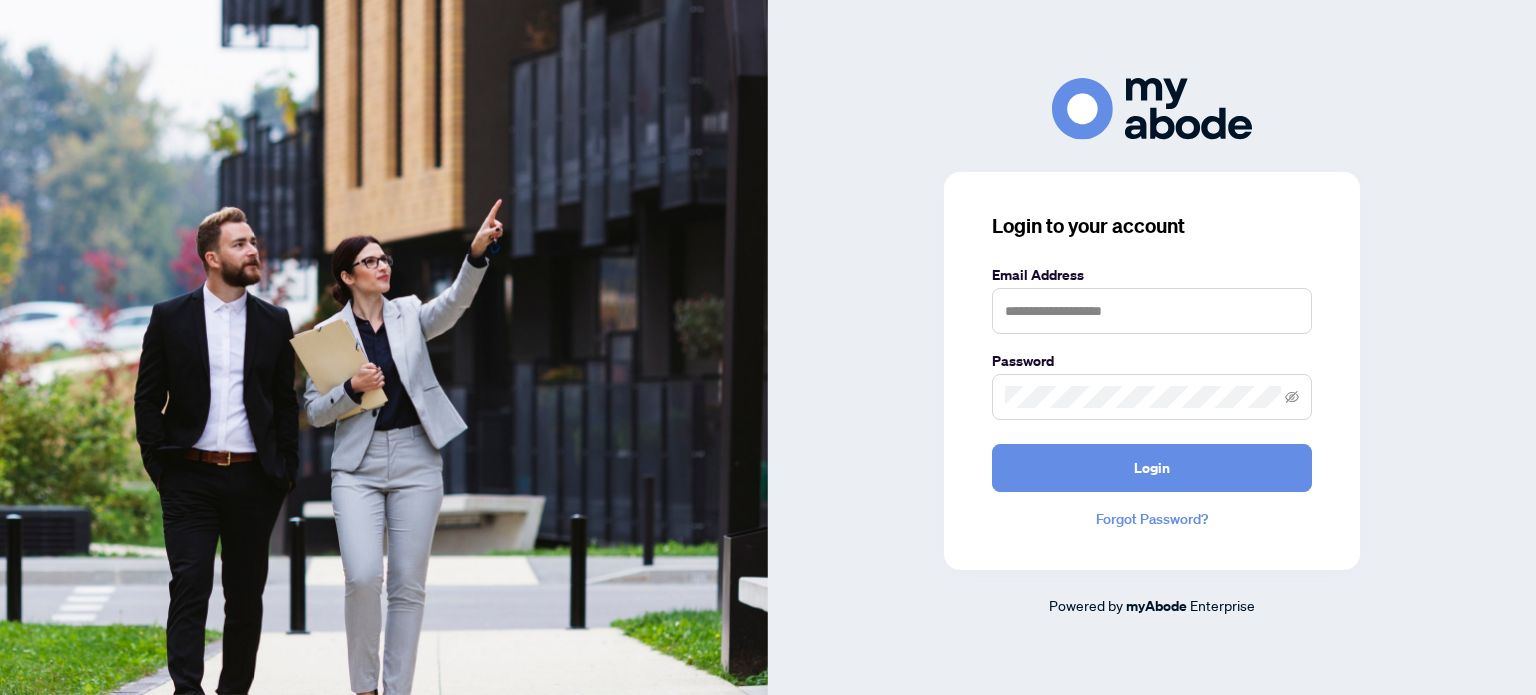 scroll, scrollTop: 0, scrollLeft: 0, axis: both 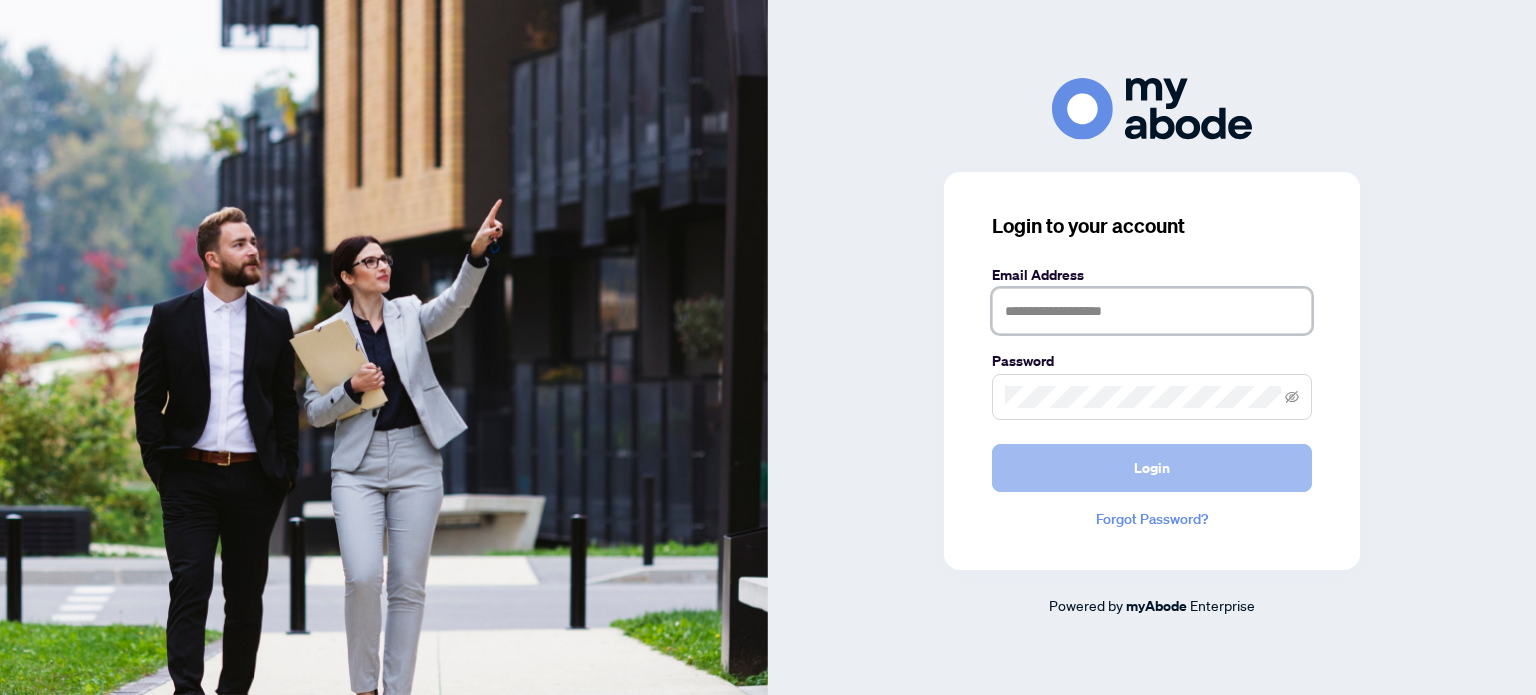 type on "**********" 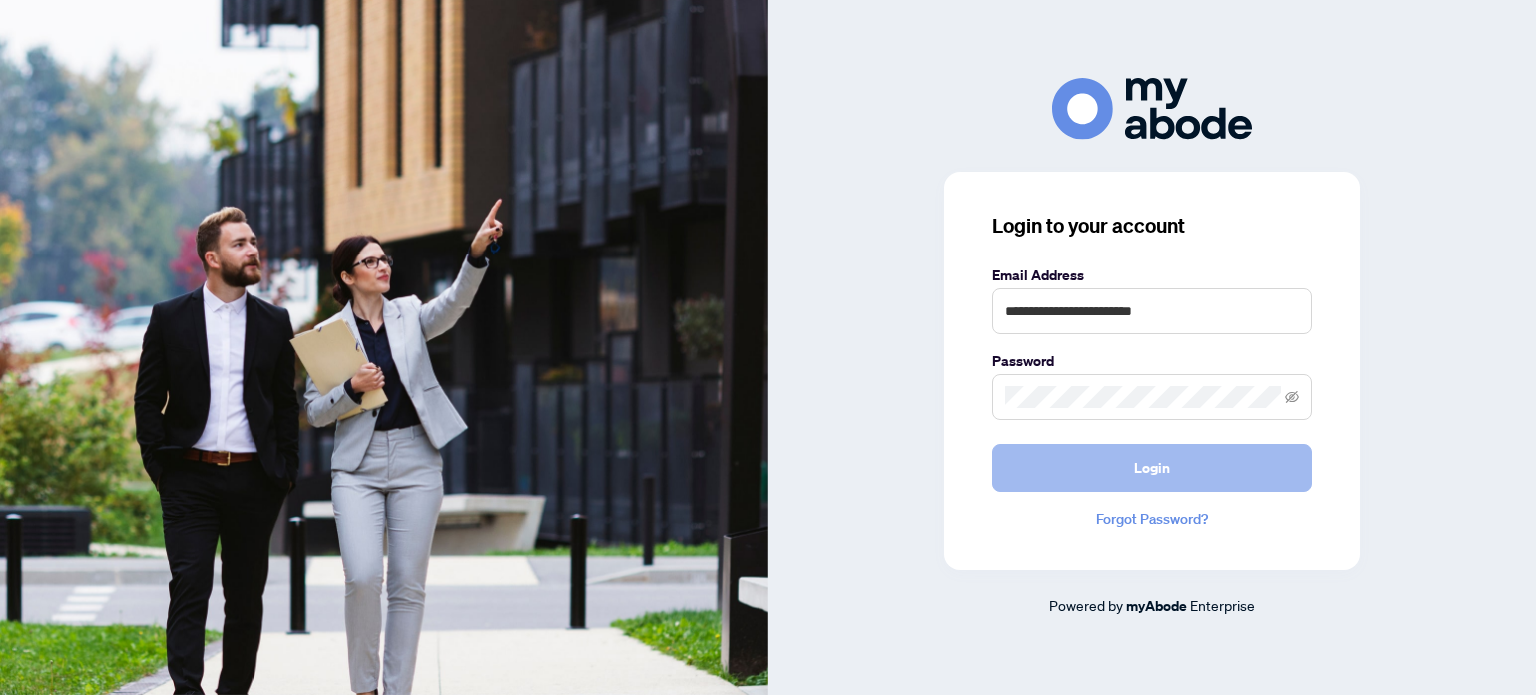 click on "Login" at bounding box center [1152, 468] 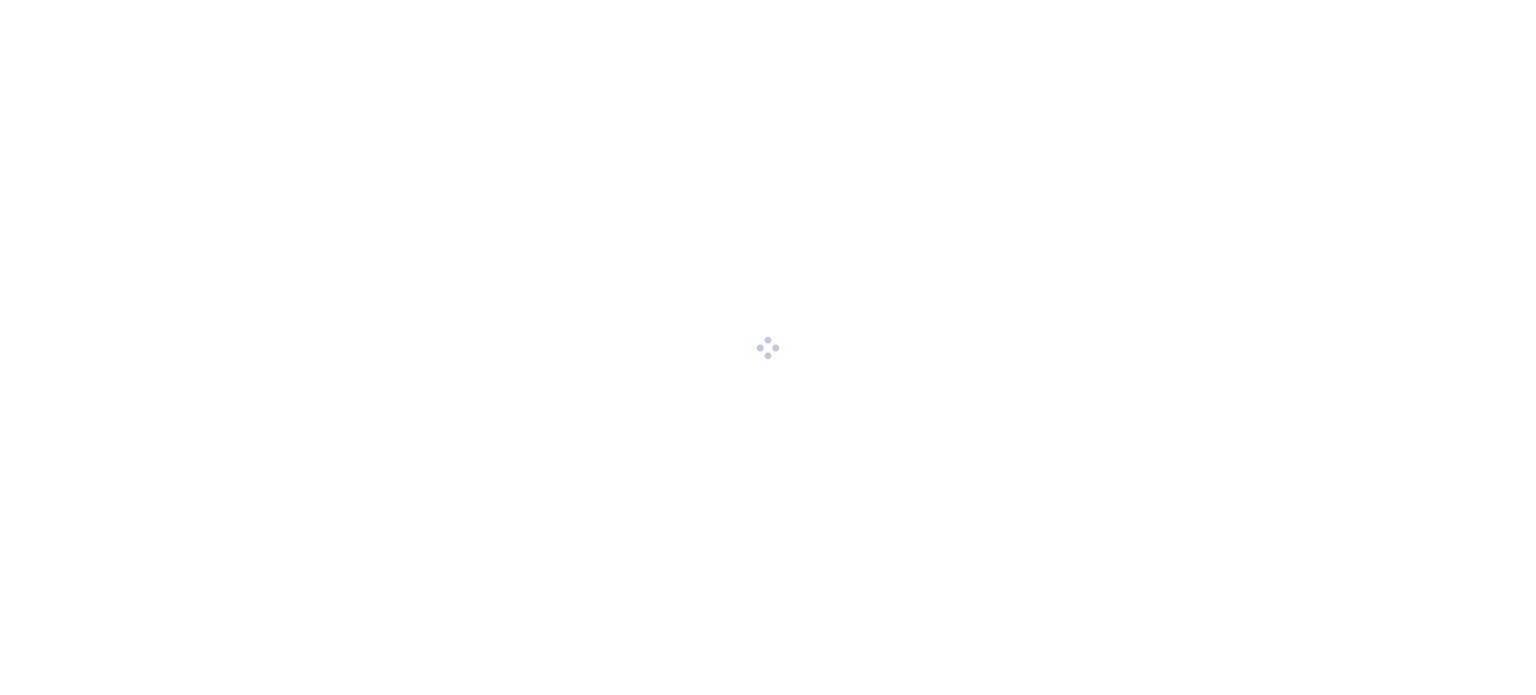 scroll, scrollTop: 0, scrollLeft: 0, axis: both 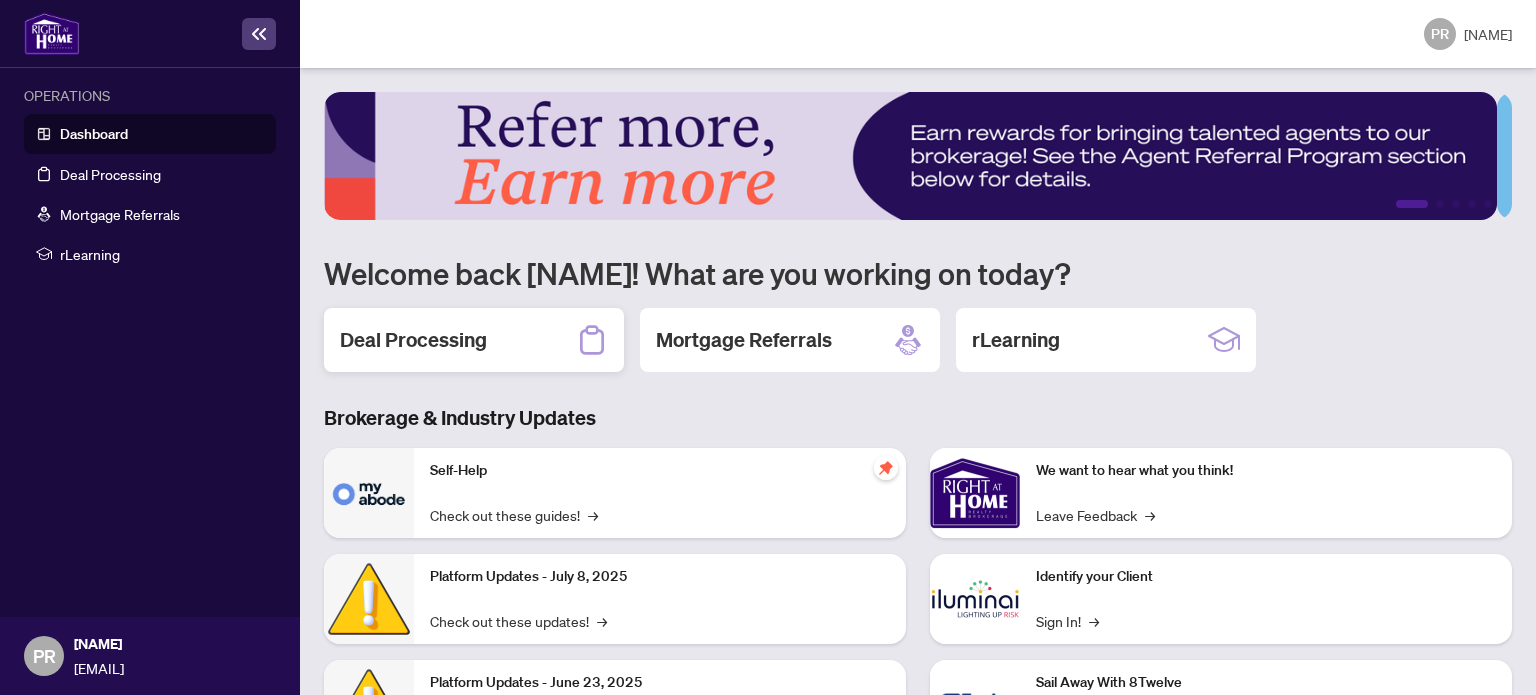 click on "Deal Processing" at bounding box center [413, 340] 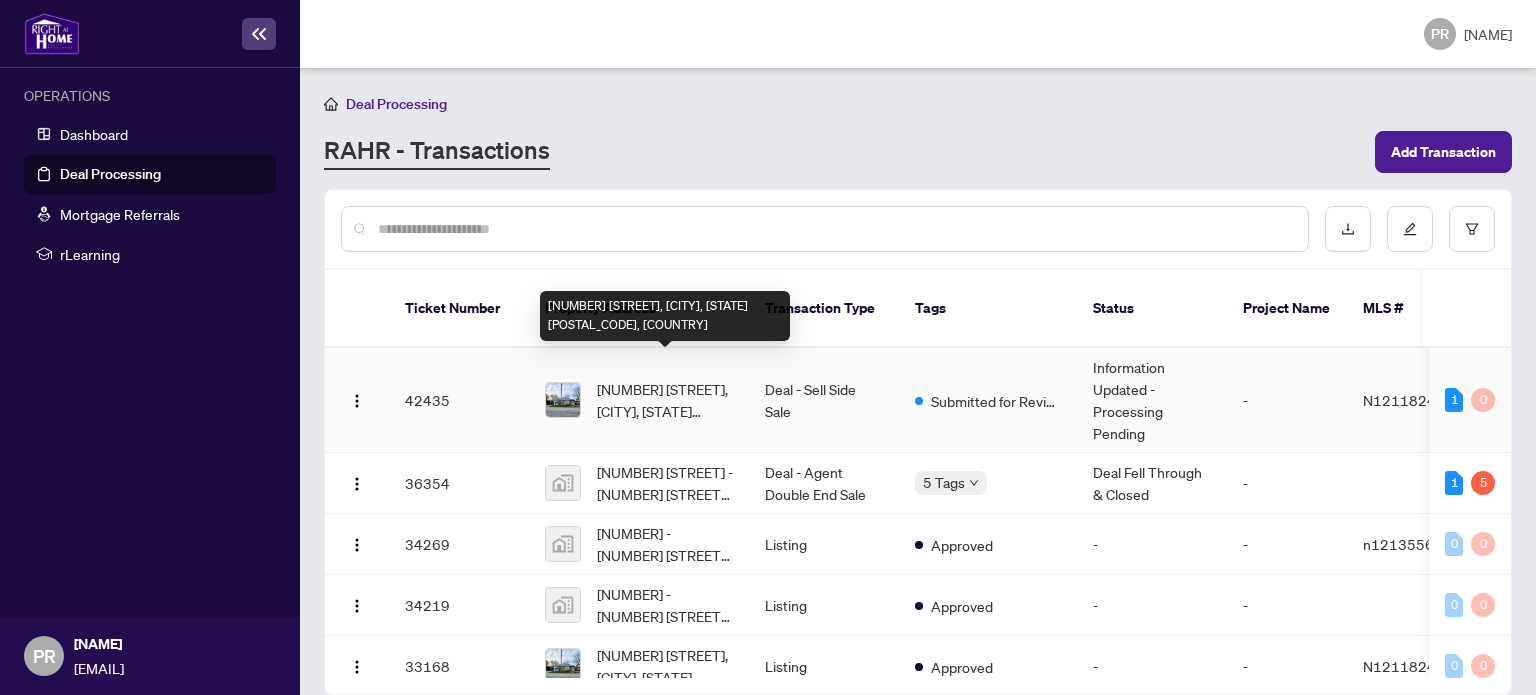 click on "[NUMBER] [STREET], [CITY], [STATE] [POSTAL_CODE], Canada" at bounding box center (665, 400) 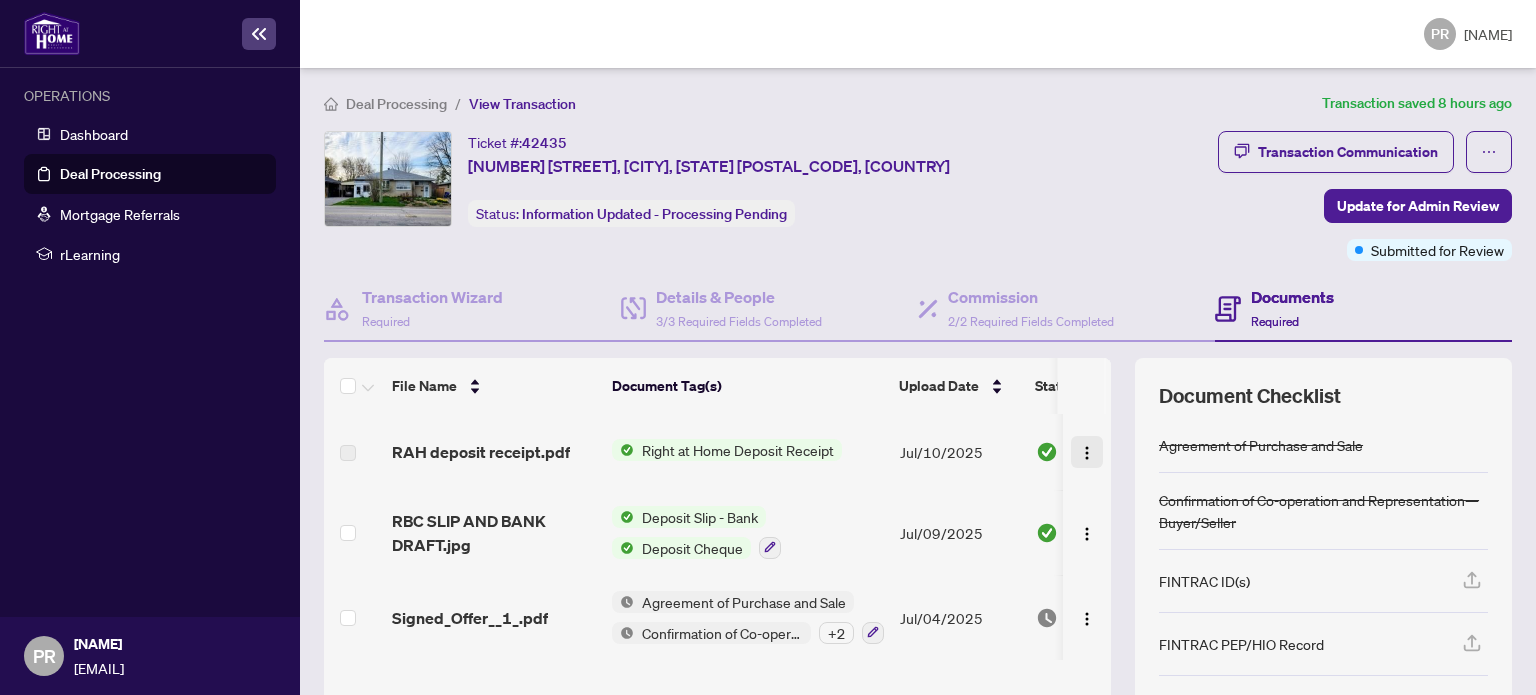 click at bounding box center (1087, 453) 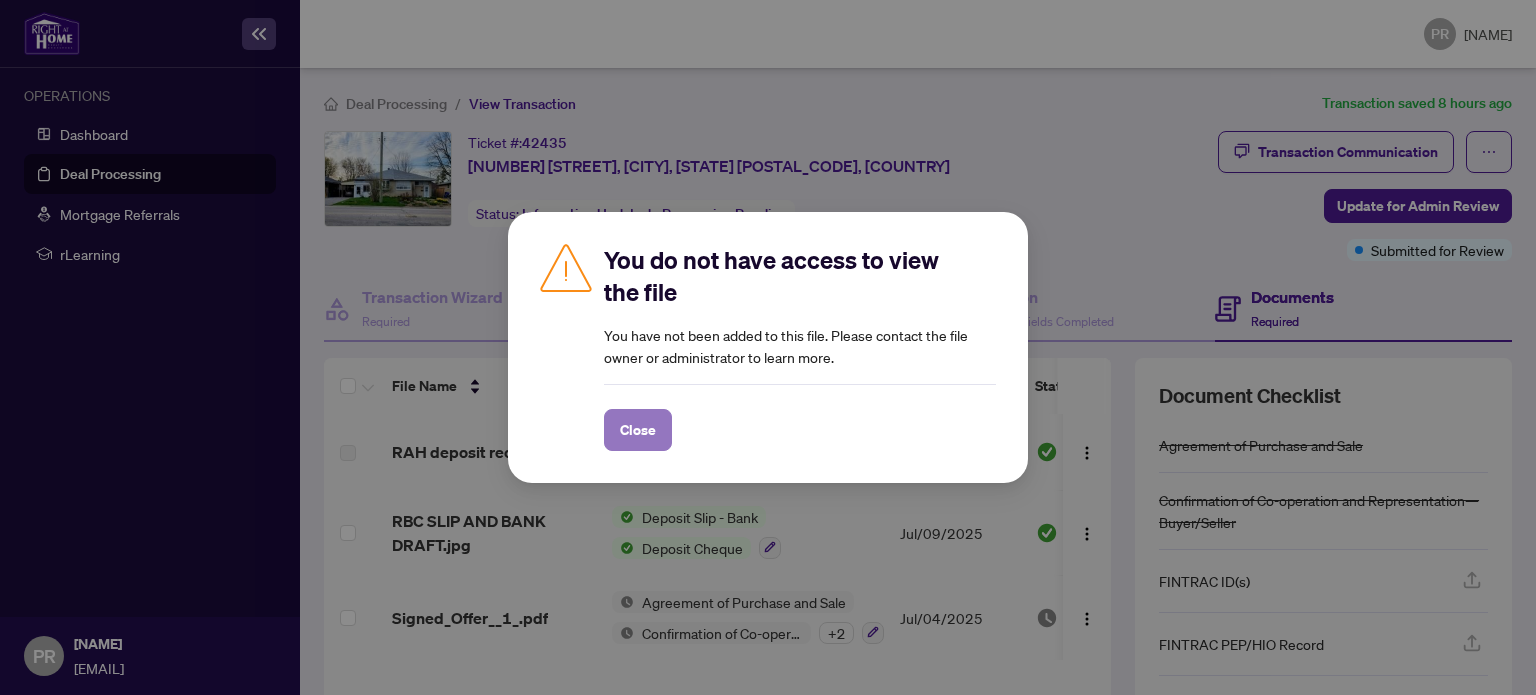 drag, startPoint x: 1102, startPoint y: 150, endPoint x: 631, endPoint y: 423, distance: 544.39874 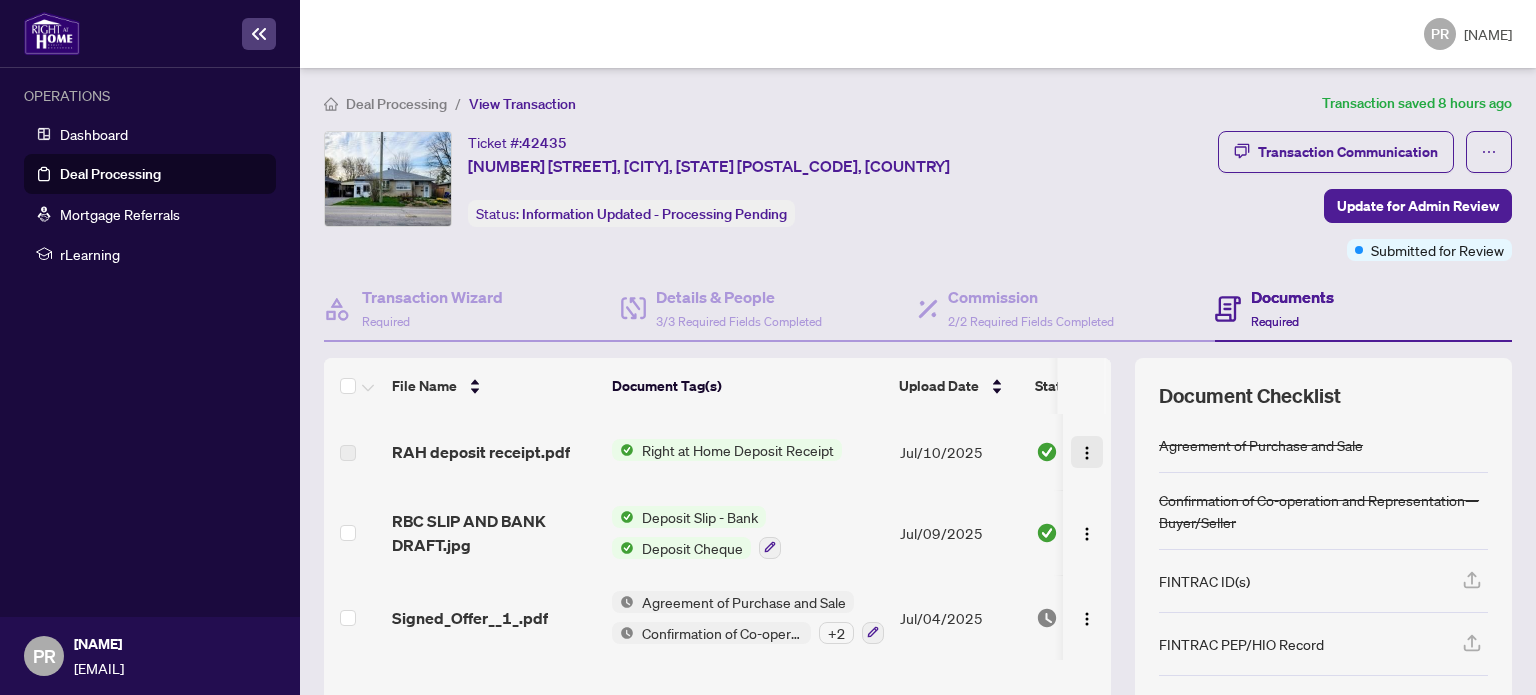click at bounding box center (1087, 453) 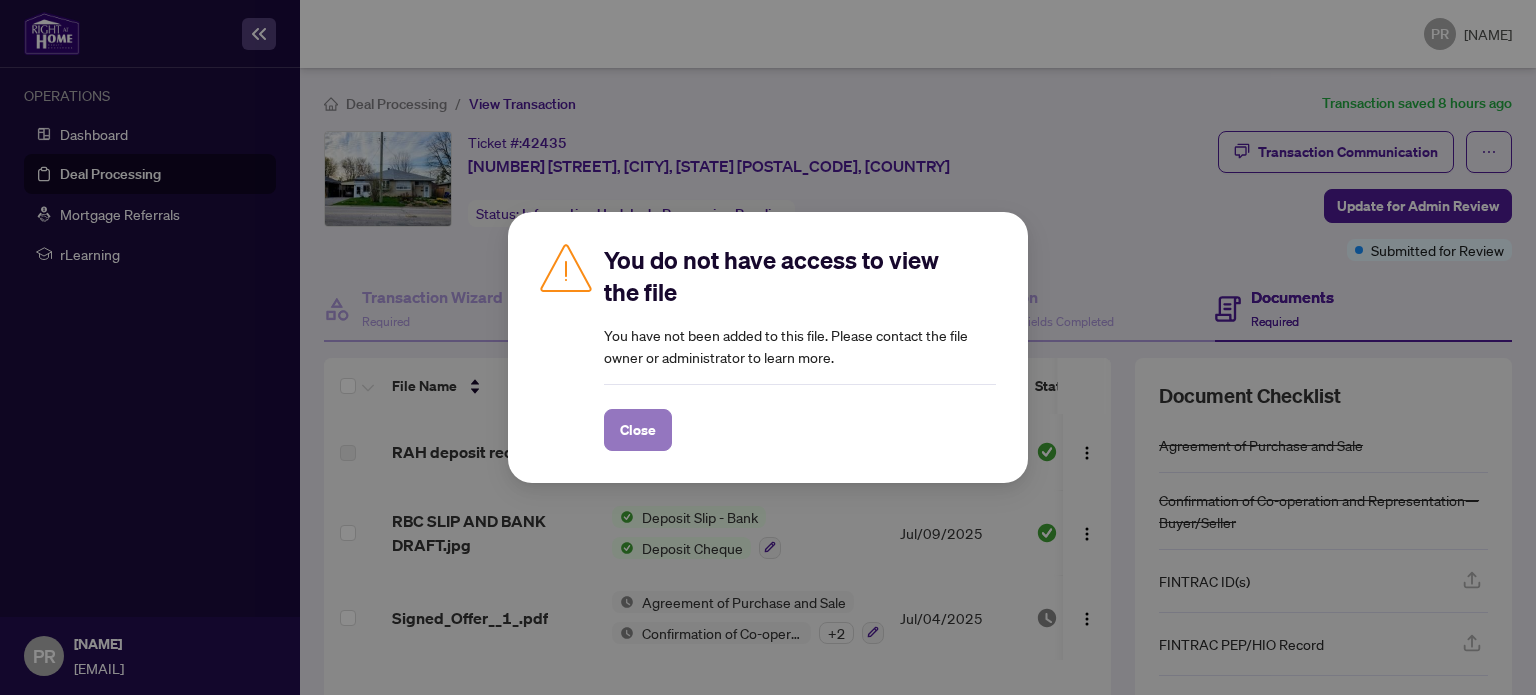 click on "Close" at bounding box center [638, 430] 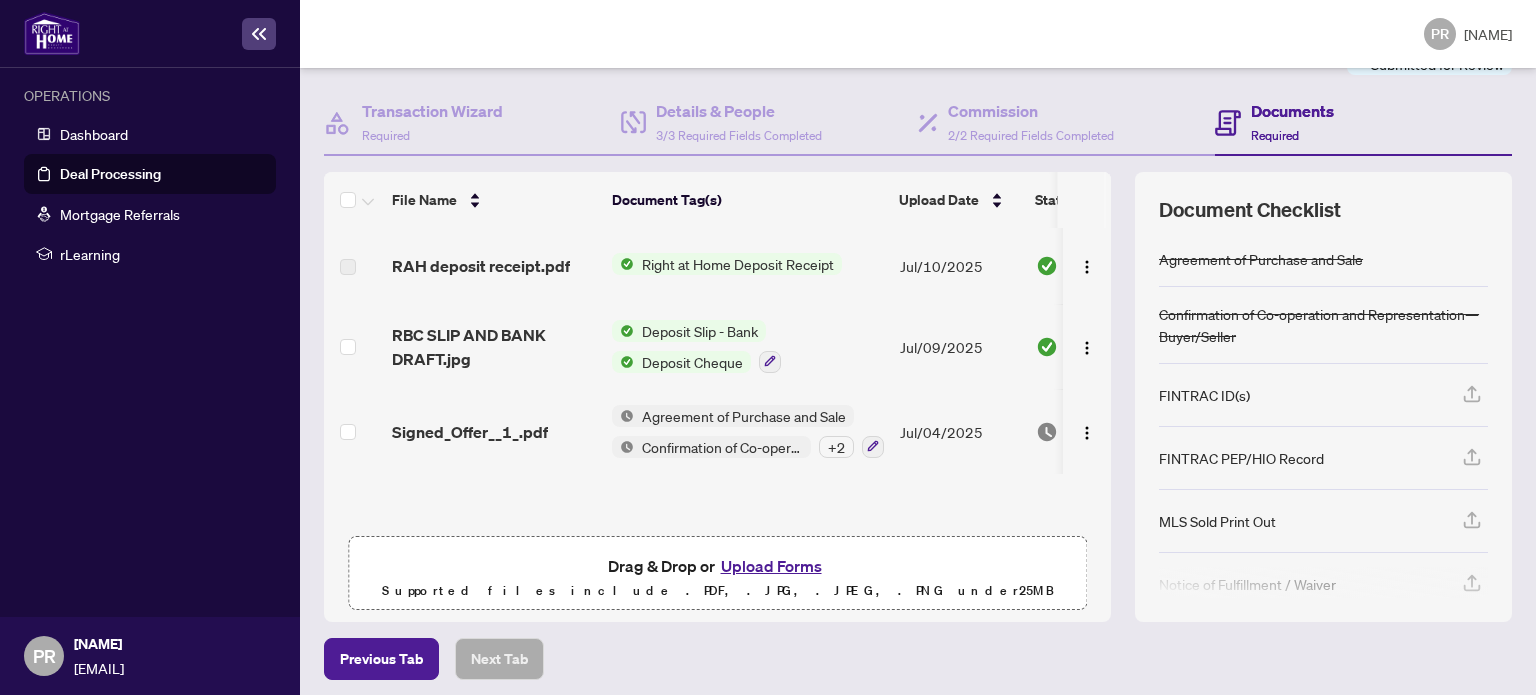 scroll, scrollTop: 192, scrollLeft: 0, axis: vertical 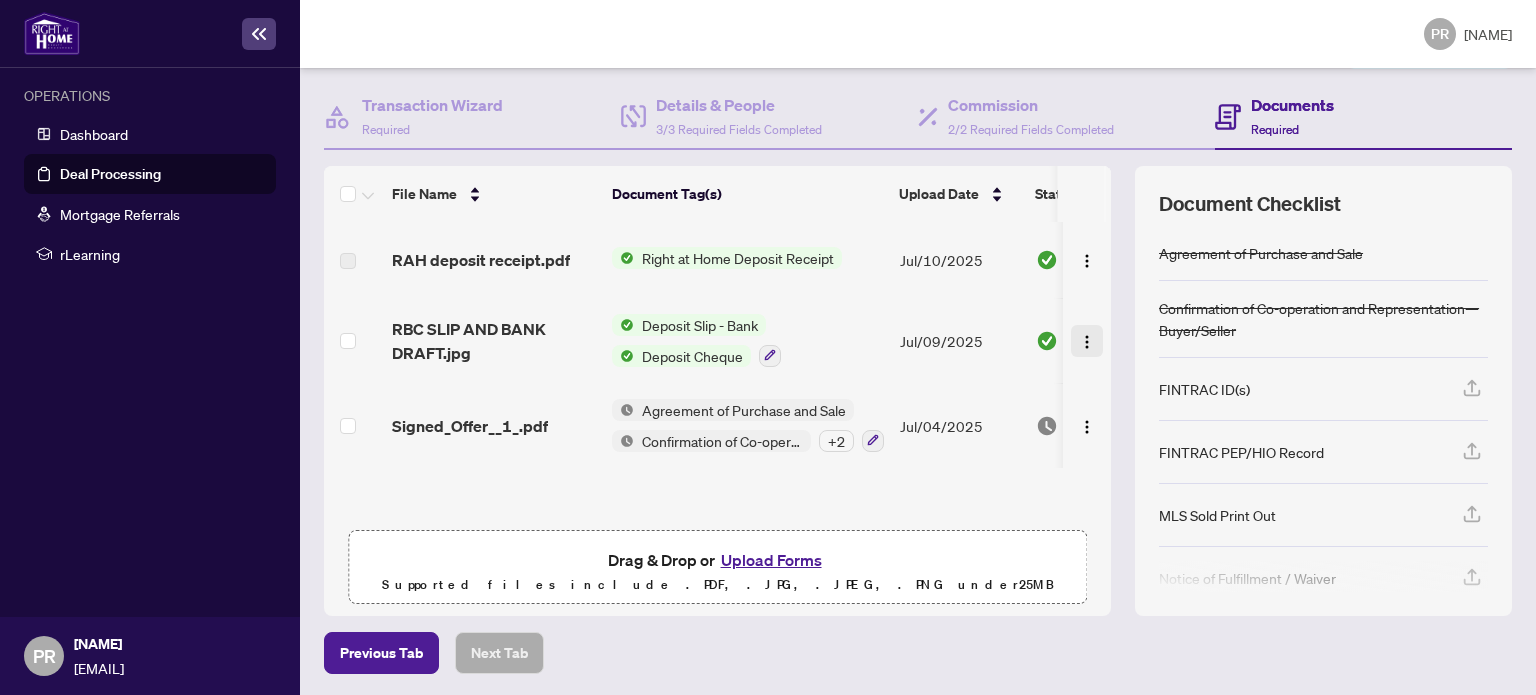 click at bounding box center [1087, 342] 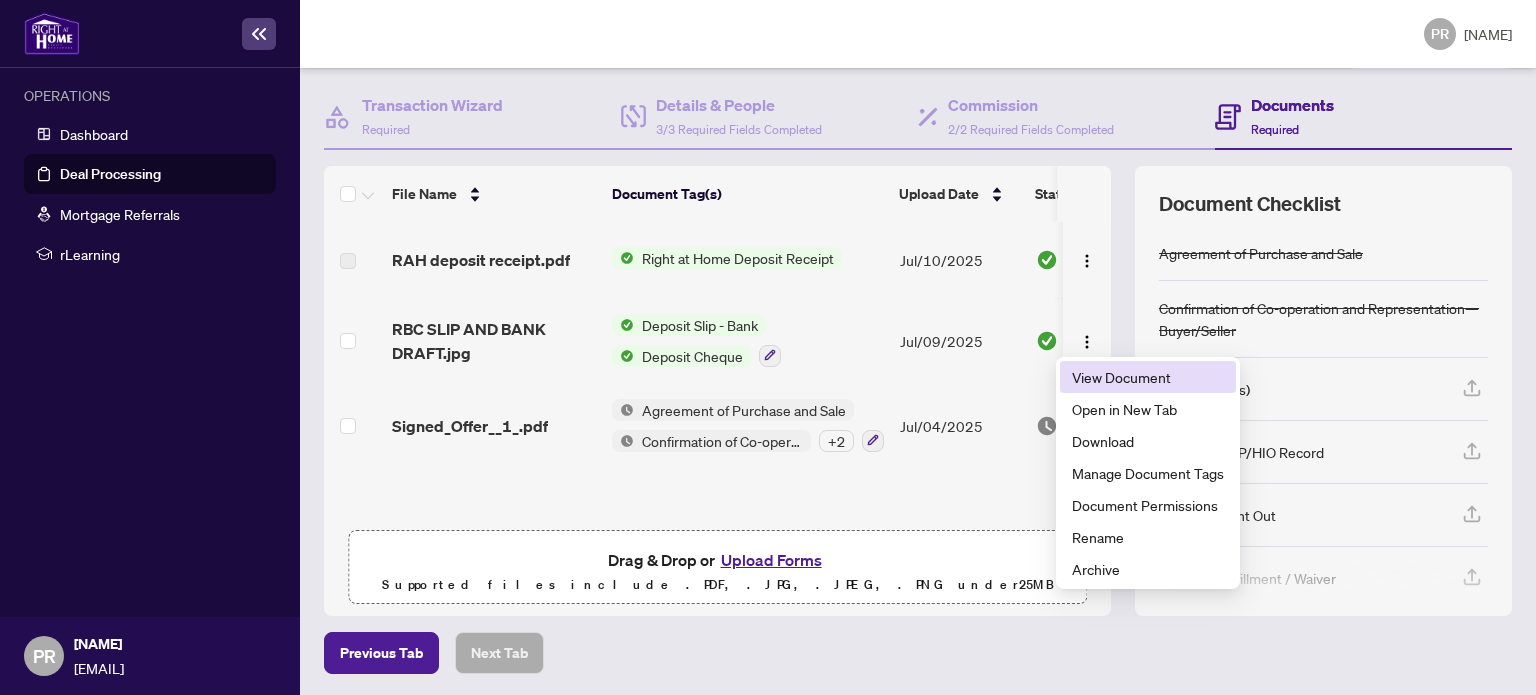 click on "View Document" at bounding box center (1148, 377) 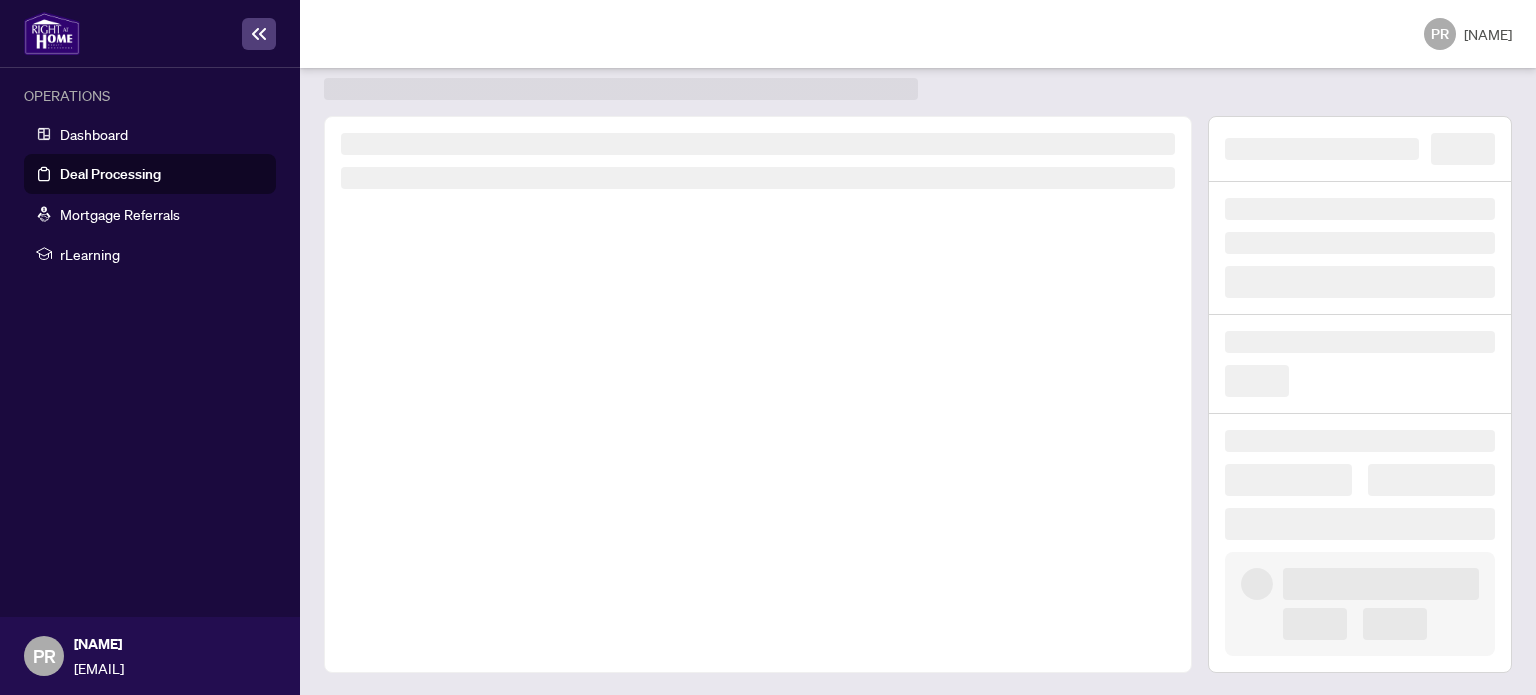scroll, scrollTop: 0, scrollLeft: 0, axis: both 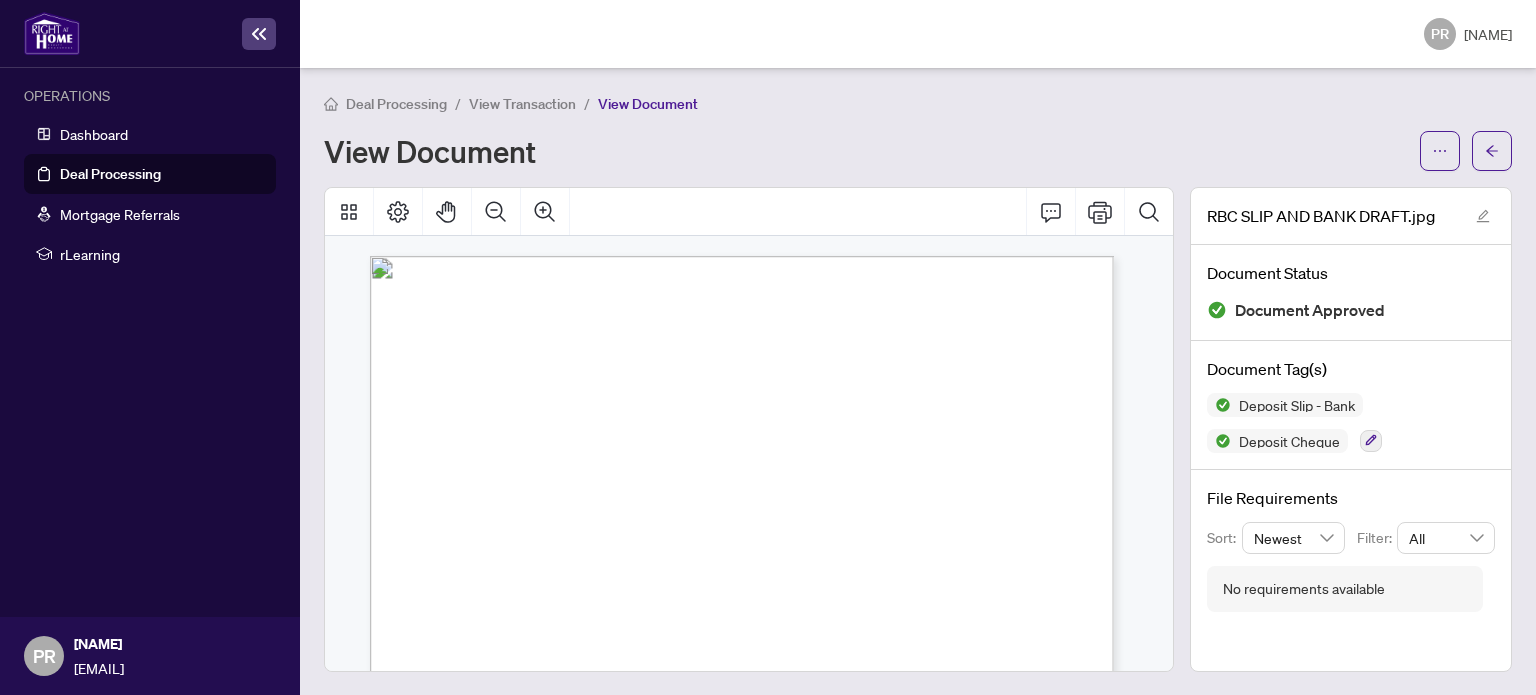 click on "View Transaction" at bounding box center (522, 104) 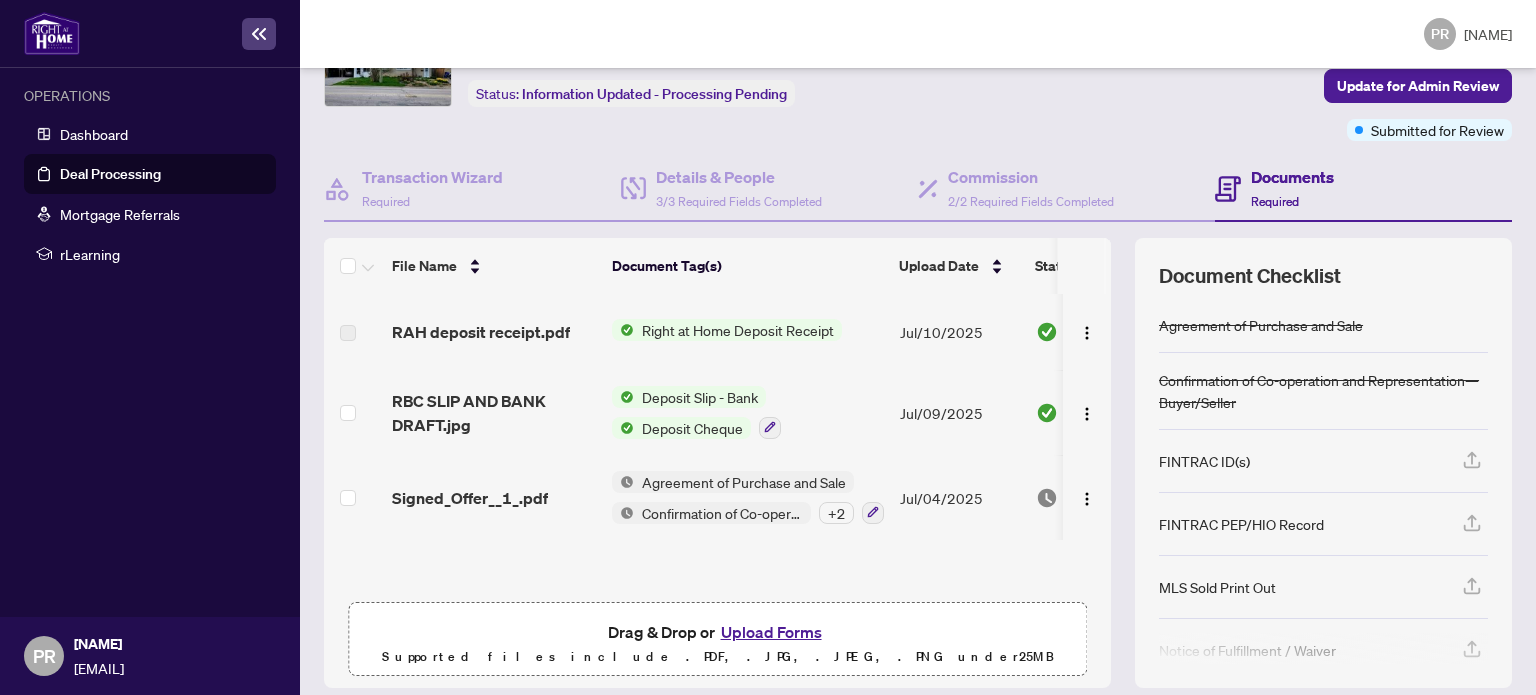 scroll, scrollTop: 160, scrollLeft: 0, axis: vertical 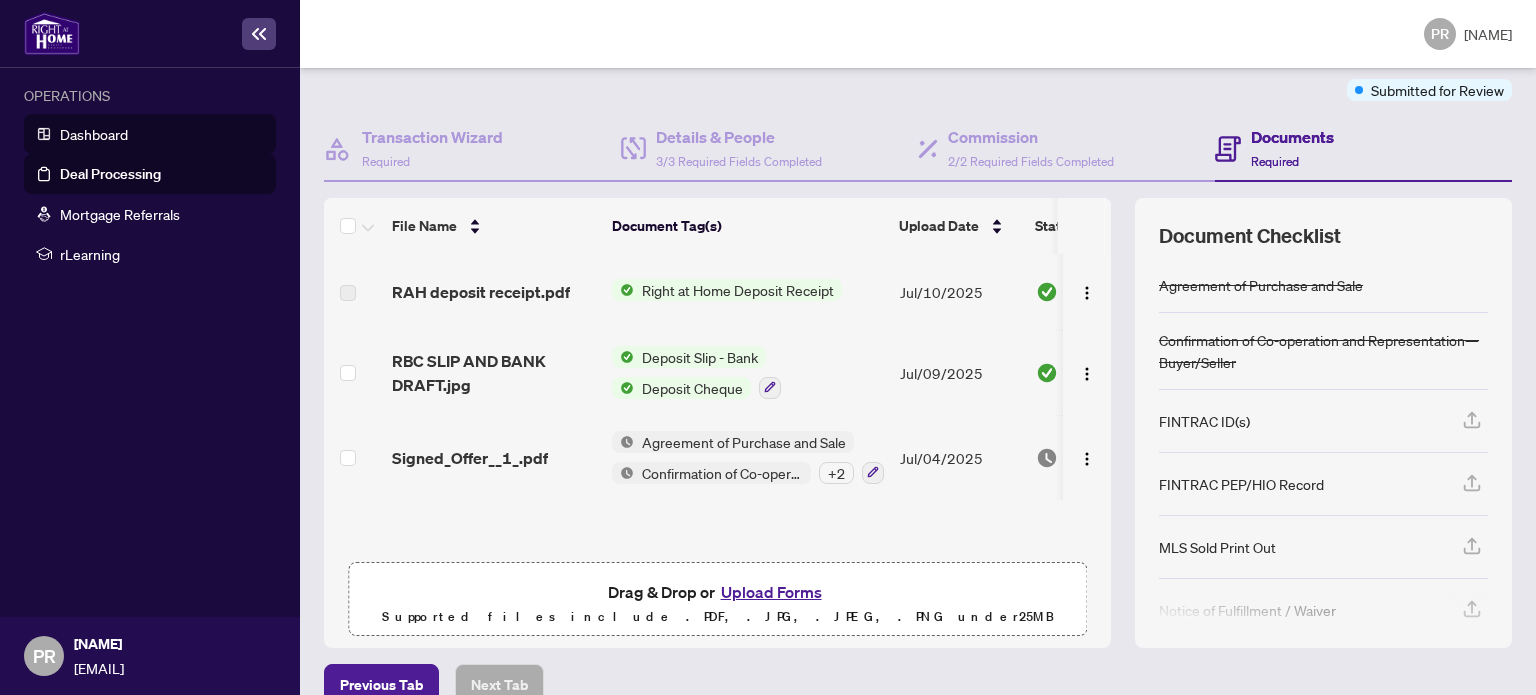 click on "Dashboard" at bounding box center [94, 134] 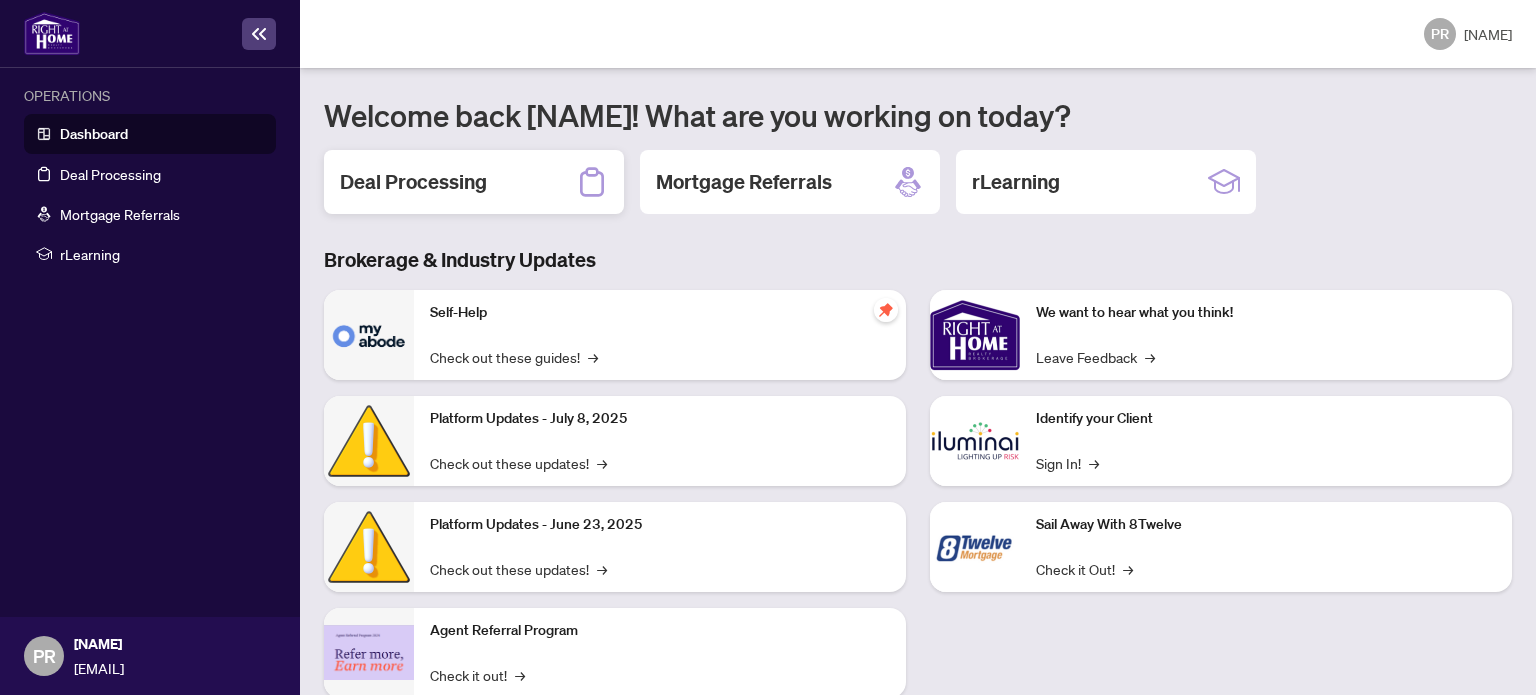click on "Deal Processing" at bounding box center (413, 182) 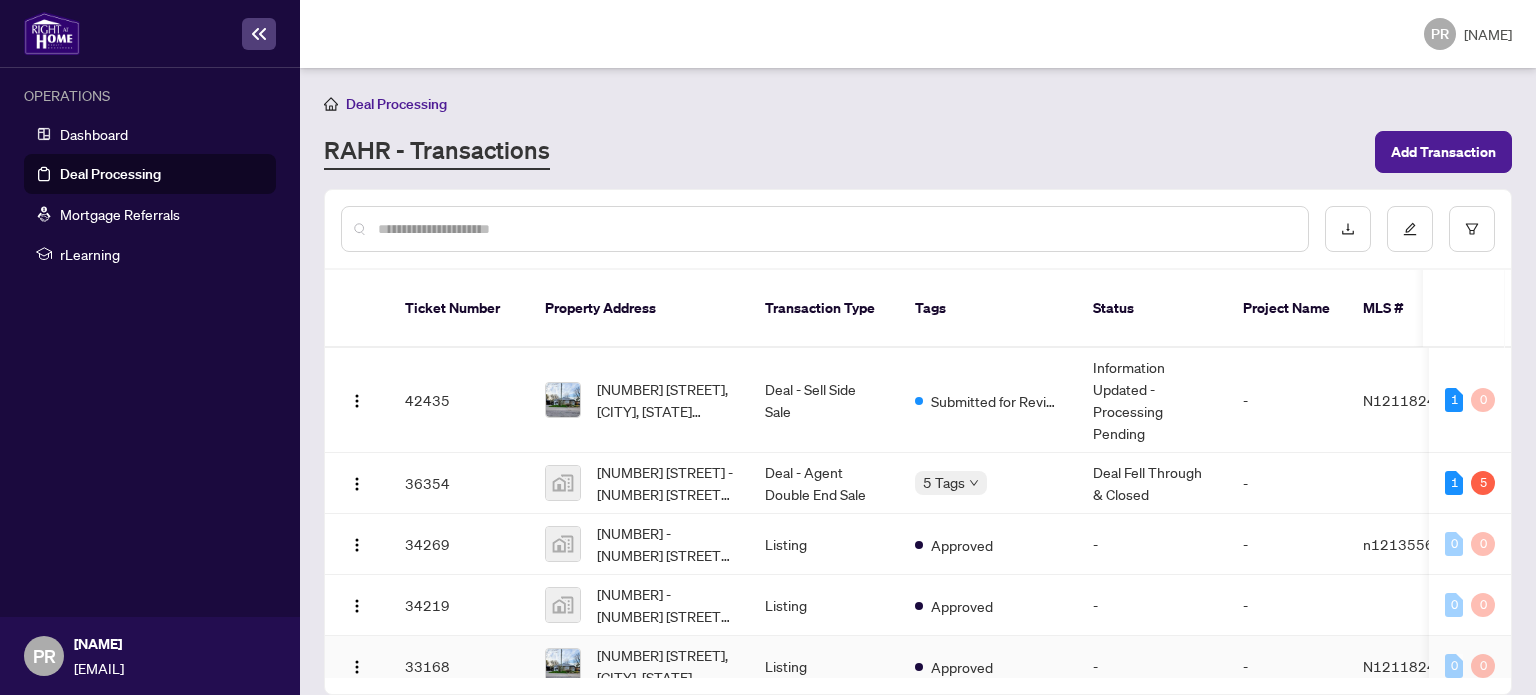click on "33168" at bounding box center [459, 666] 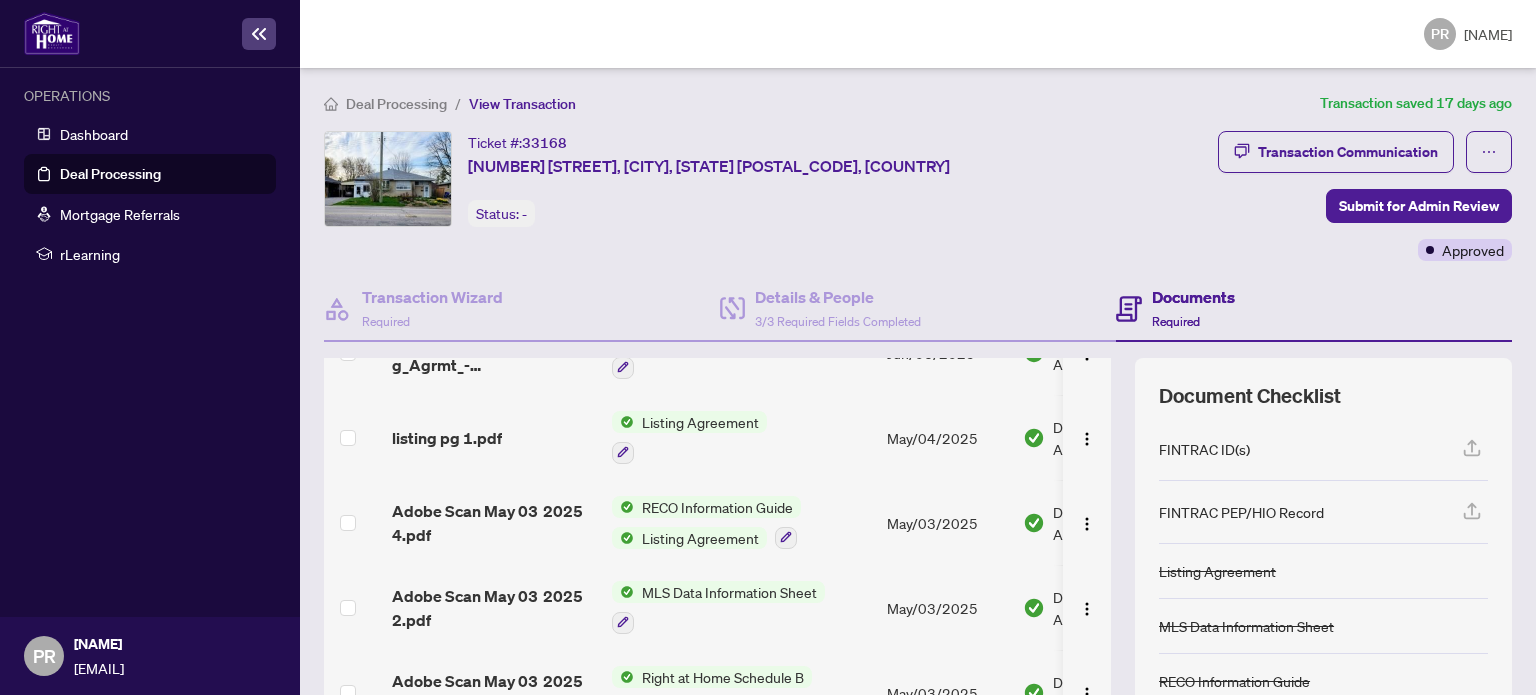 scroll, scrollTop: 131, scrollLeft: 0, axis: vertical 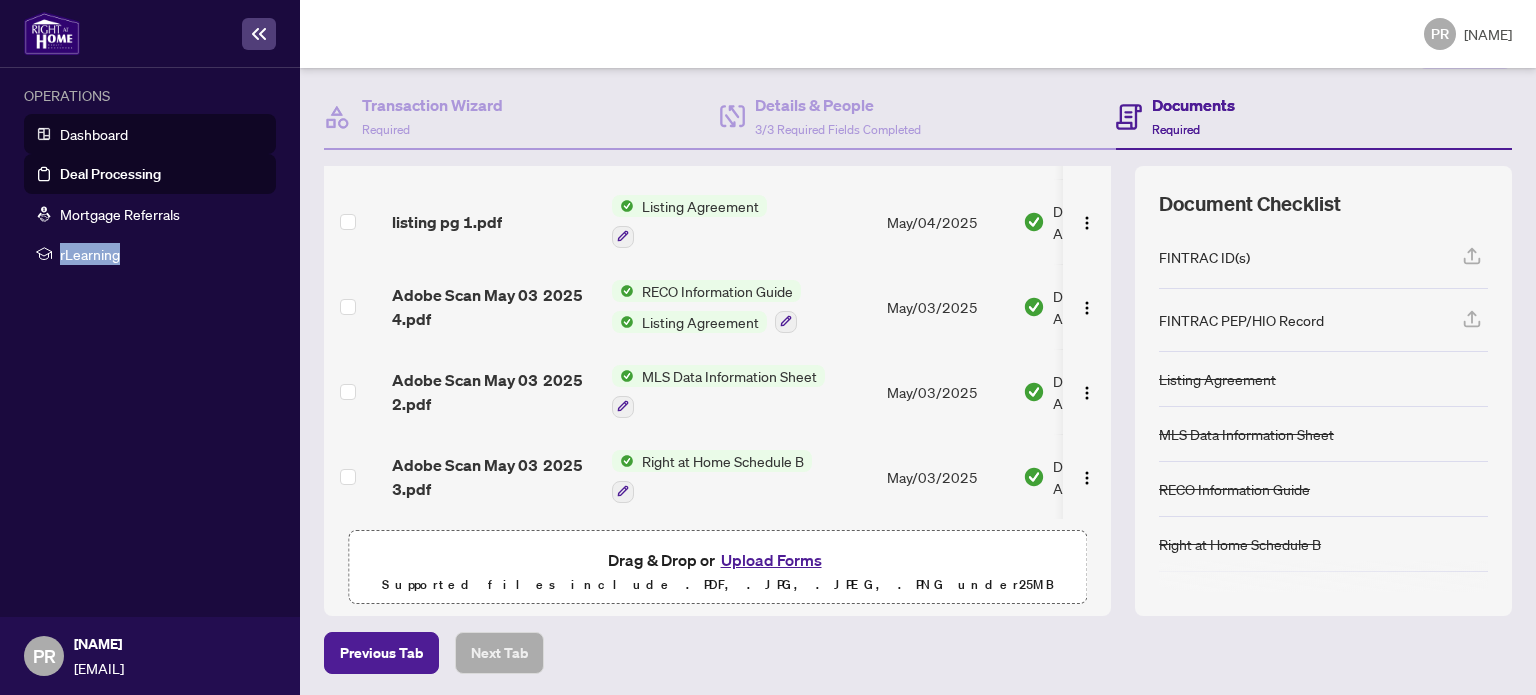 click on "Dashboard" at bounding box center (94, 134) 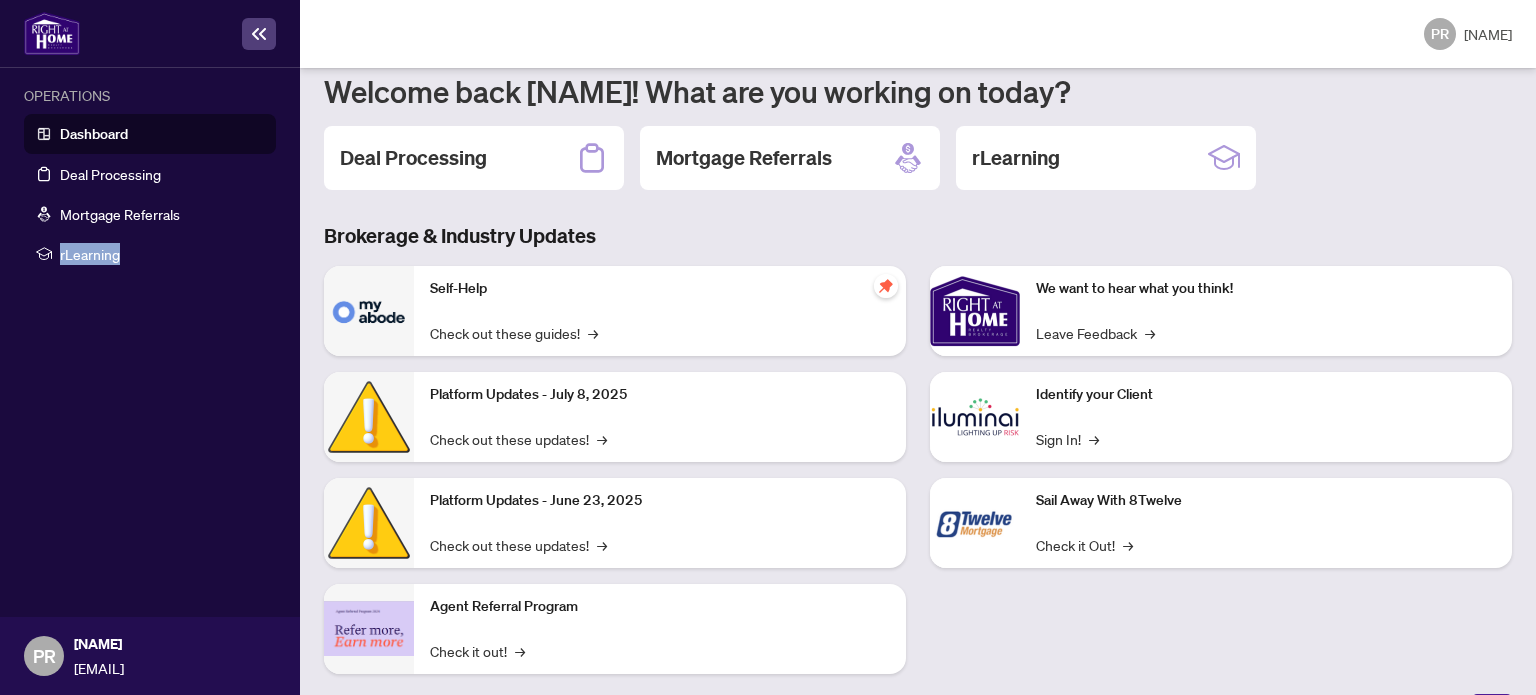scroll, scrollTop: 190, scrollLeft: 0, axis: vertical 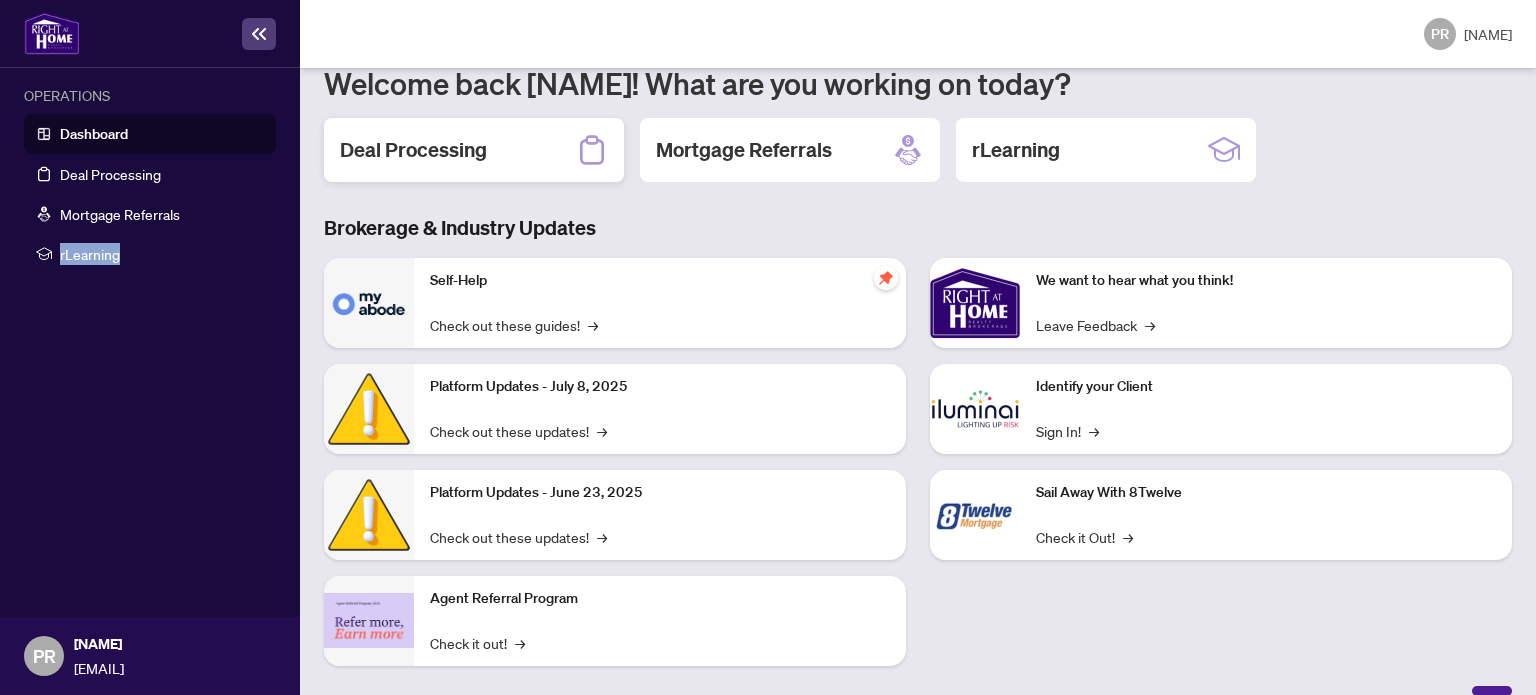 click on "Deal Processing" at bounding box center (413, 150) 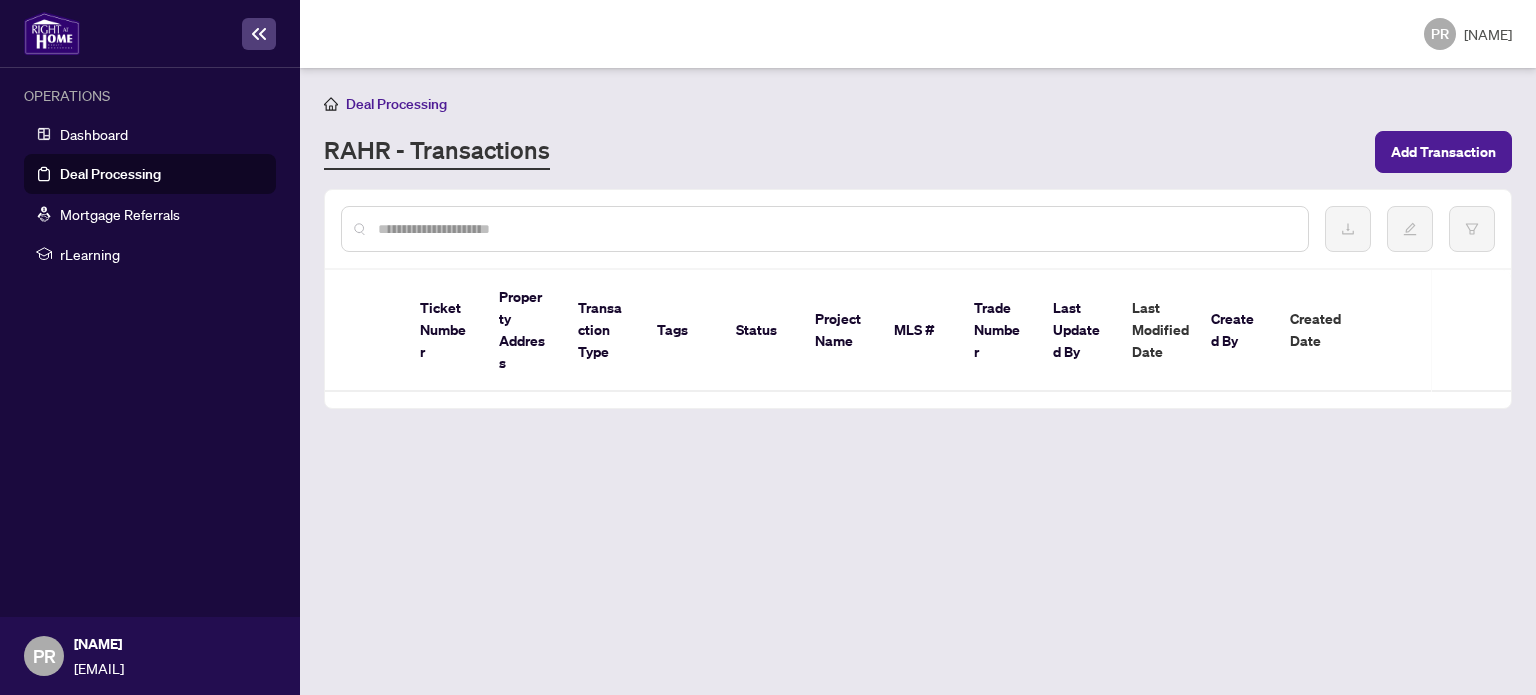 scroll, scrollTop: 0, scrollLeft: 0, axis: both 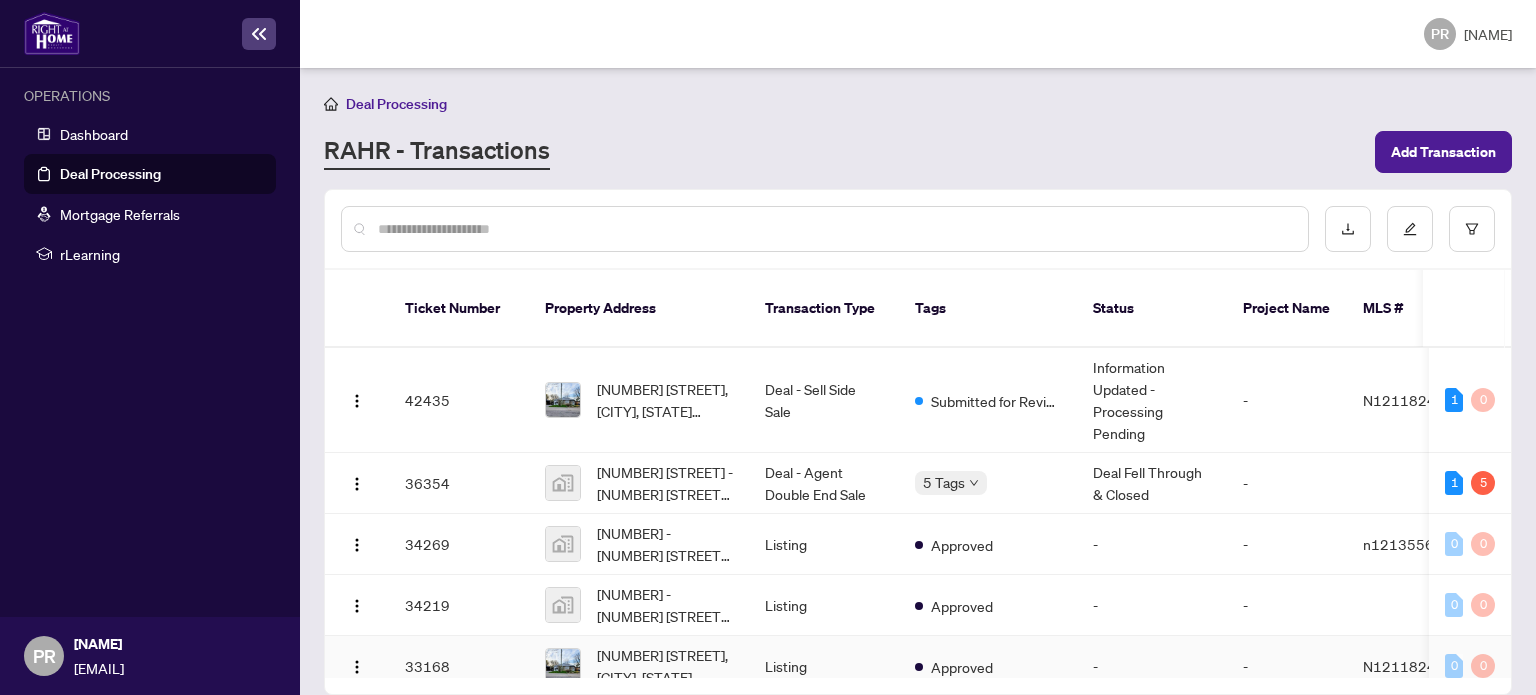 click on "[NUMBER] [STREET], [CITY], [STATE] [POSTAL_CODE], Canada" at bounding box center (665, 400) 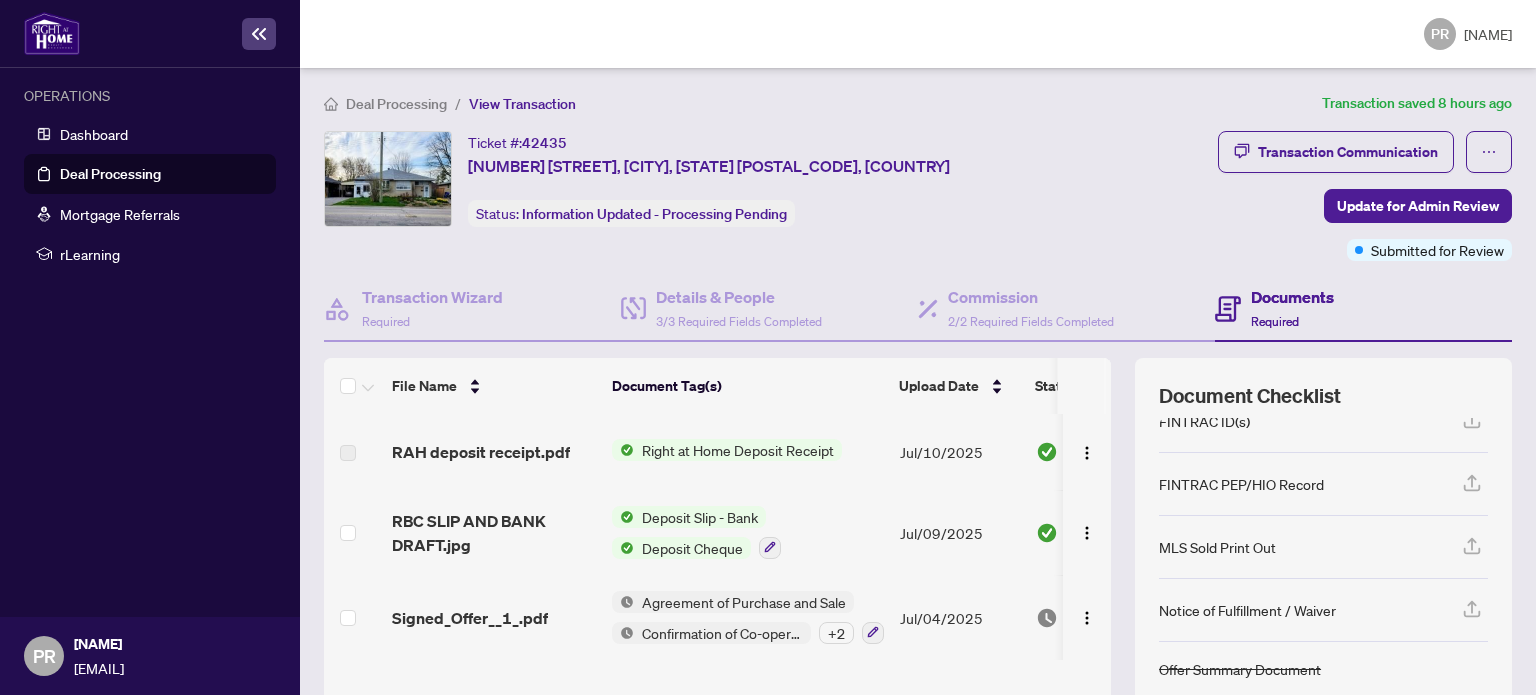 scroll, scrollTop: 201, scrollLeft: 0, axis: vertical 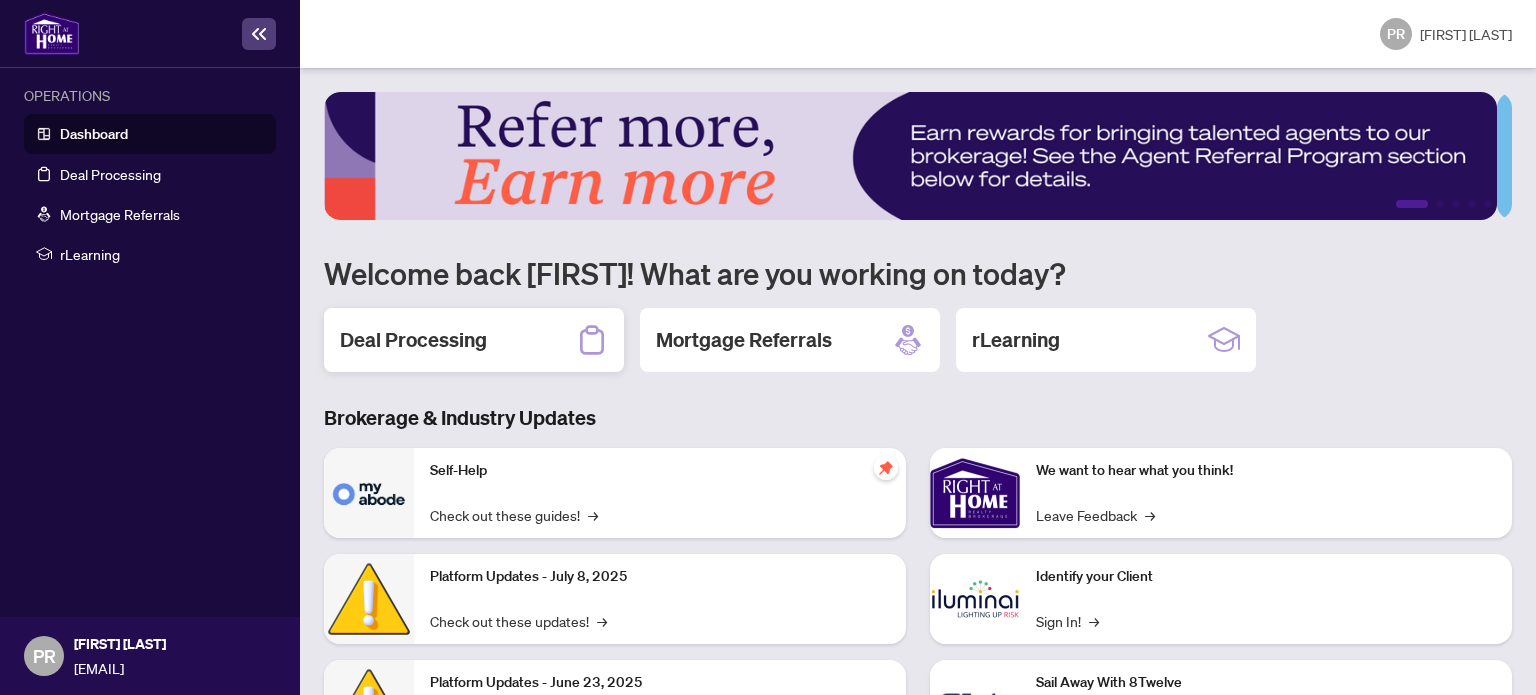click on "Deal Processing" at bounding box center (413, 340) 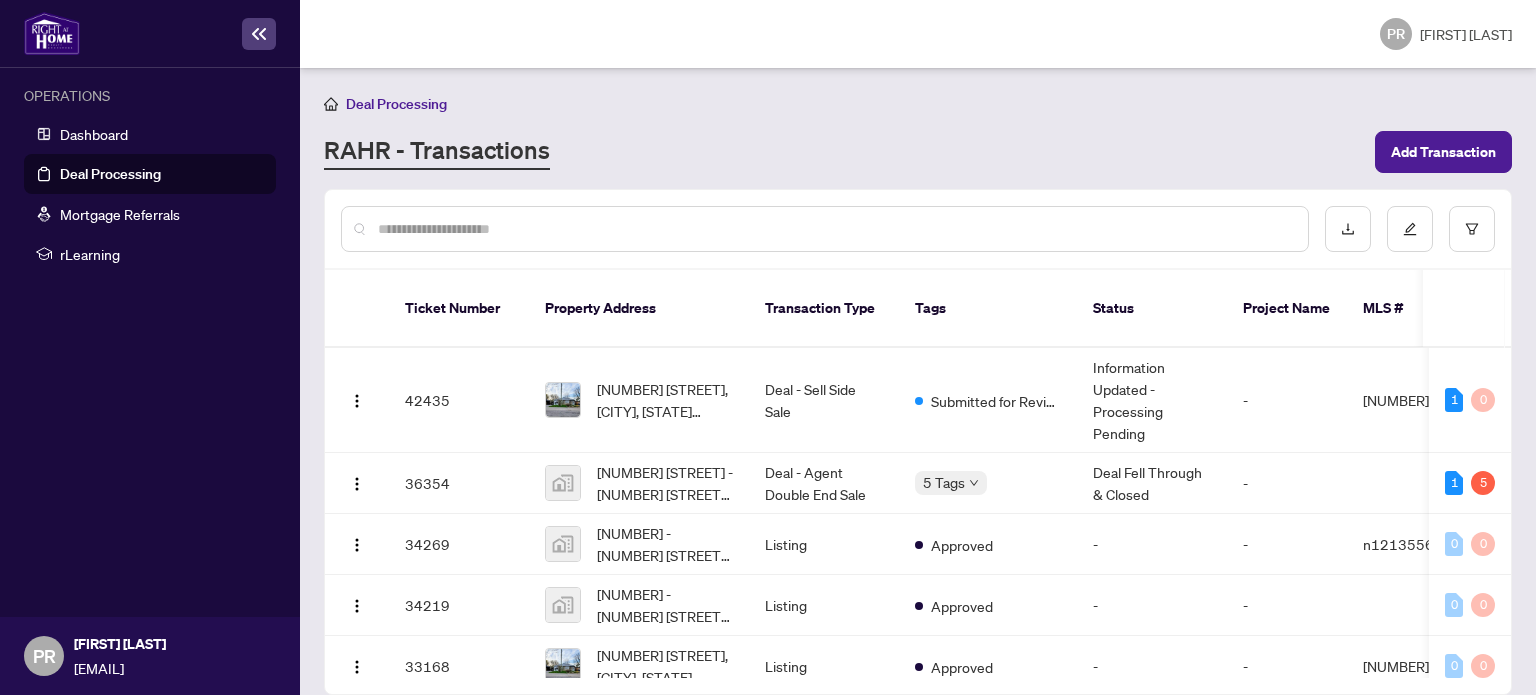 click on "[NUMBER] [STREET], [CITY], [STATE] [POSTAL_CODE], Canada" at bounding box center (665, 400) 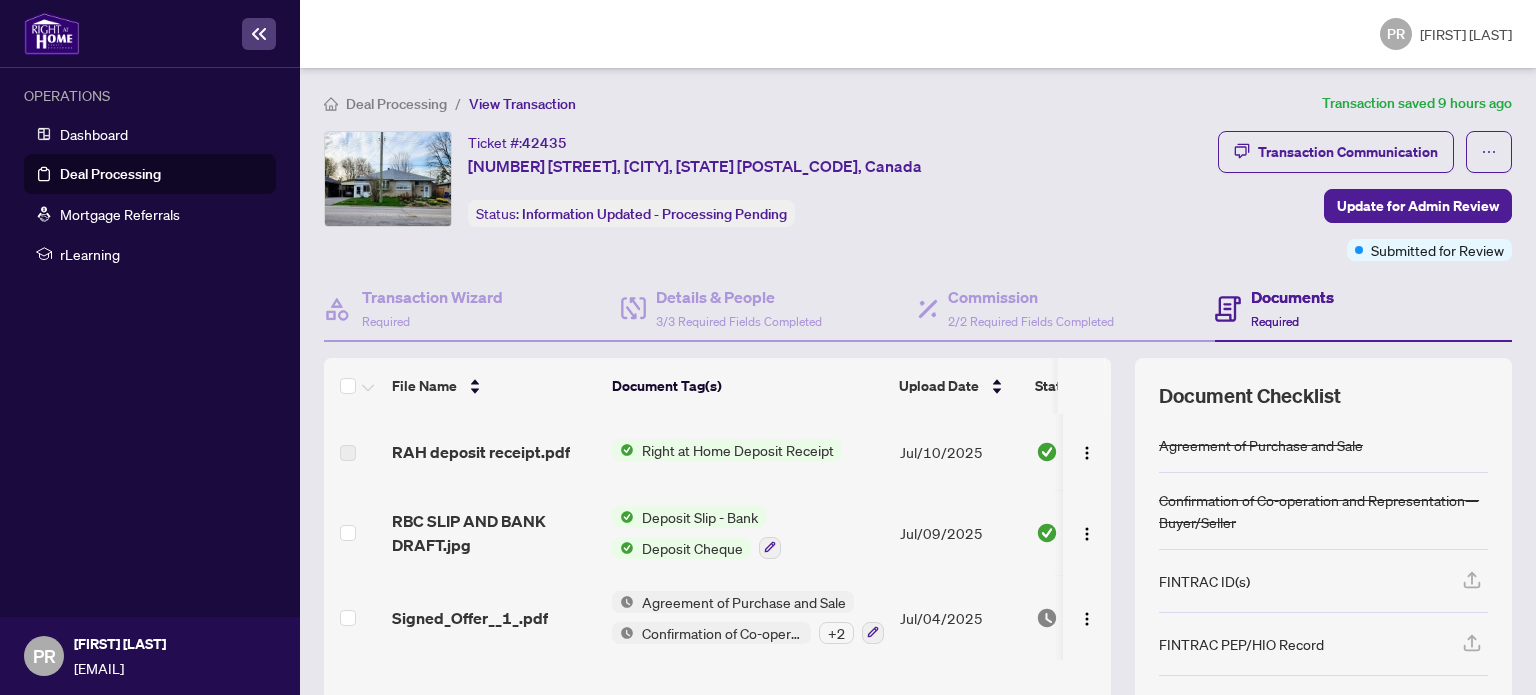 click on "Document Checklist Agreement of Purchase and Sale Confirmation of Co-operation and Representation—Buyer/Seller FINTRAC ID(s) FINTRAC PEP/HIO Record MLS Sold Print Out Notice of Fulfillment / Waiver Offer Summary Document RECO Information Guide Right at Home Schedule B" at bounding box center (1323, 583) 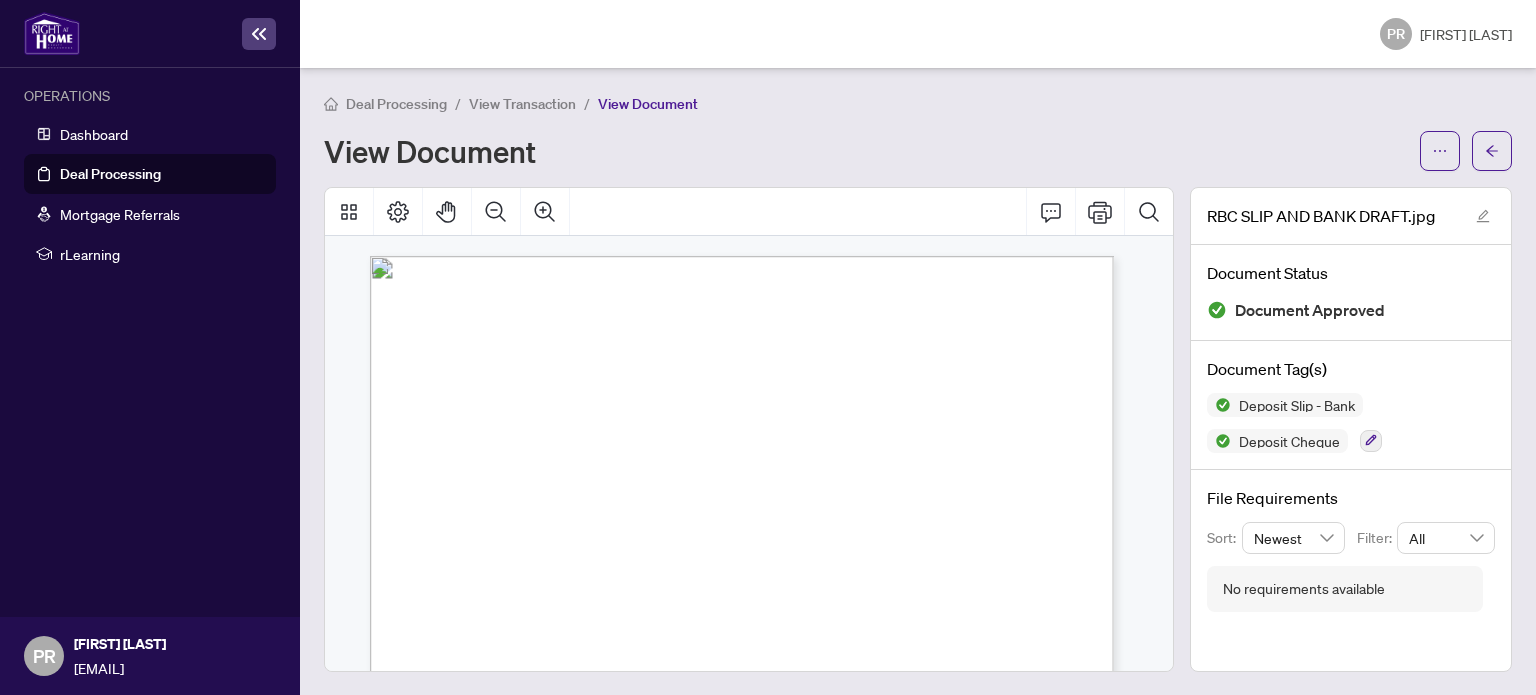 click on "View Transaction" at bounding box center [522, 104] 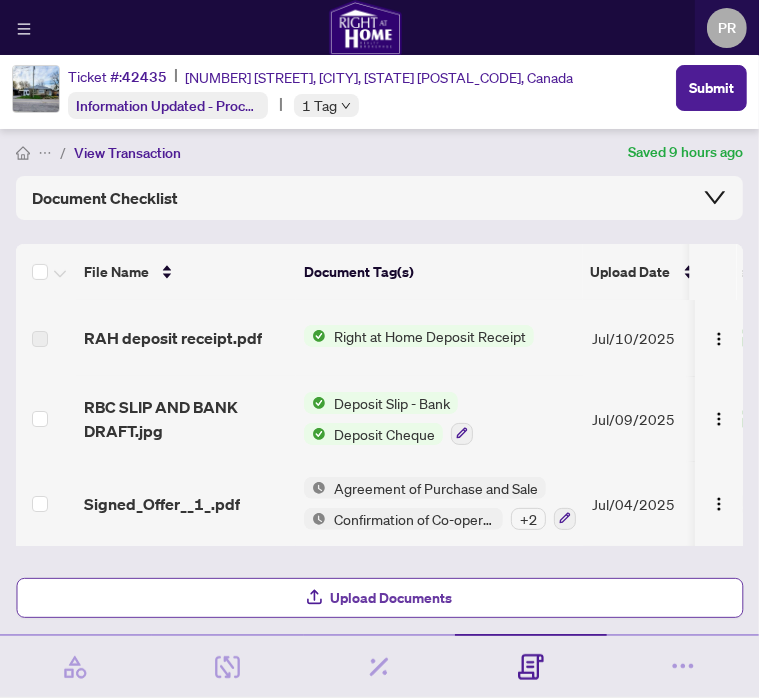 click on "Upload Documents" at bounding box center [392, 598] 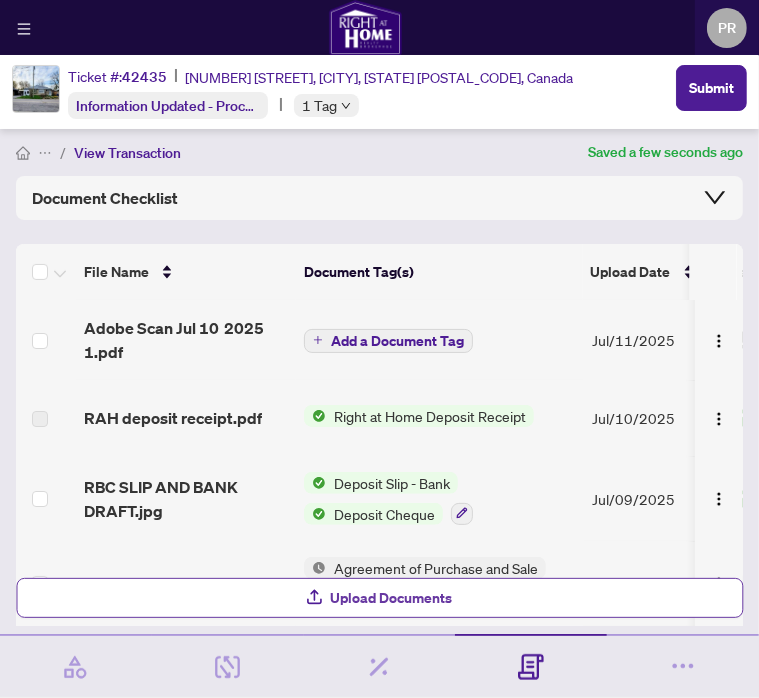 click on "Upload Documents" at bounding box center [392, 598] 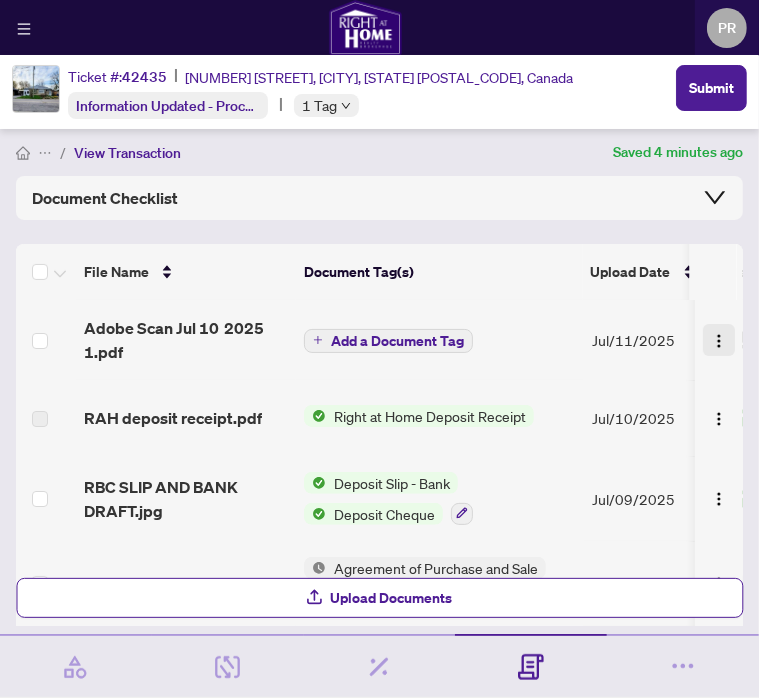 click at bounding box center (719, 341) 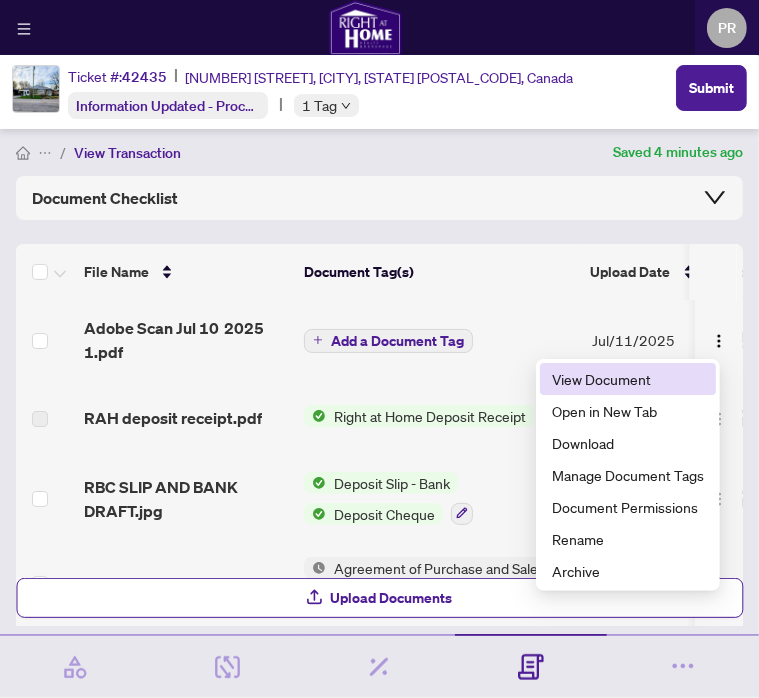 click on "View Document" at bounding box center [628, 379] 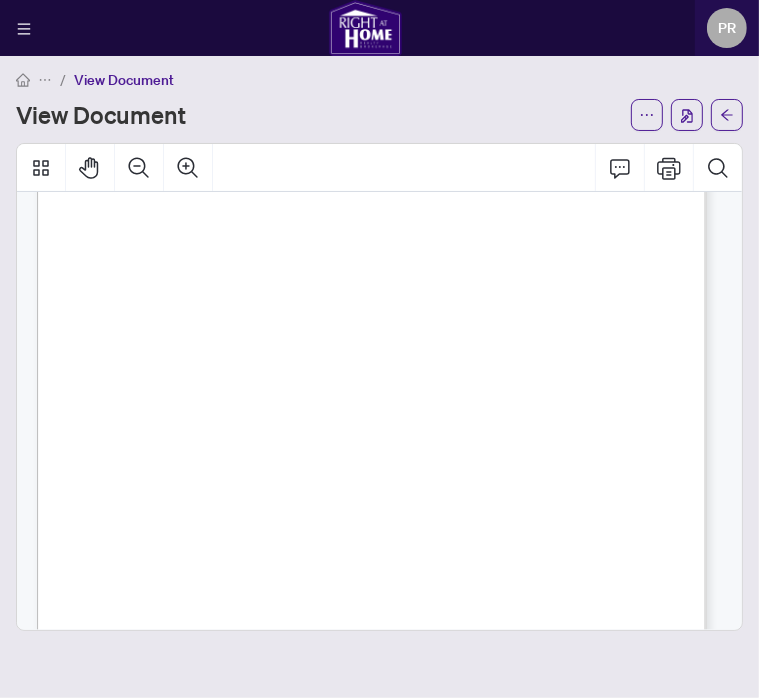 scroll, scrollTop: 0, scrollLeft: 0, axis: both 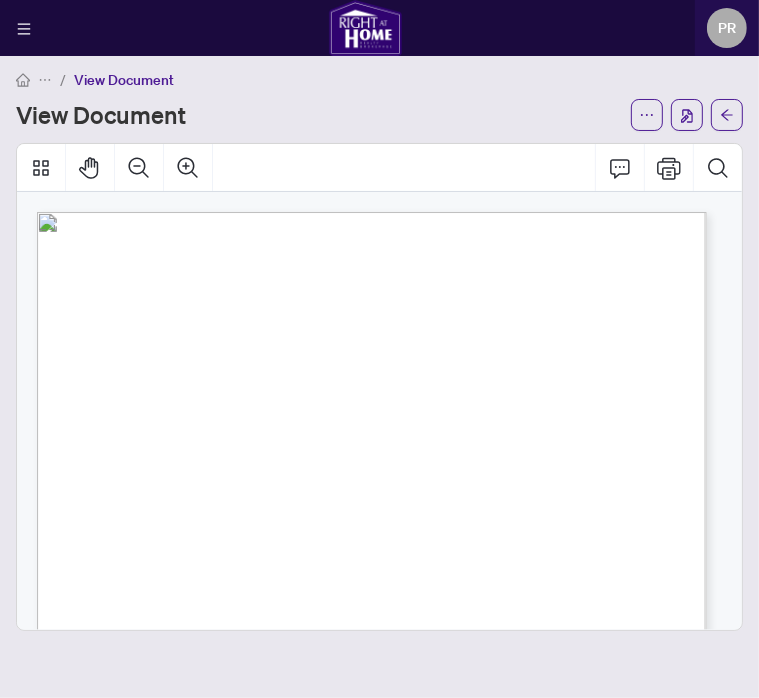 click on "View Document" at bounding box center [124, 80] 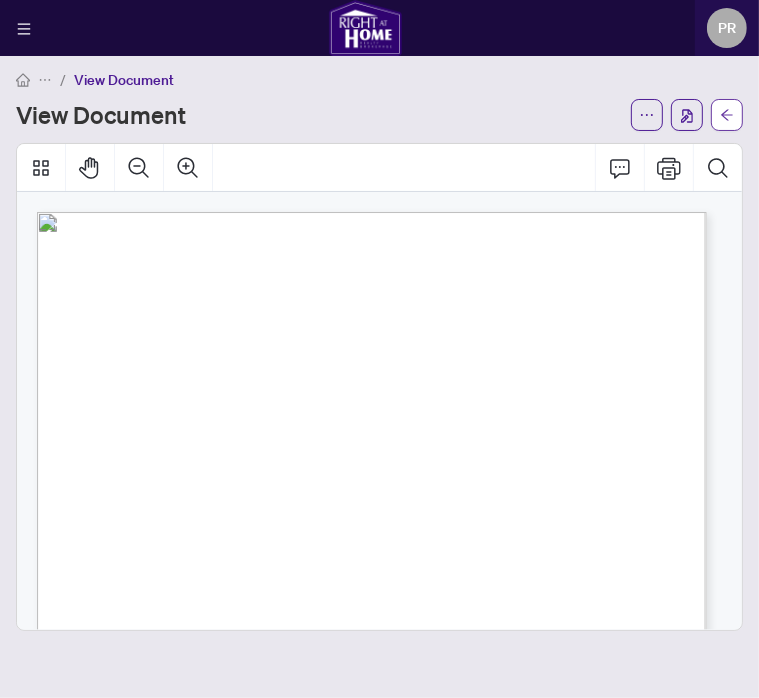 click at bounding box center (727, 115) 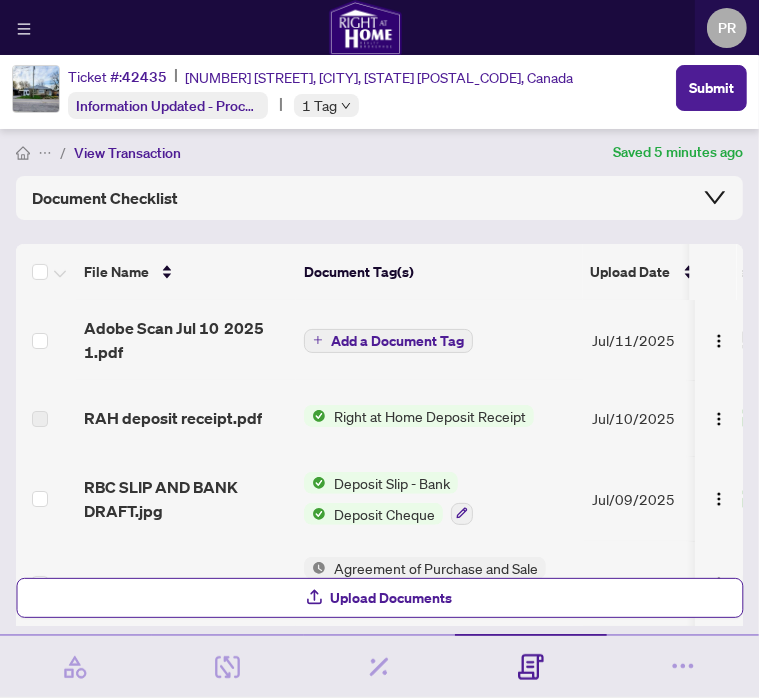 click on "Add a Document Tag" at bounding box center (397, 341) 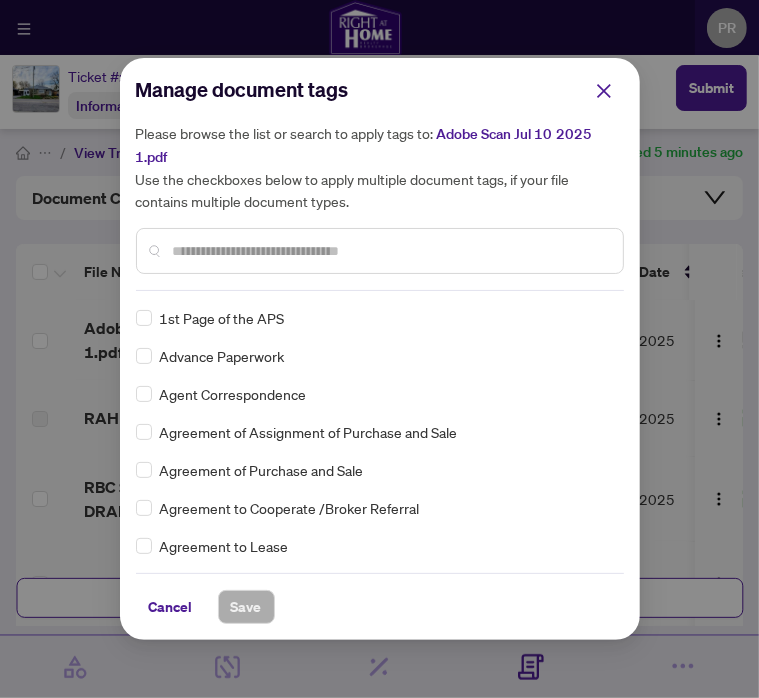 click at bounding box center (390, 251) 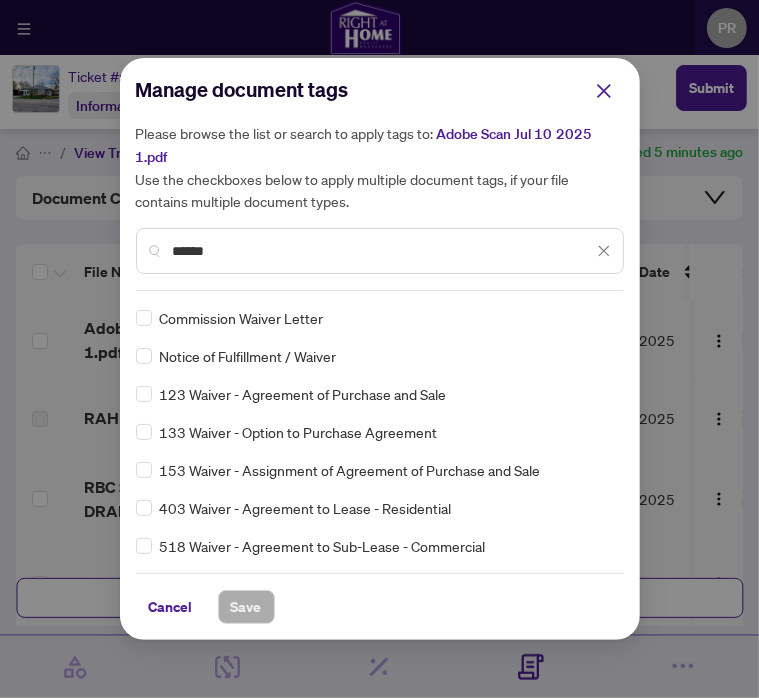 type on "******" 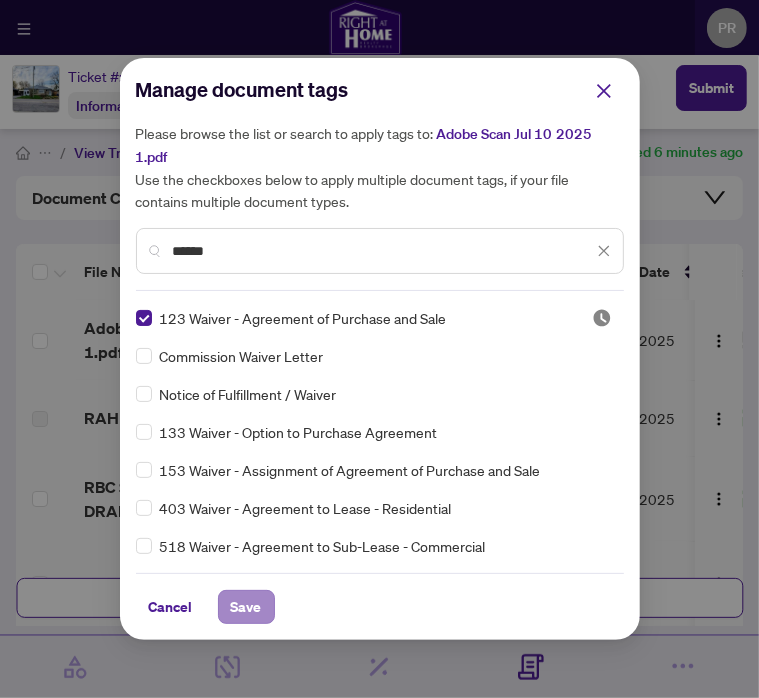 click on "Save" at bounding box center (246, 607) 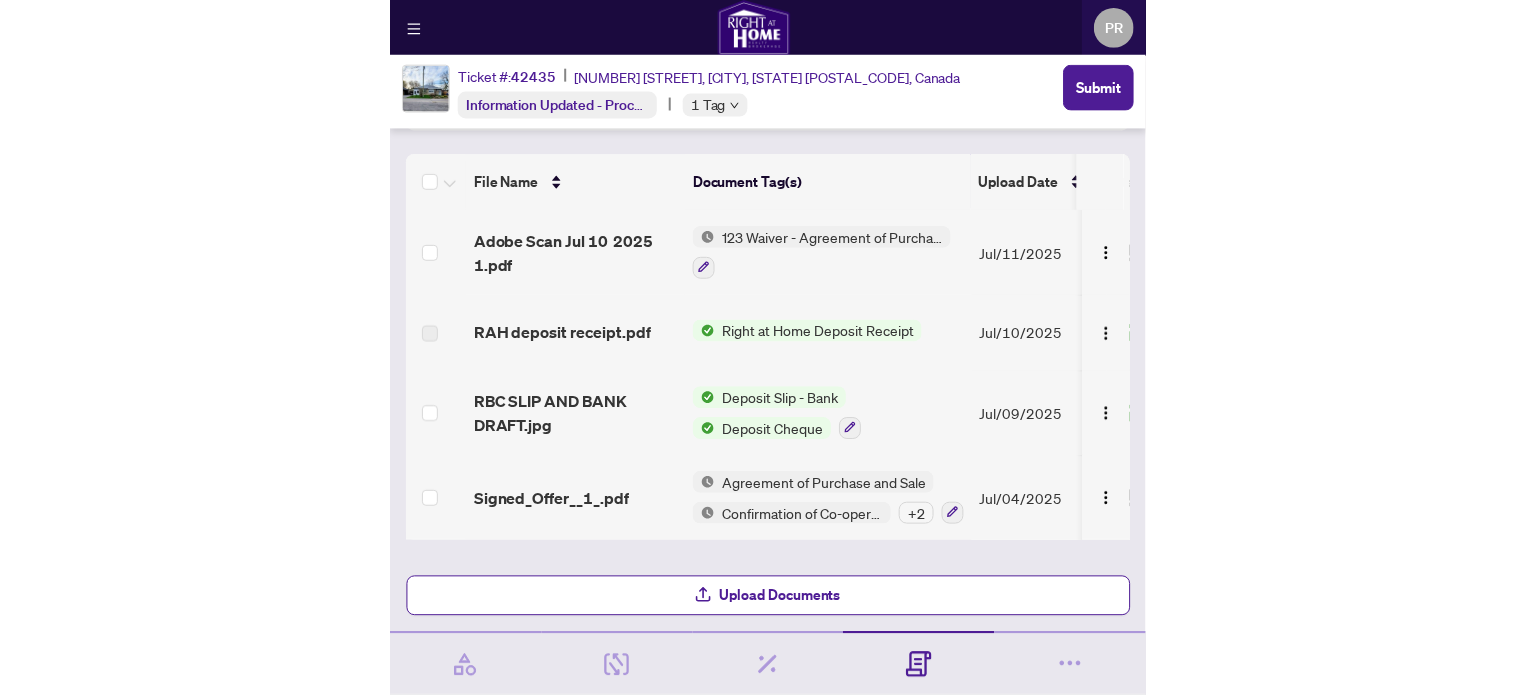 scroll, scrollTop: 0, scrollLeft: 0, axis: both 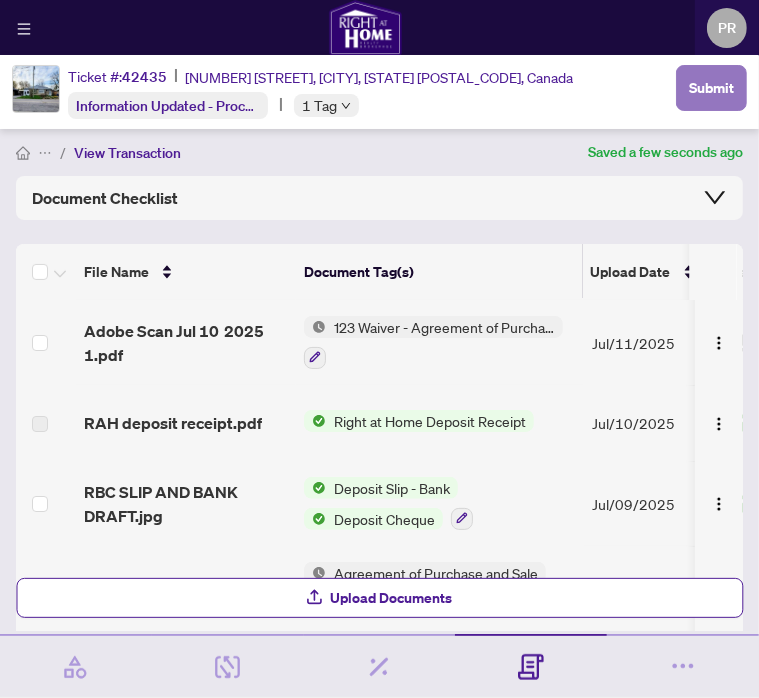 click on "Submit" at bounding box center [711, 88] 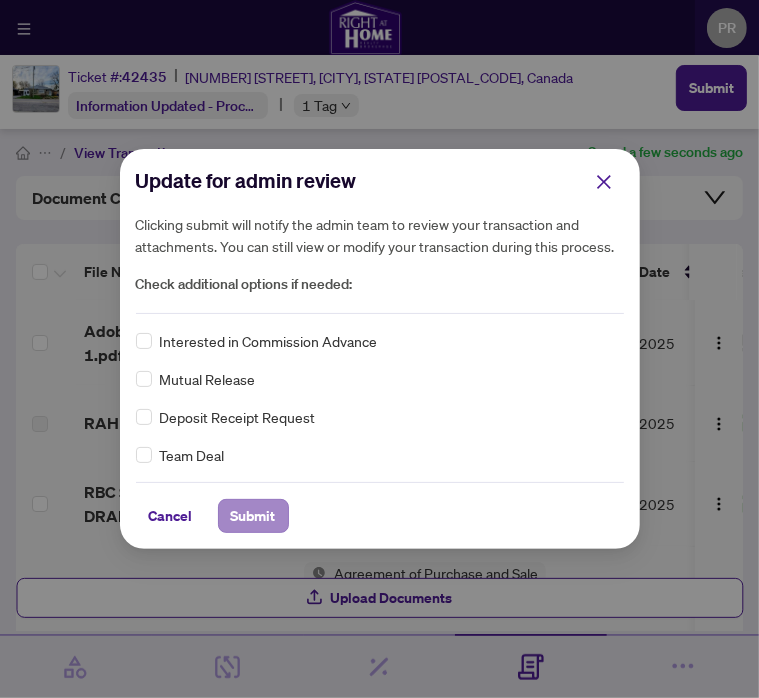 click on "Submit" at bounding box center [253, 516] 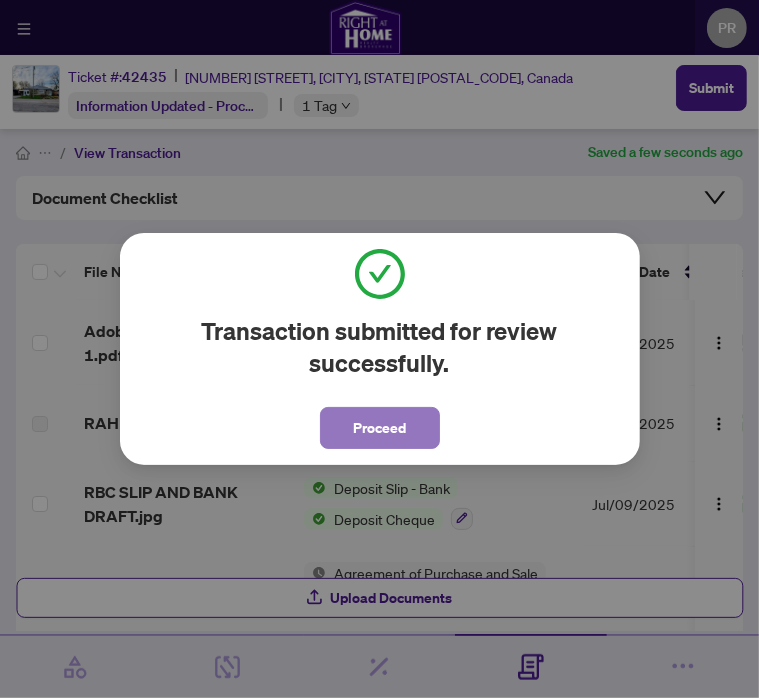click on "Proceed" at bounding box center (379, 428) 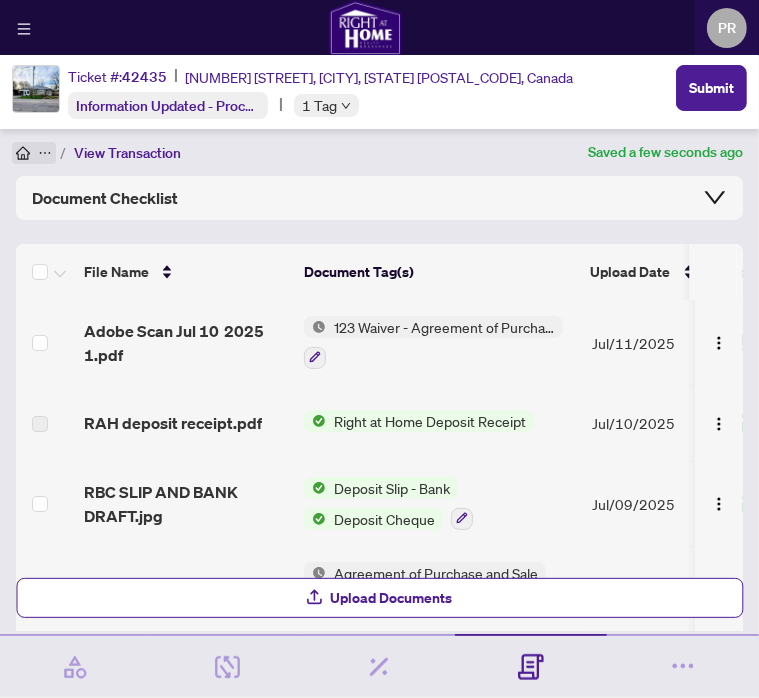 click 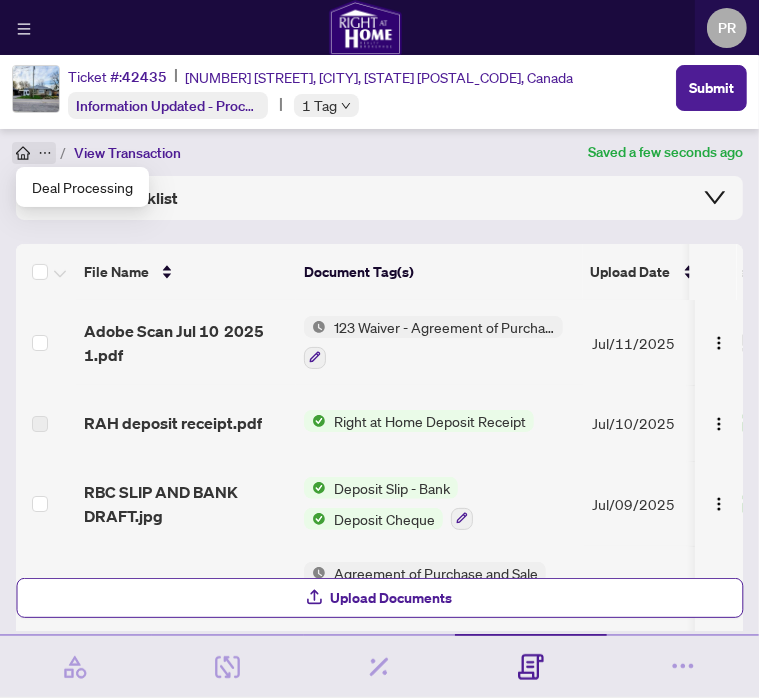 click at bounding box center [34, 153] 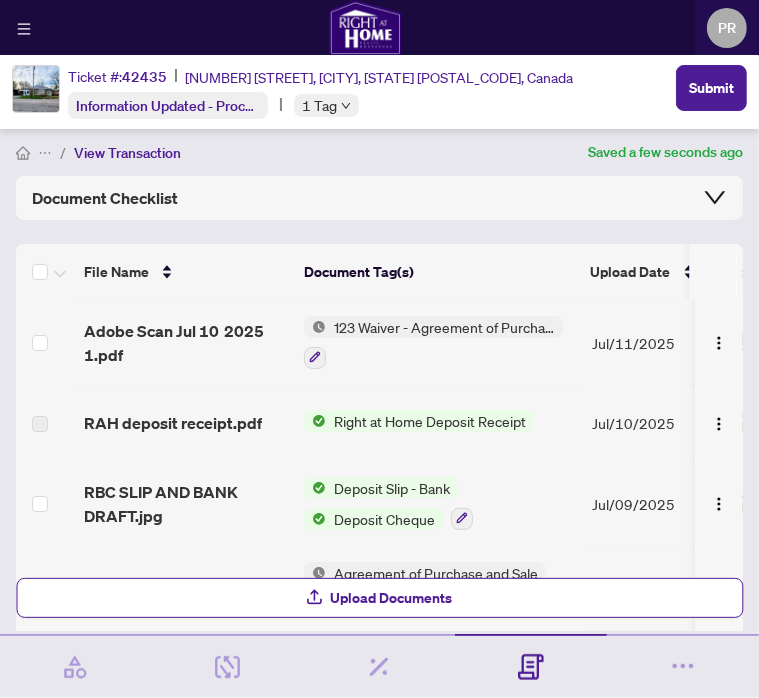 click on "View Transaction" at bounding box center (127, 153) 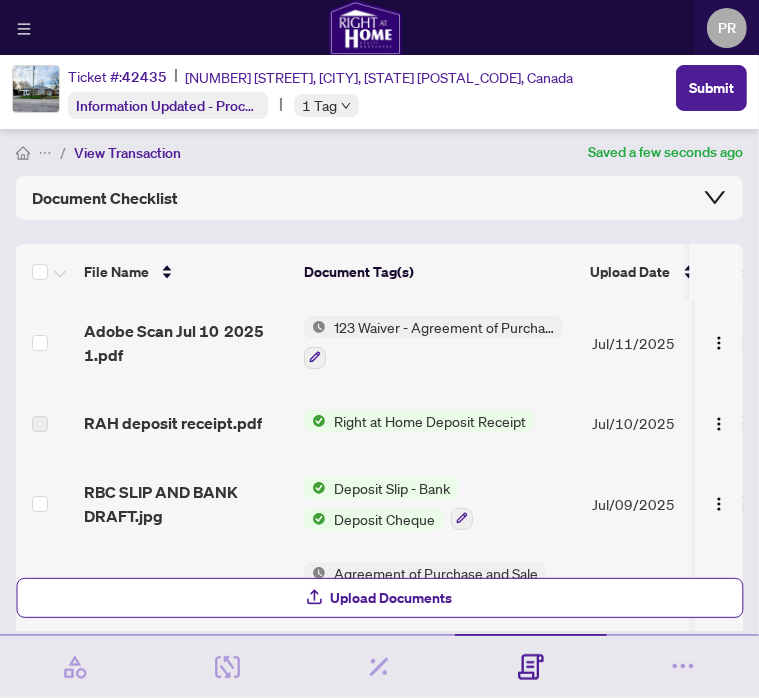 click on "Document Checklist" at bounding box center (379, 198) 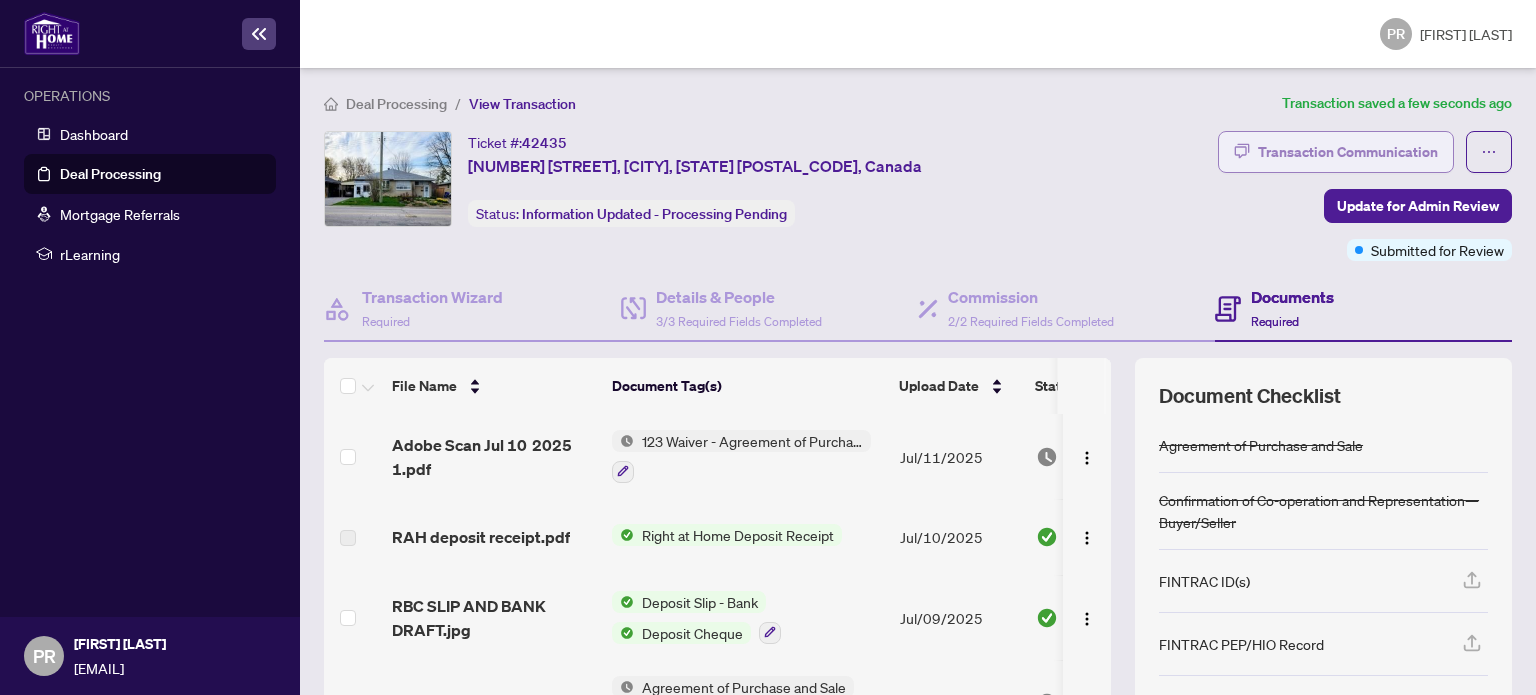 click on "Transaction Communication" at bounding box center [1348, 152] 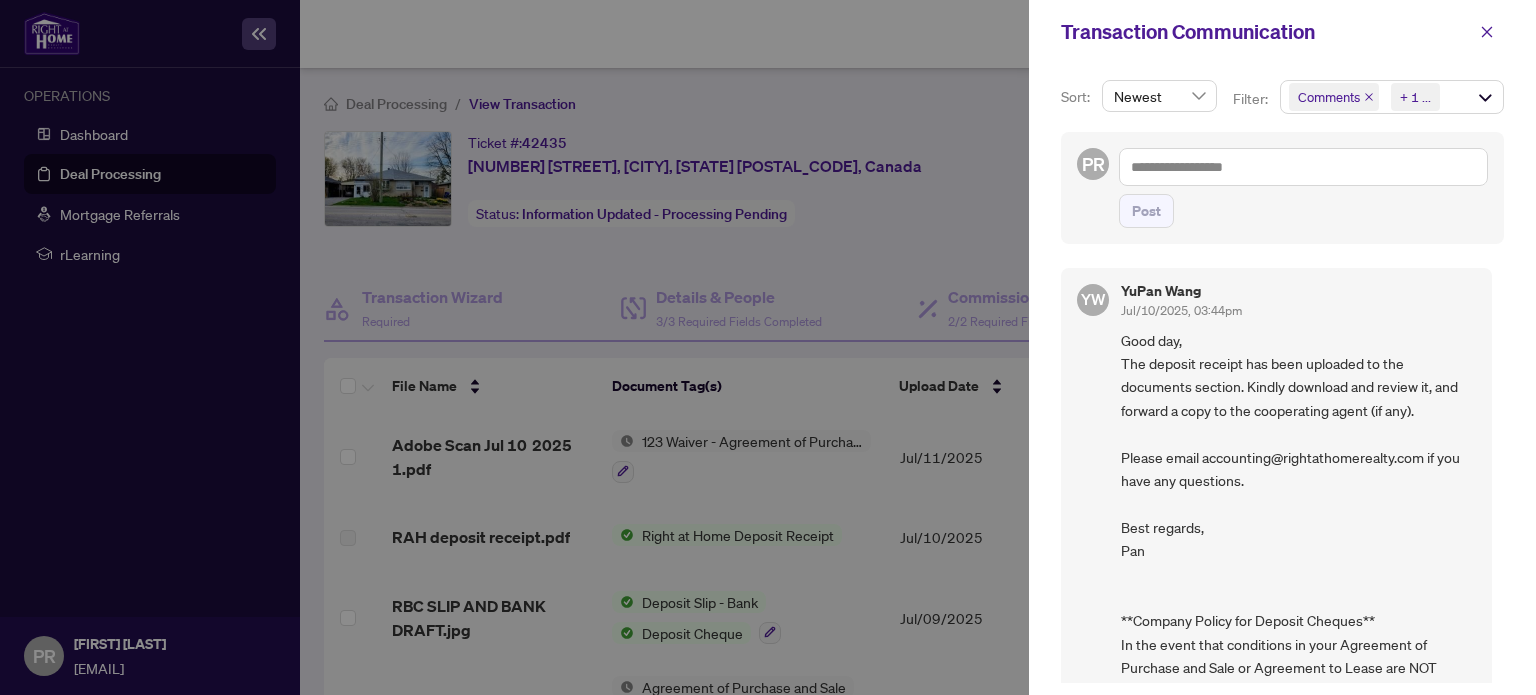 click at bounding box center (768, 347) 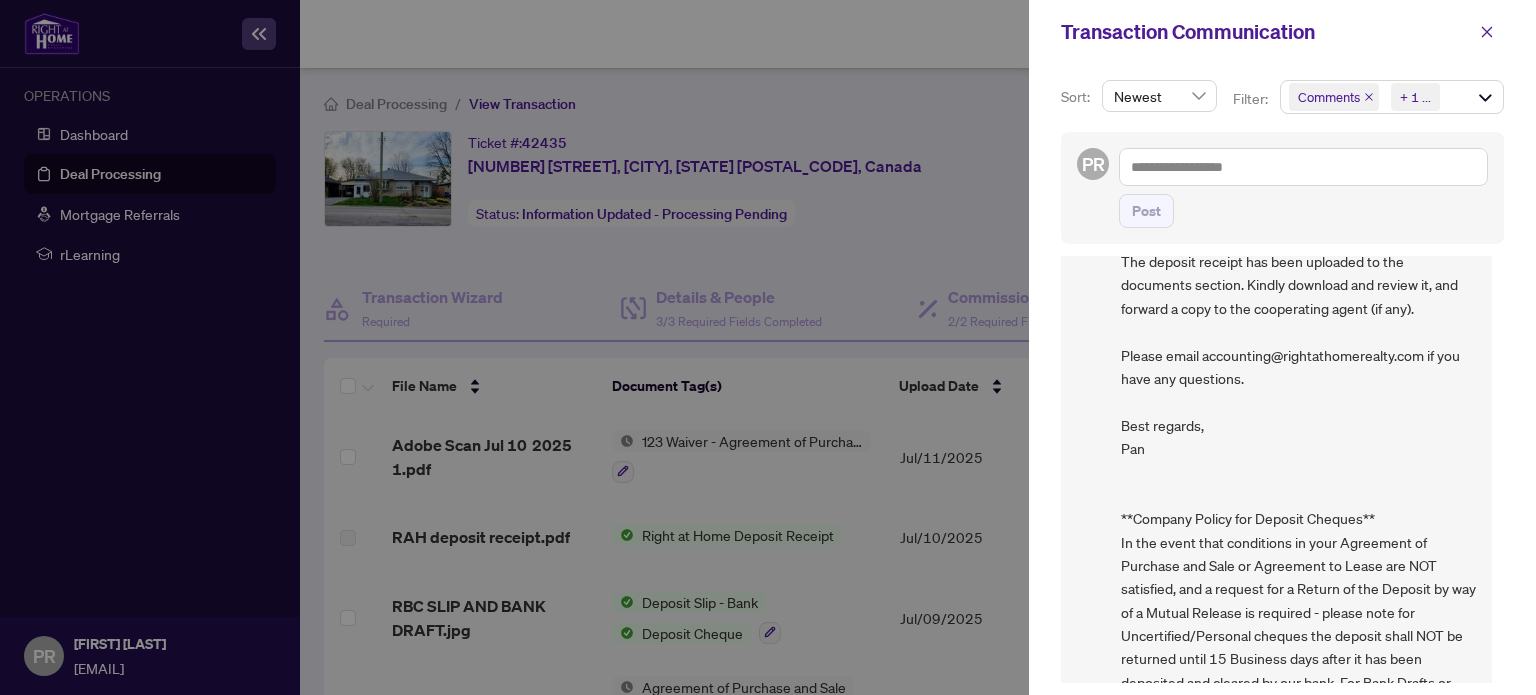 scroll, scrollTop: 0, scrollLeft: 0, axis: both 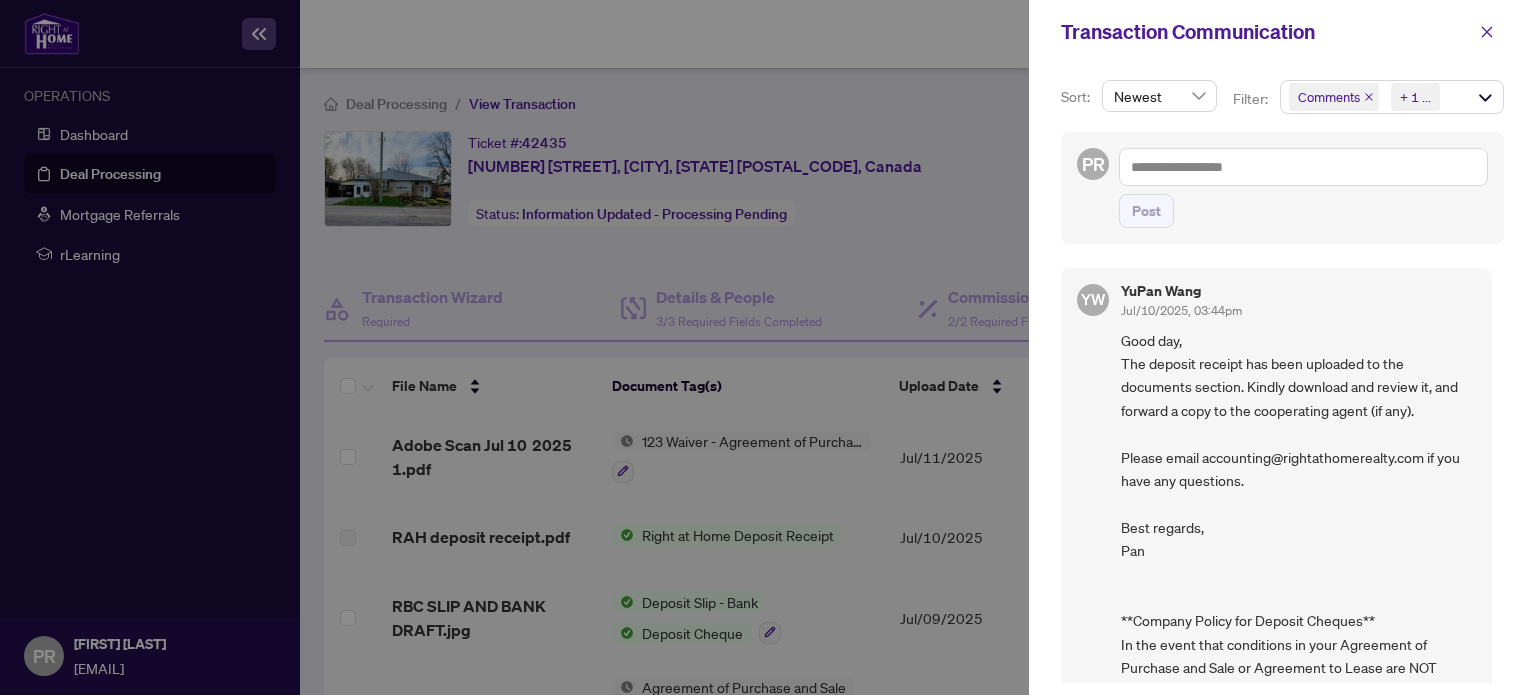 click at bounding box center [768, 347] 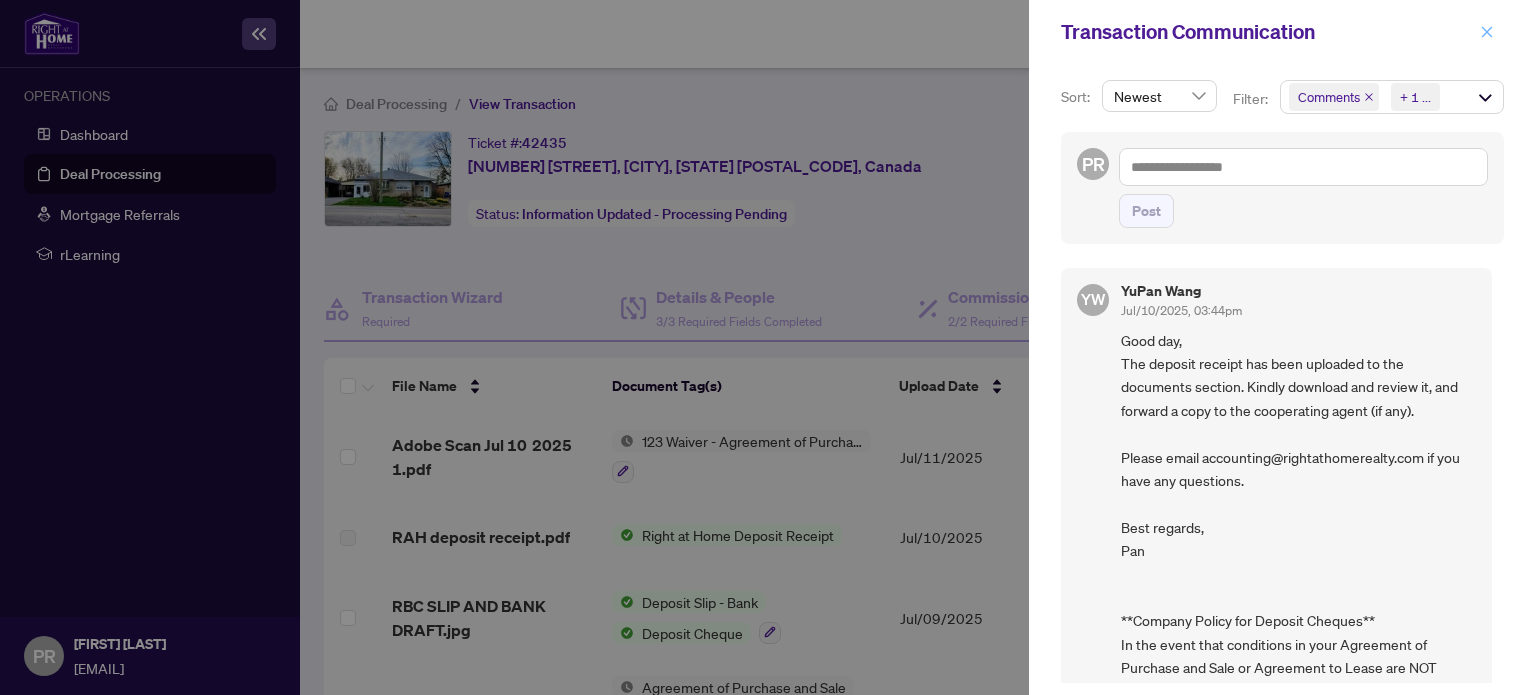 click 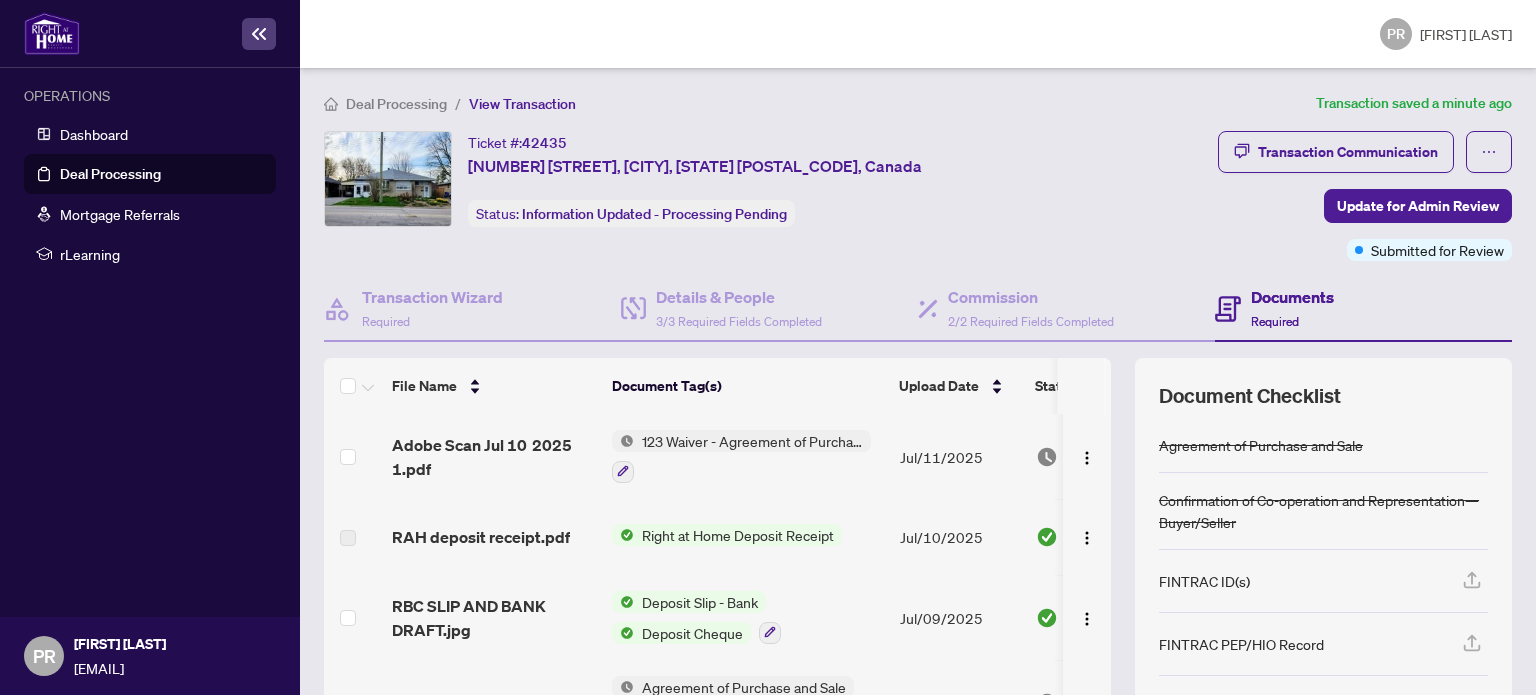 click on "Documents" at bounding box center (1292, 297) 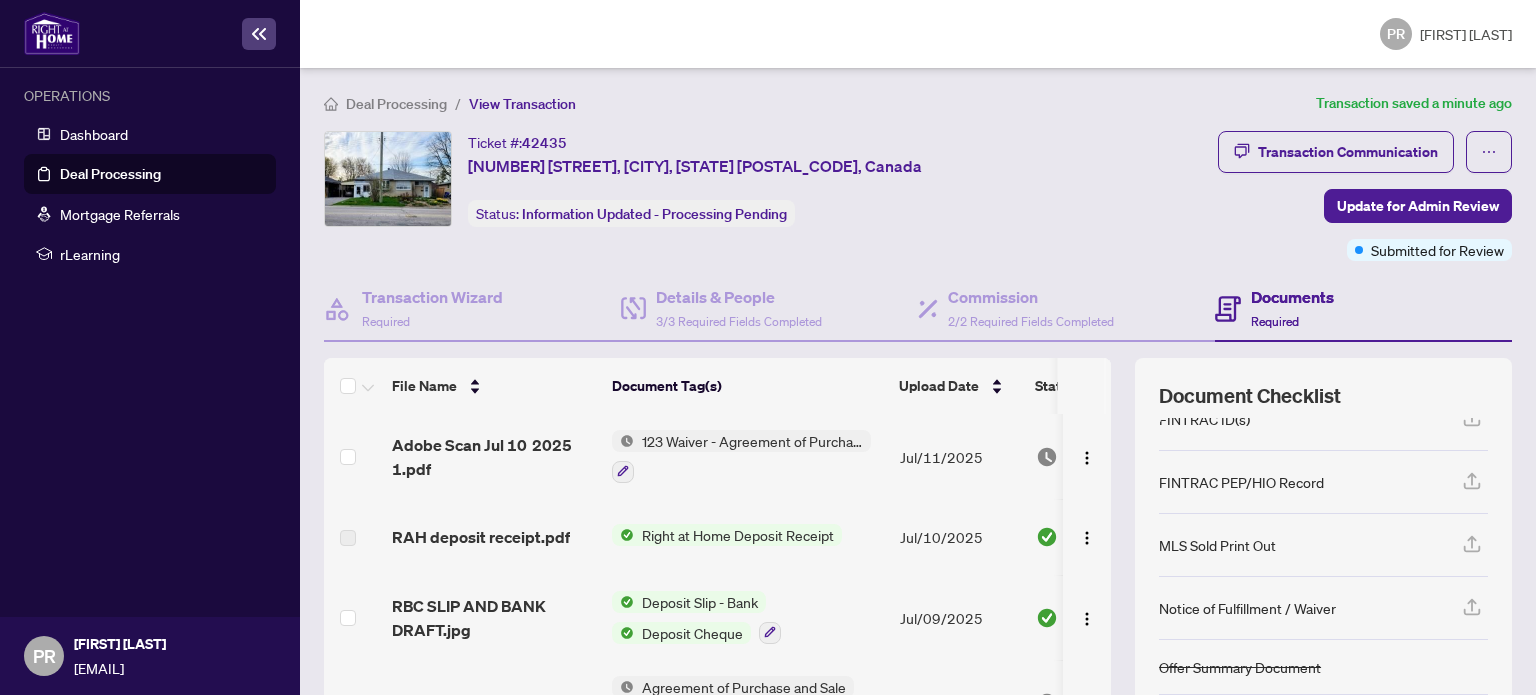 scroll, scrollTop: 201, scrollLeft: 0, axis: vertical 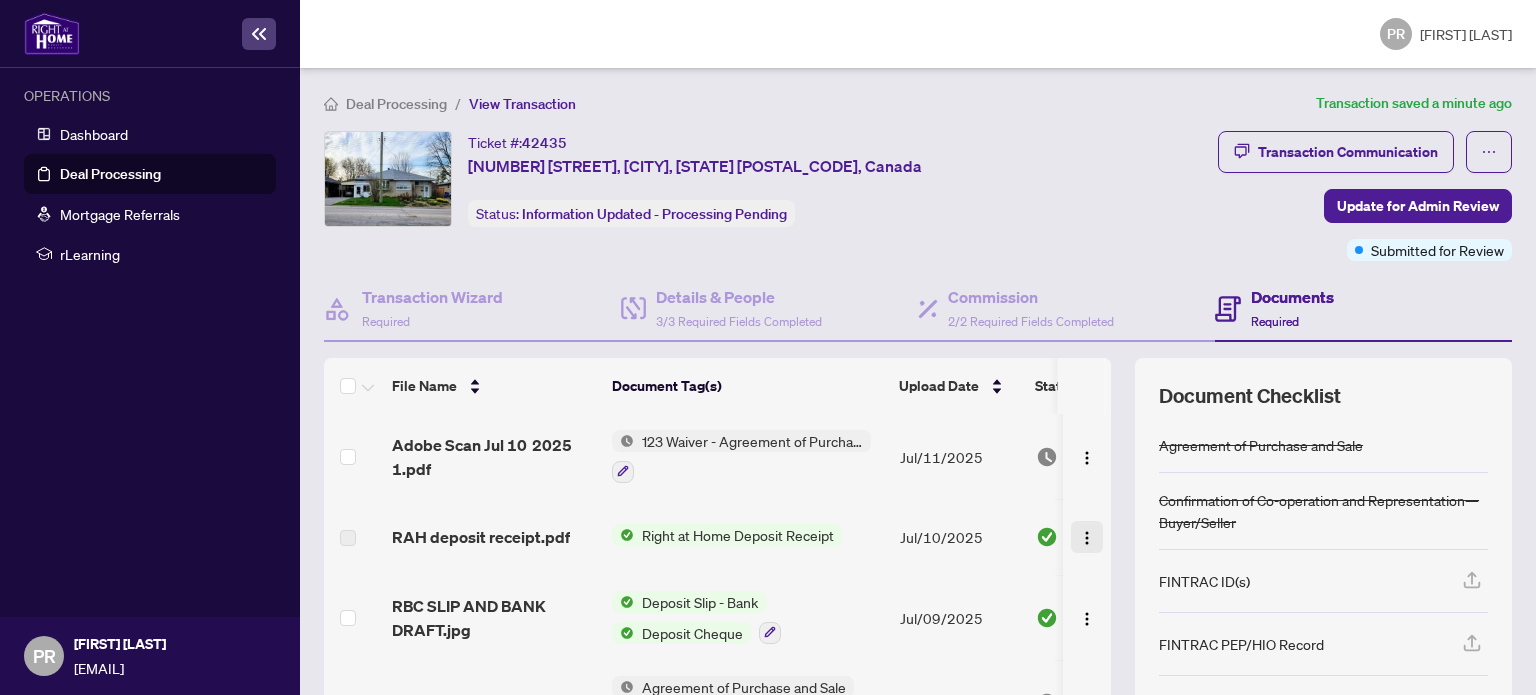 click at bounding box center (1087, 537) 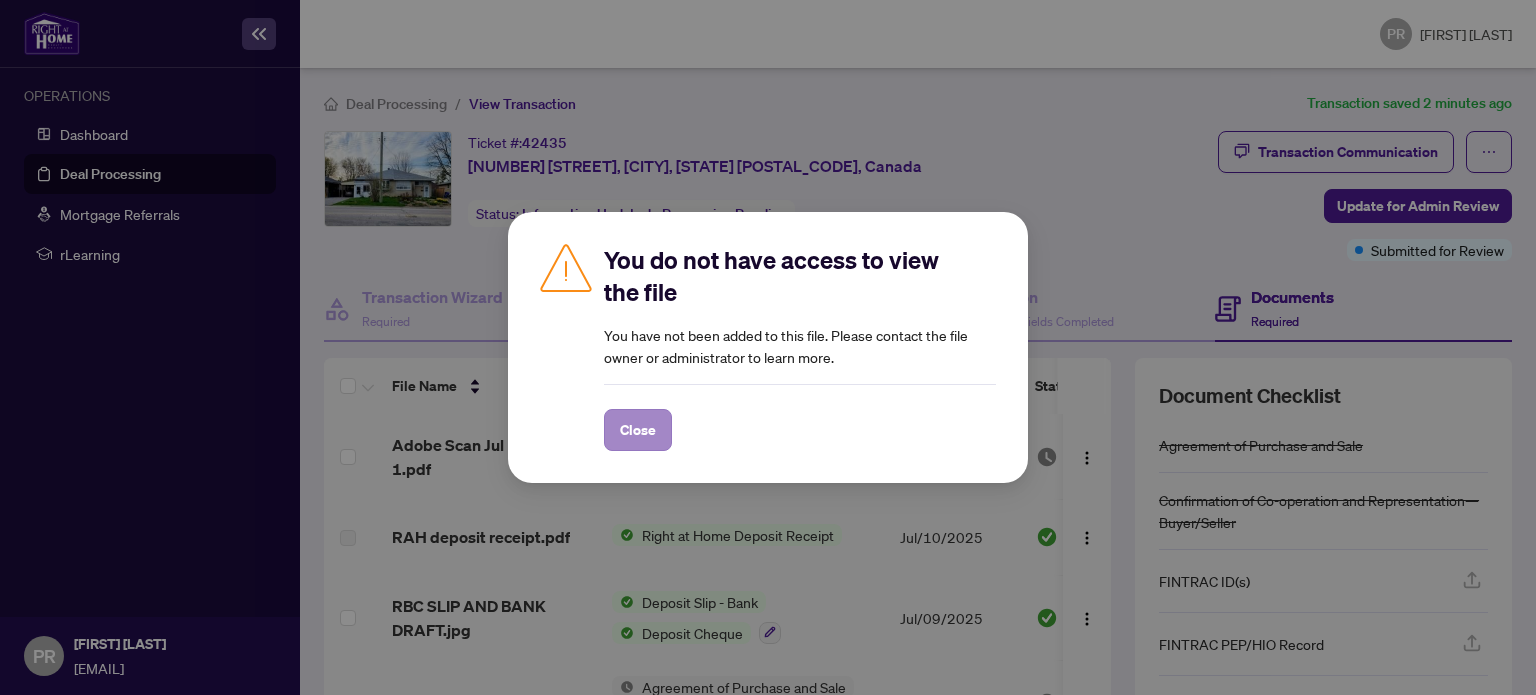 click on "Close" at bounding box center [638, 430] 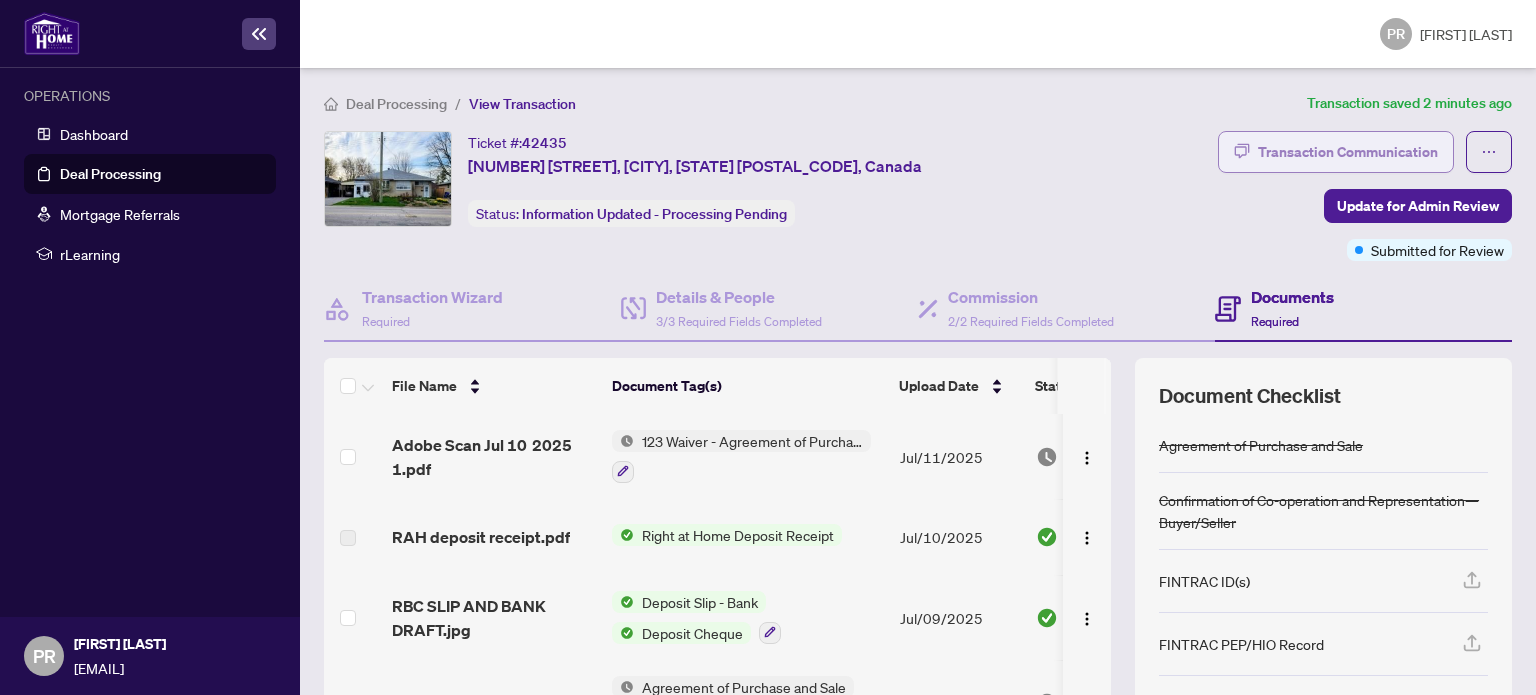 click on "Transaction Communication" at bounding box center [1348, 152] 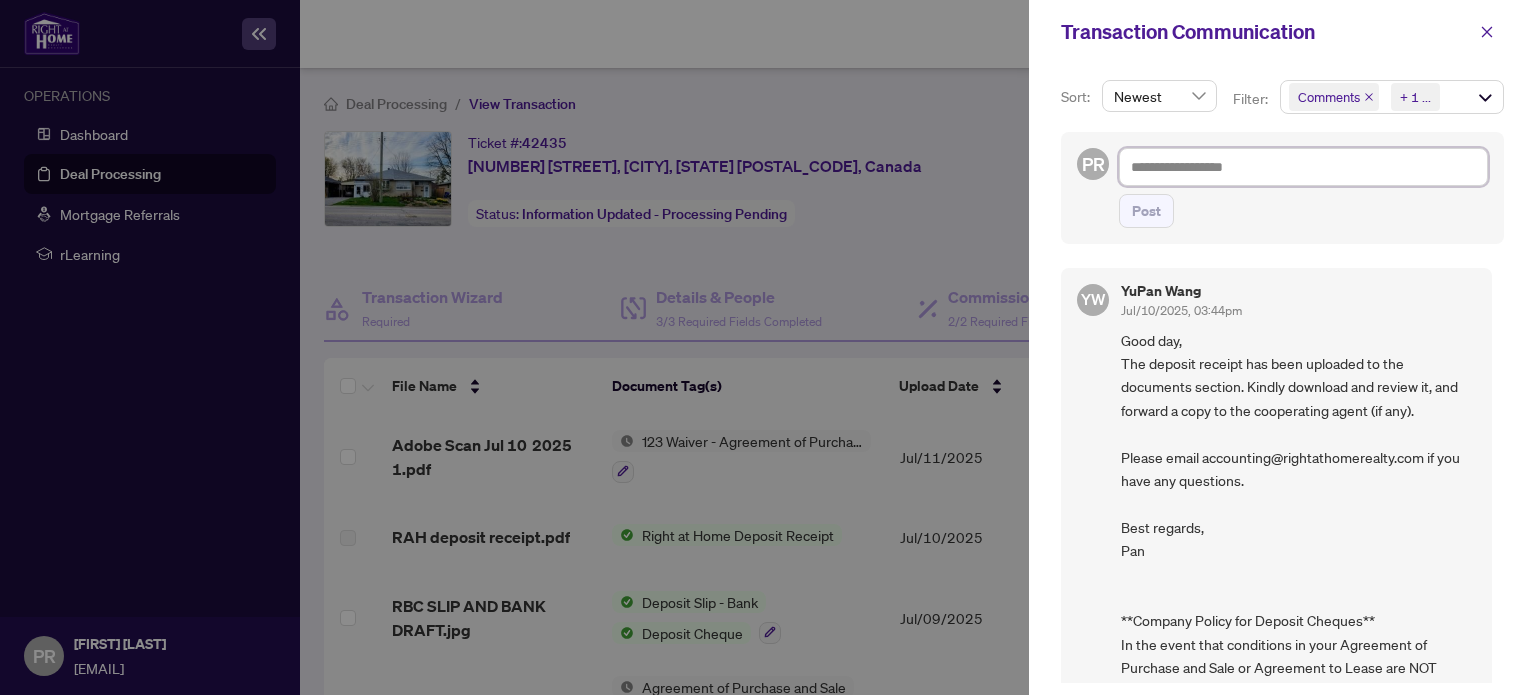 click at bounding box center [1303, 167] 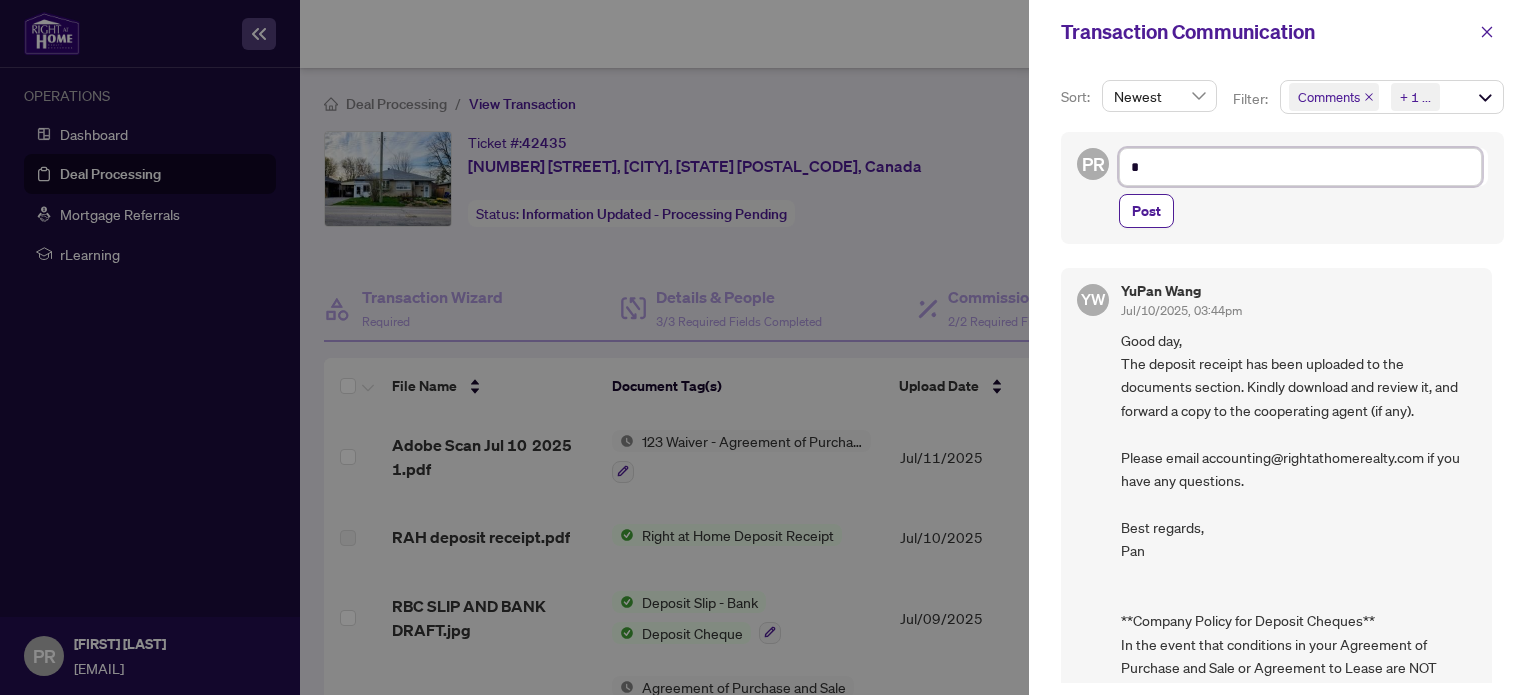 type on "*" 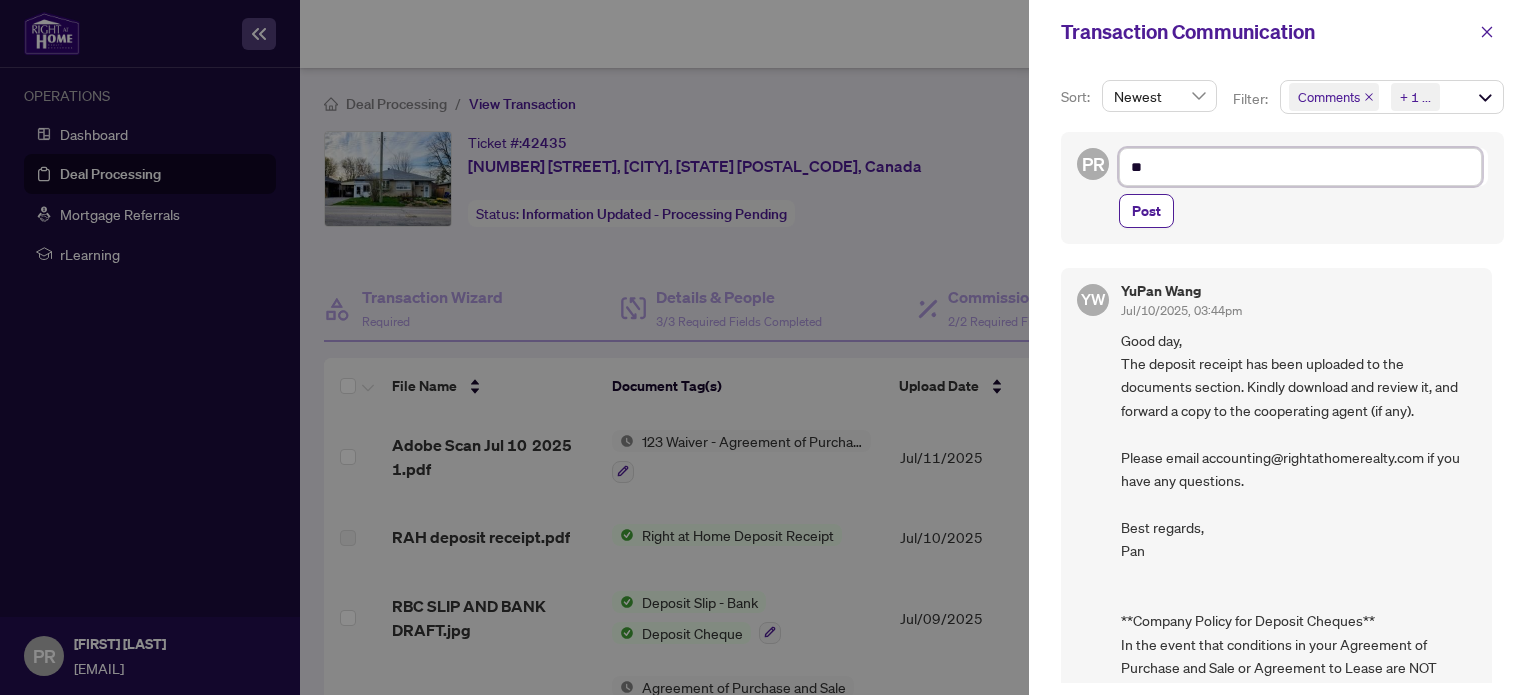 type on "***" 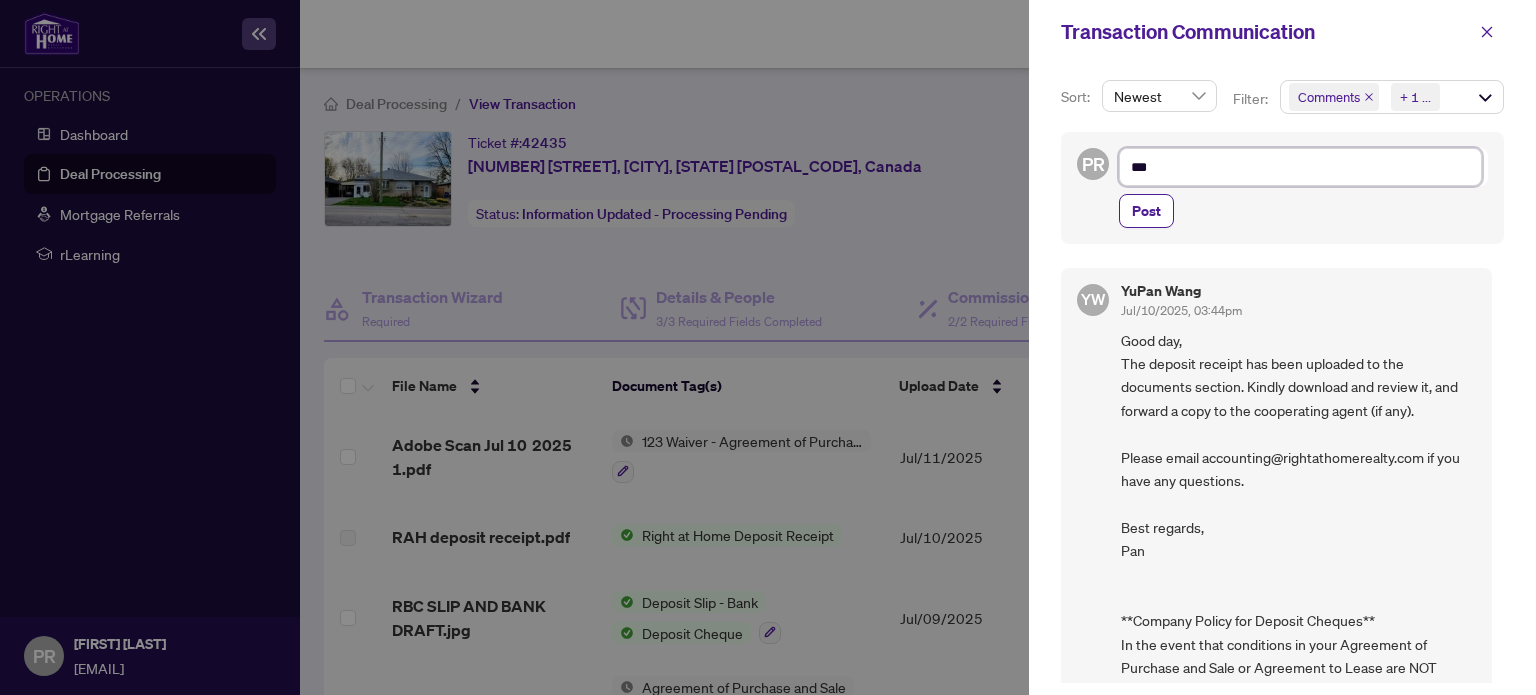 type on "****" 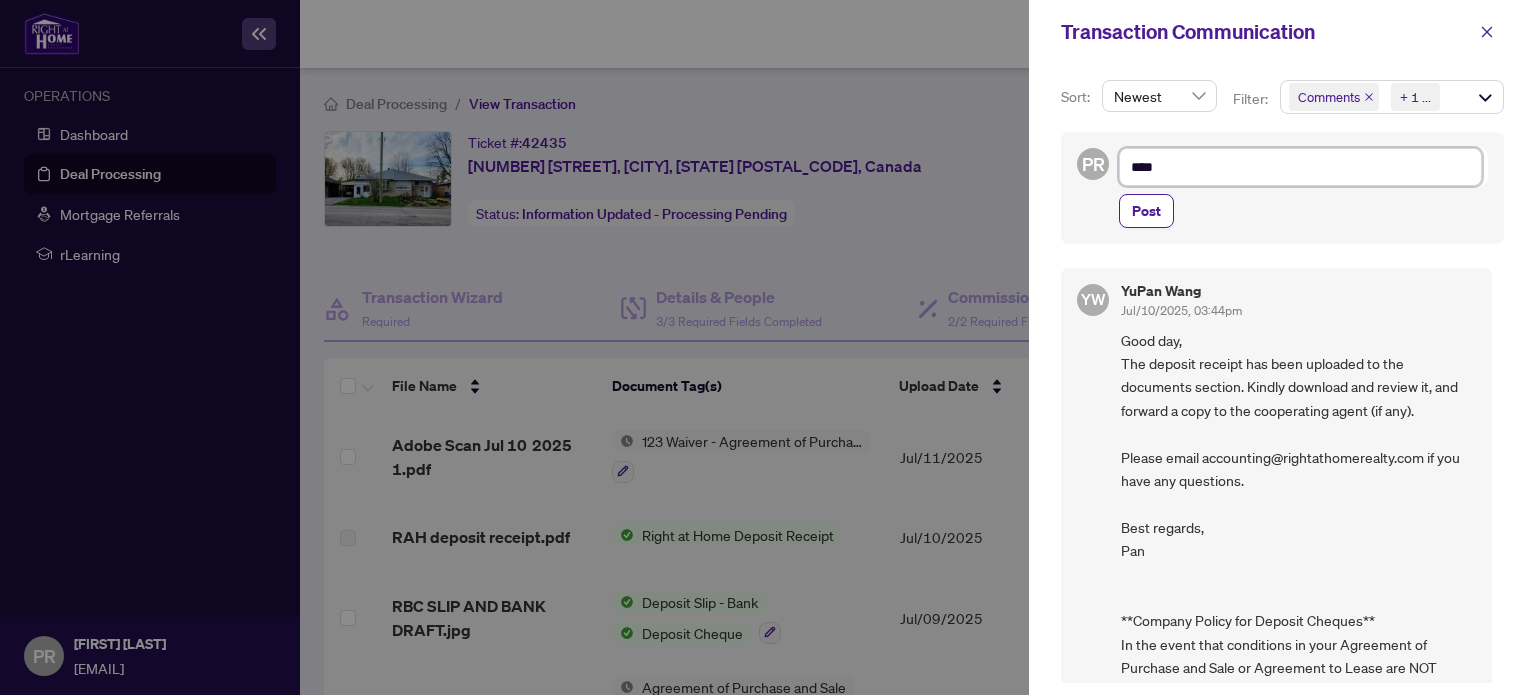 type on "****" 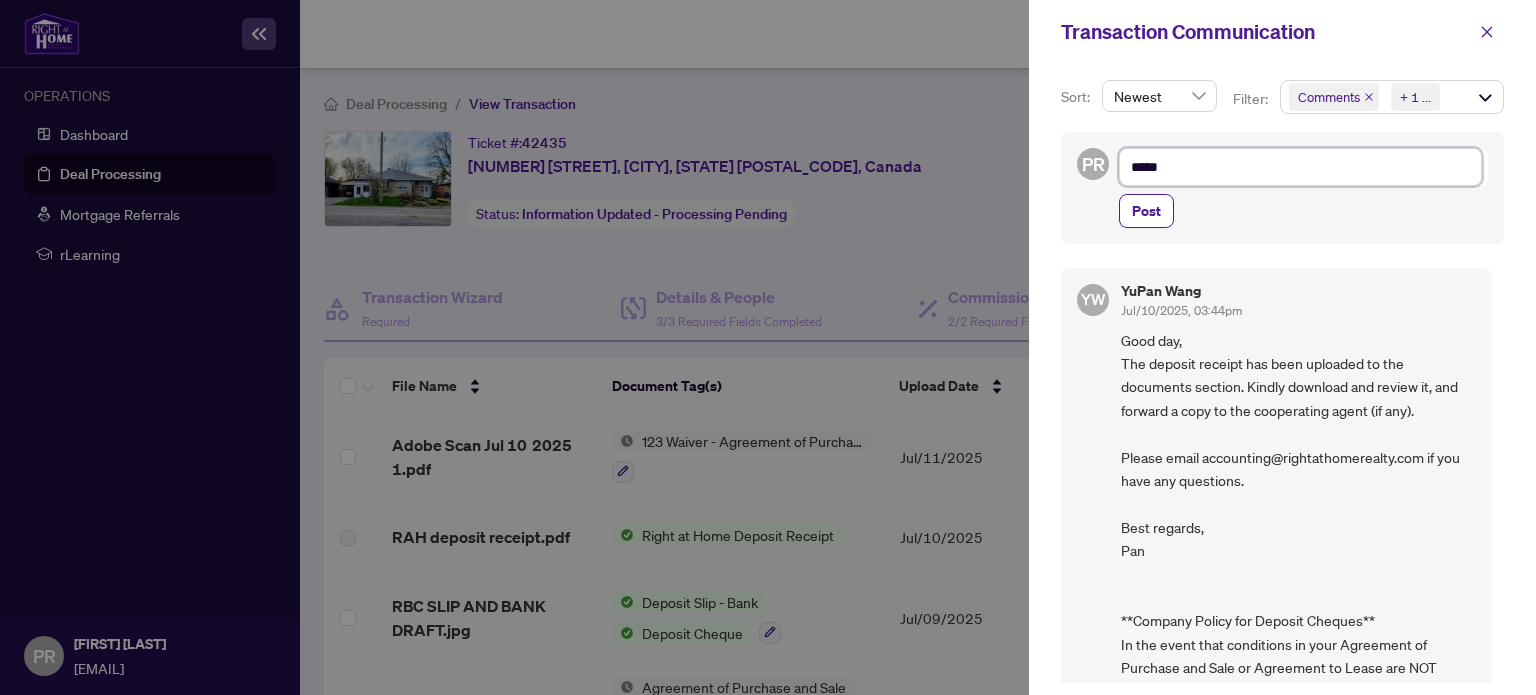 type on "******" 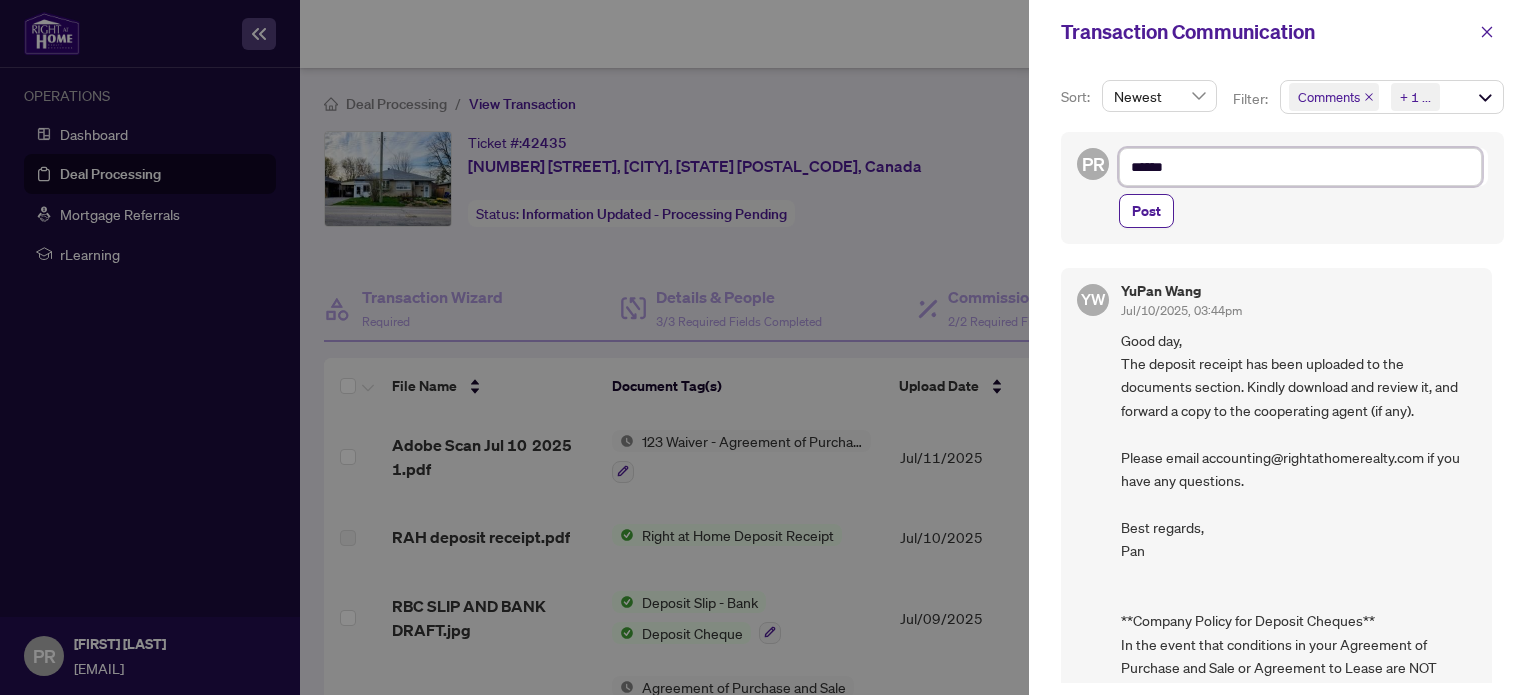 type on "*******" 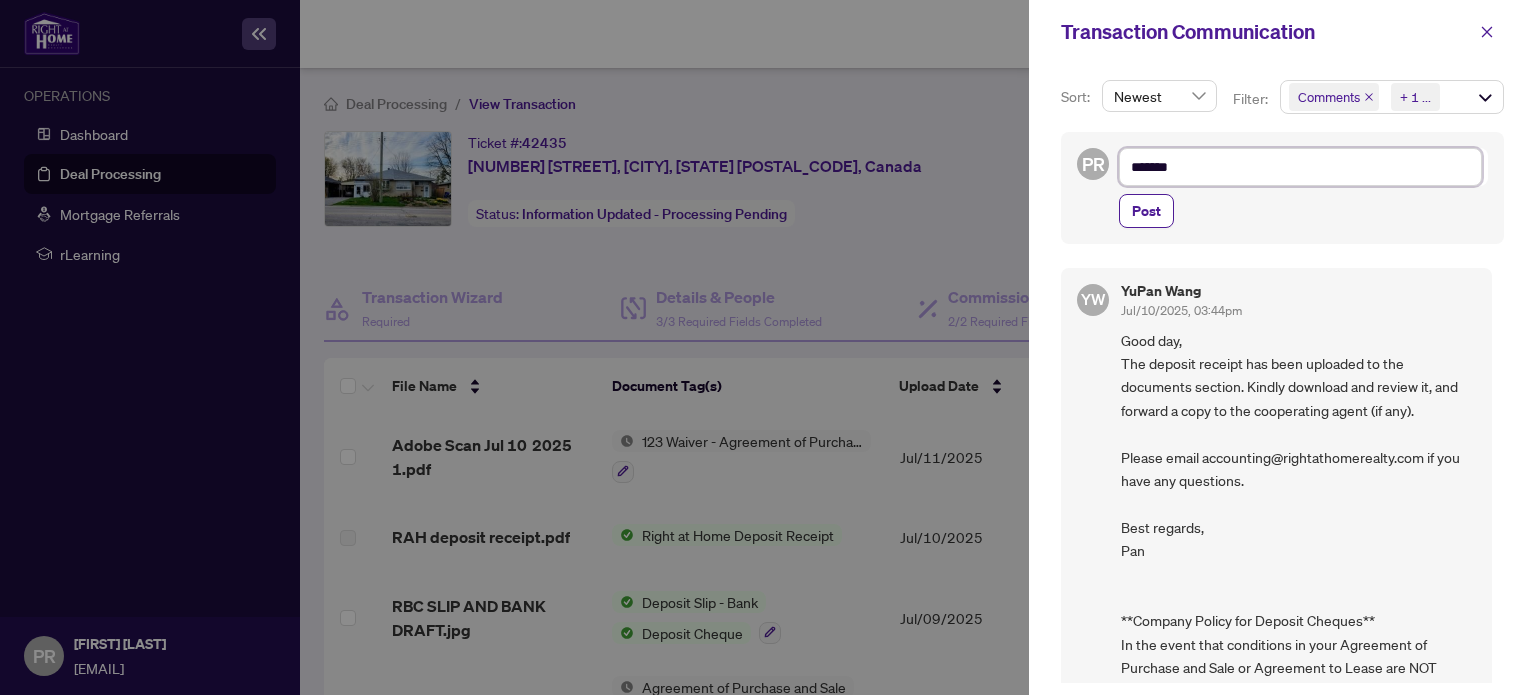 type on "********" 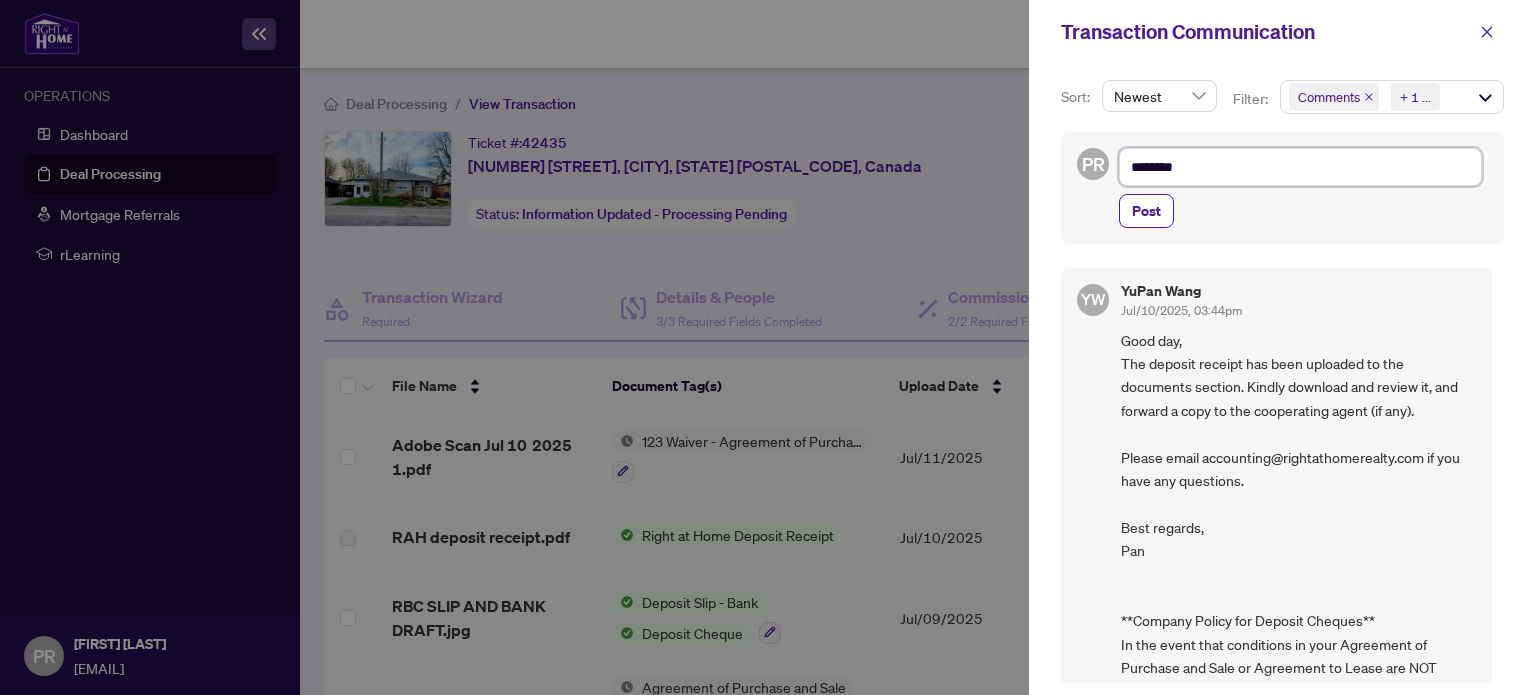 type on "*********" 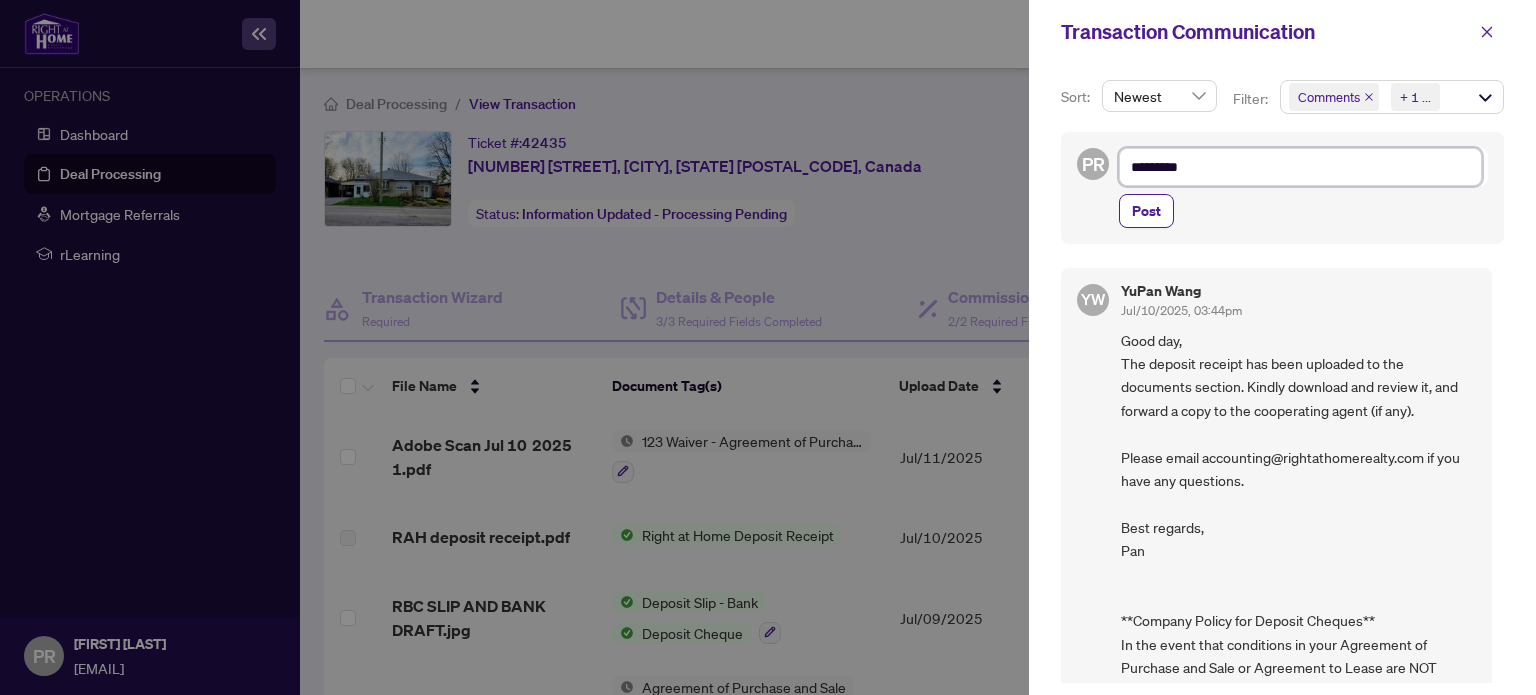 type on "*********" 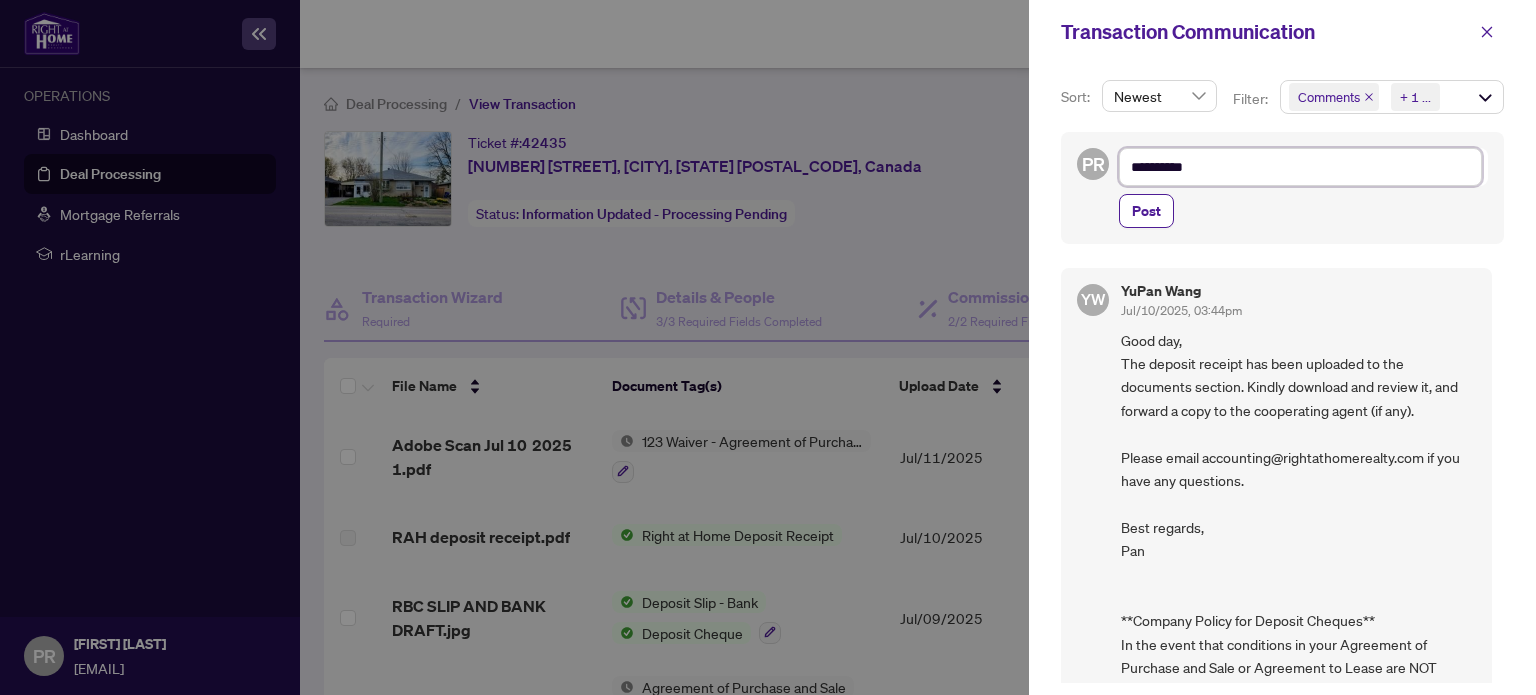 type on "**********" 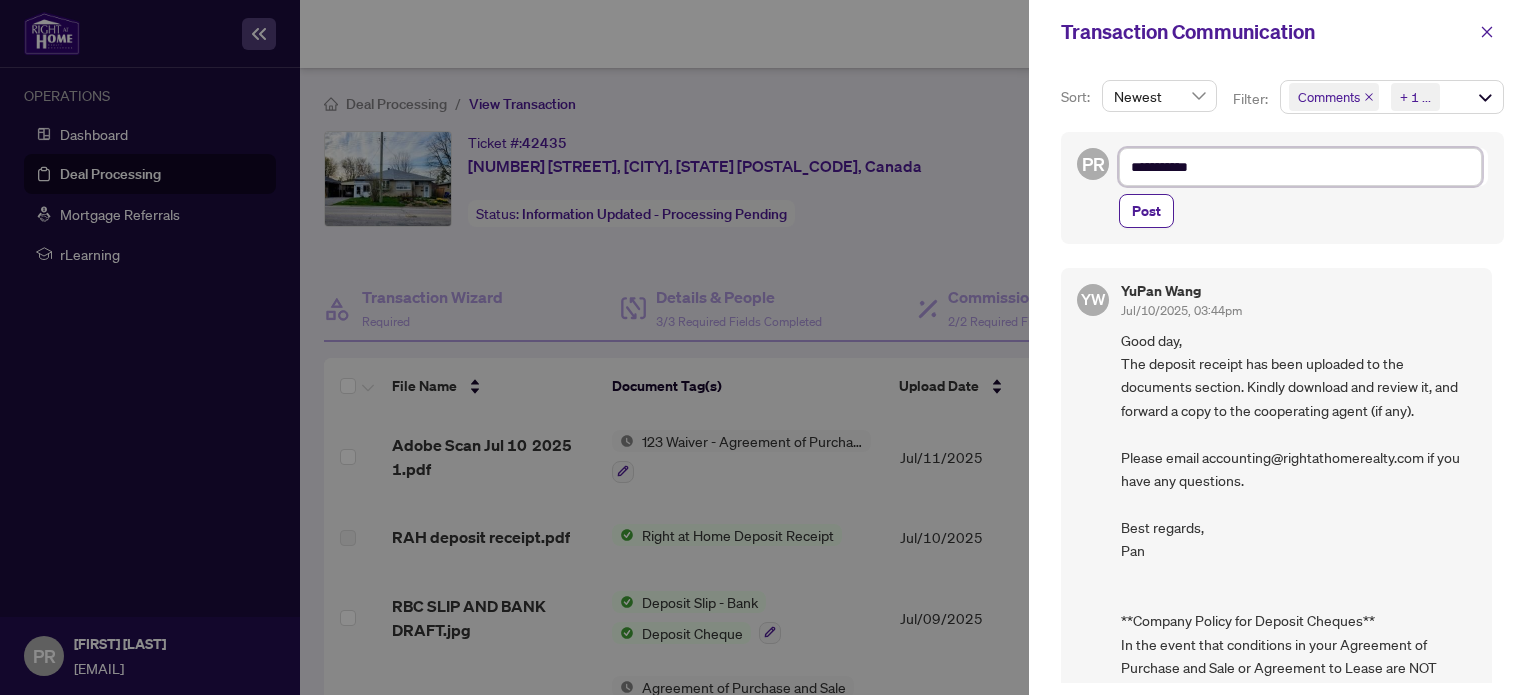 type on "**********" 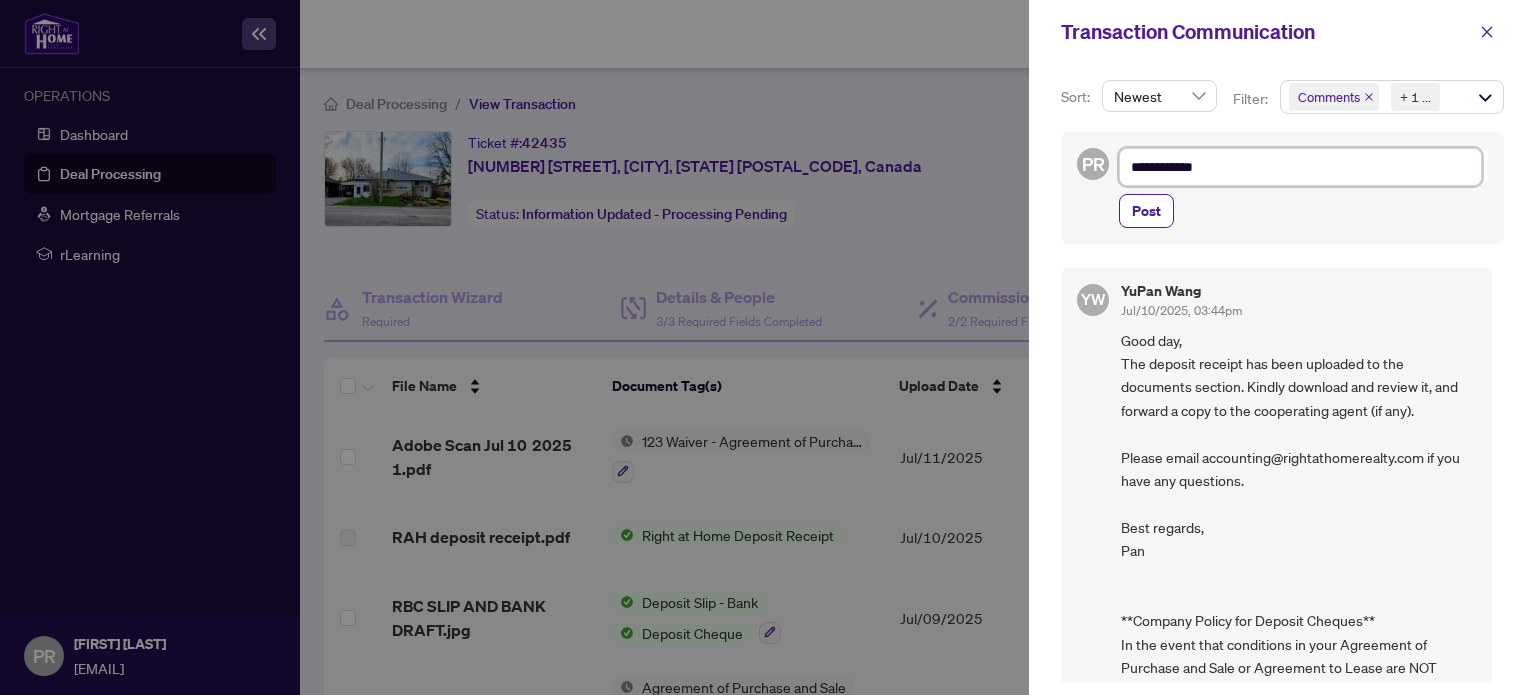 type on "**********" 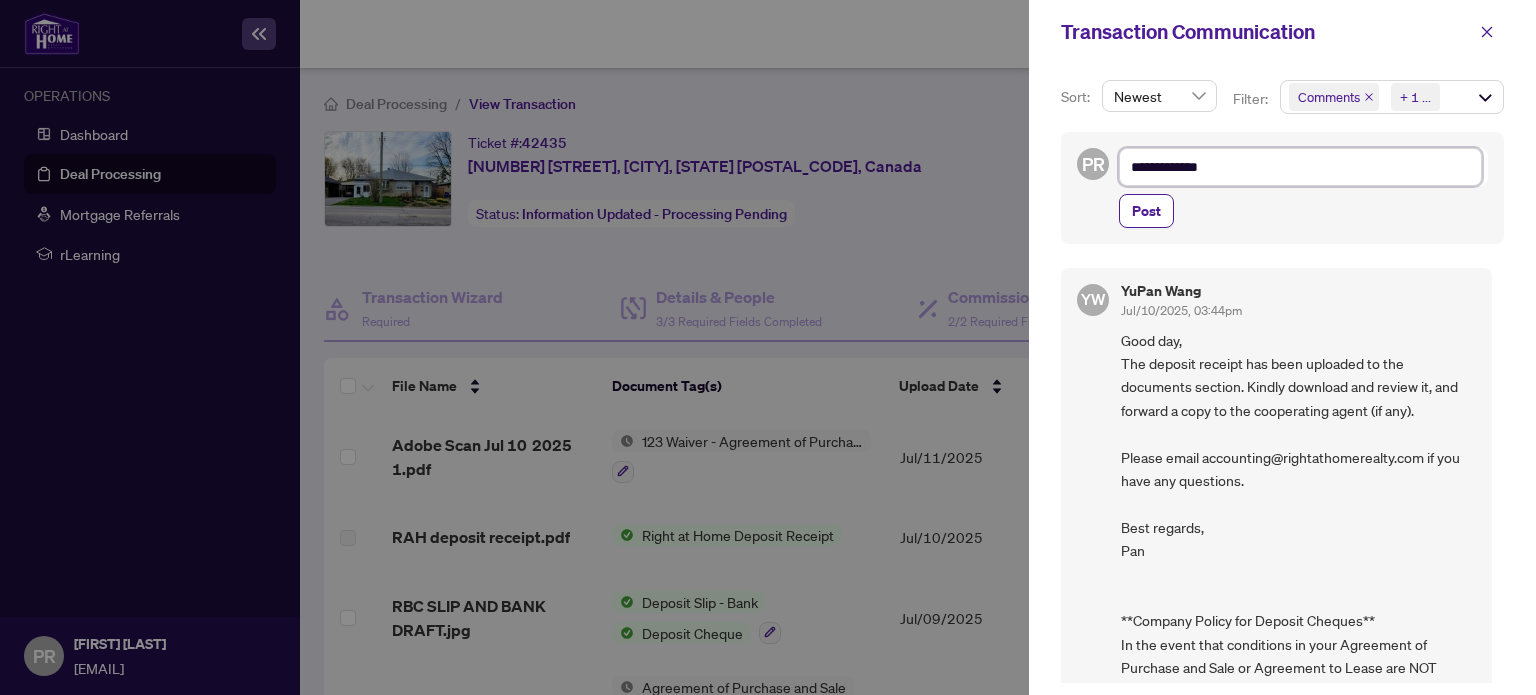 type on "**********" 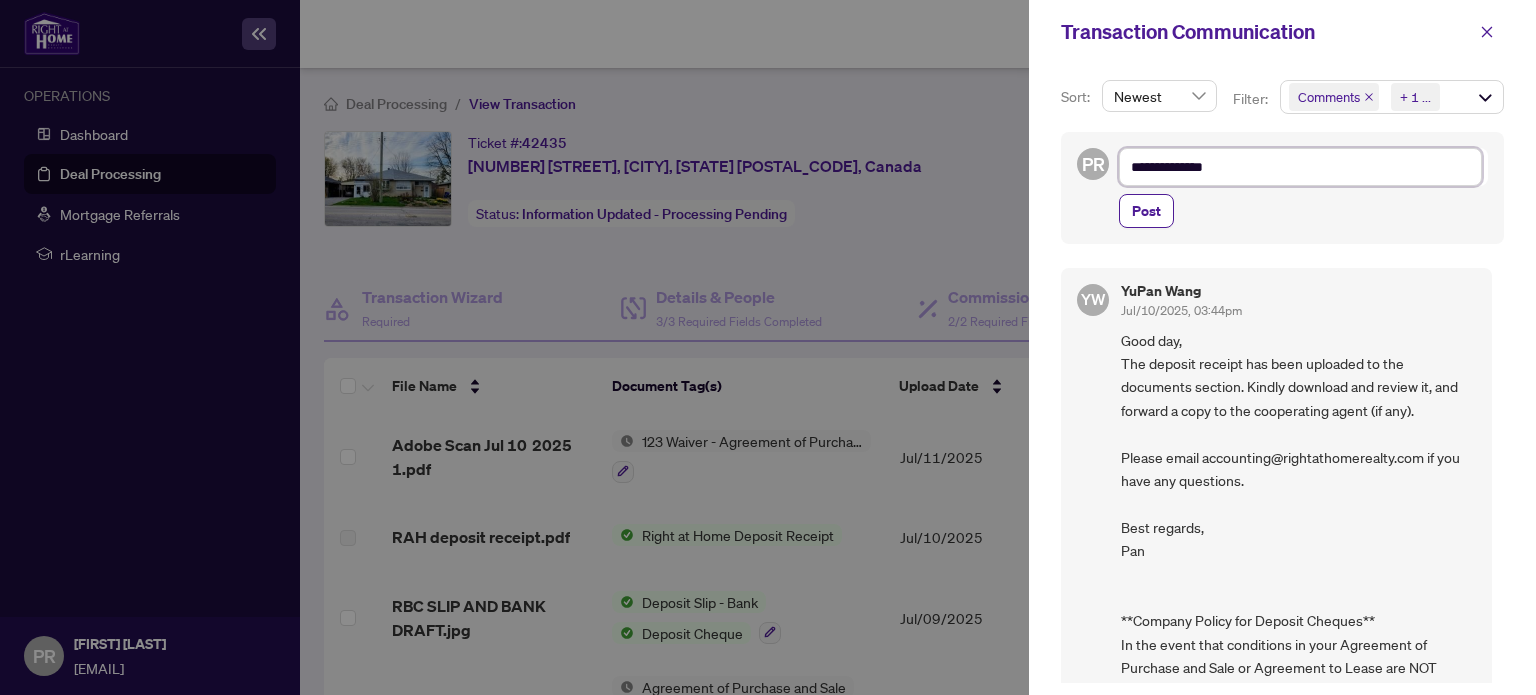 type on "**********" 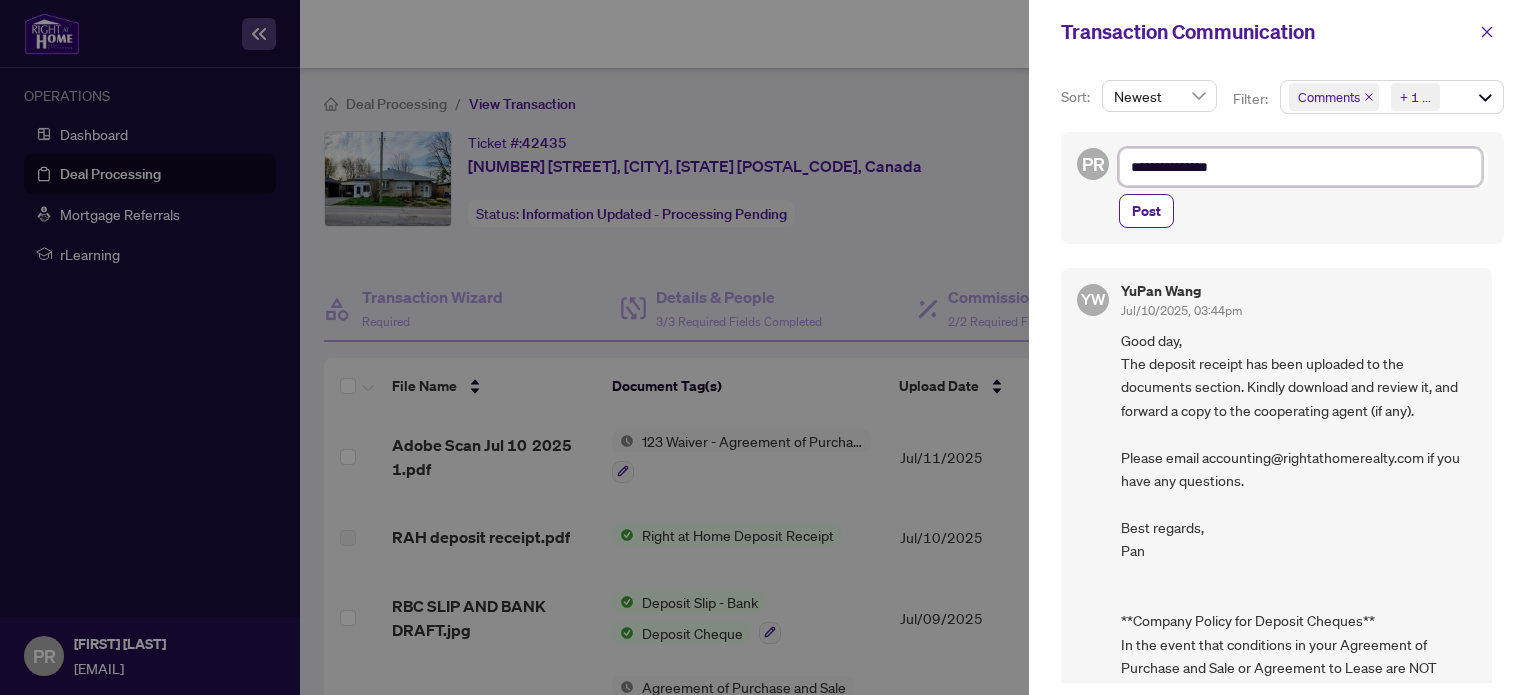 type on "**********" 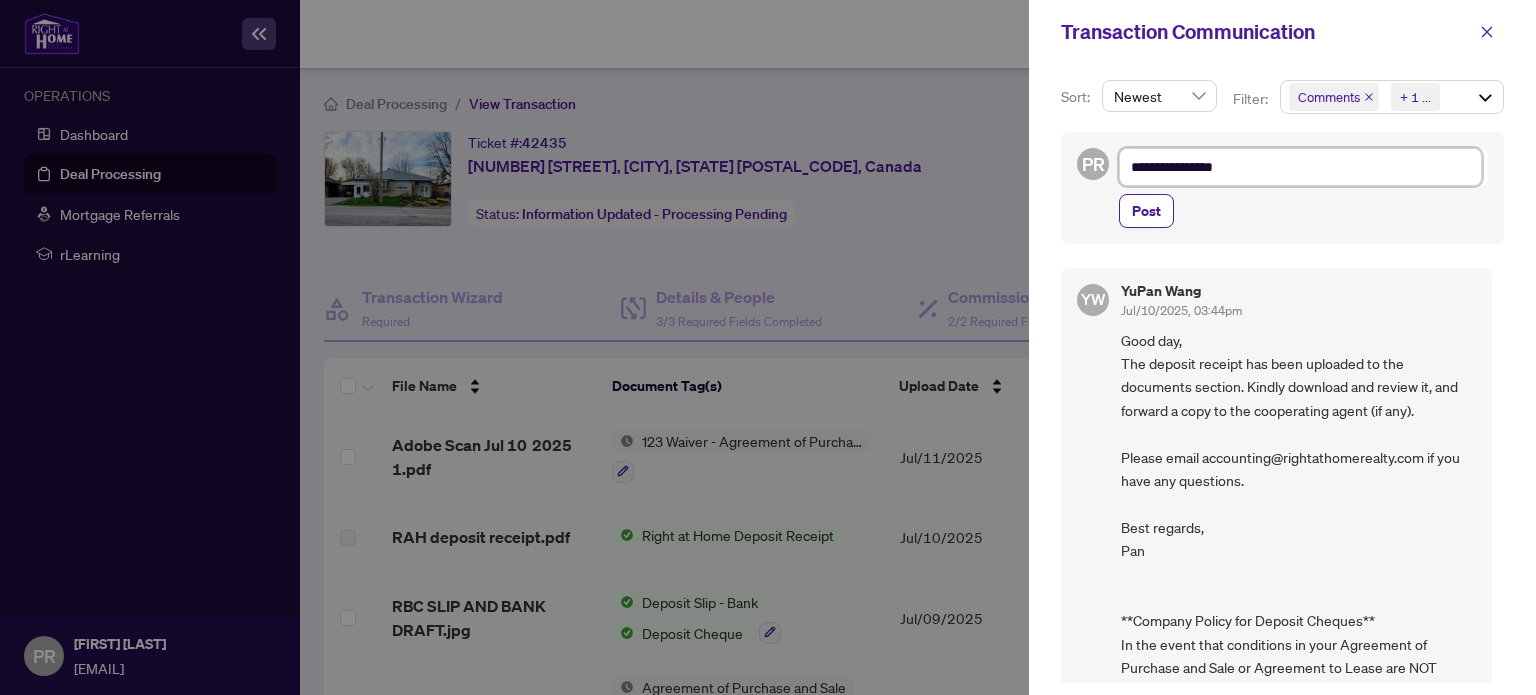 type on "**********" 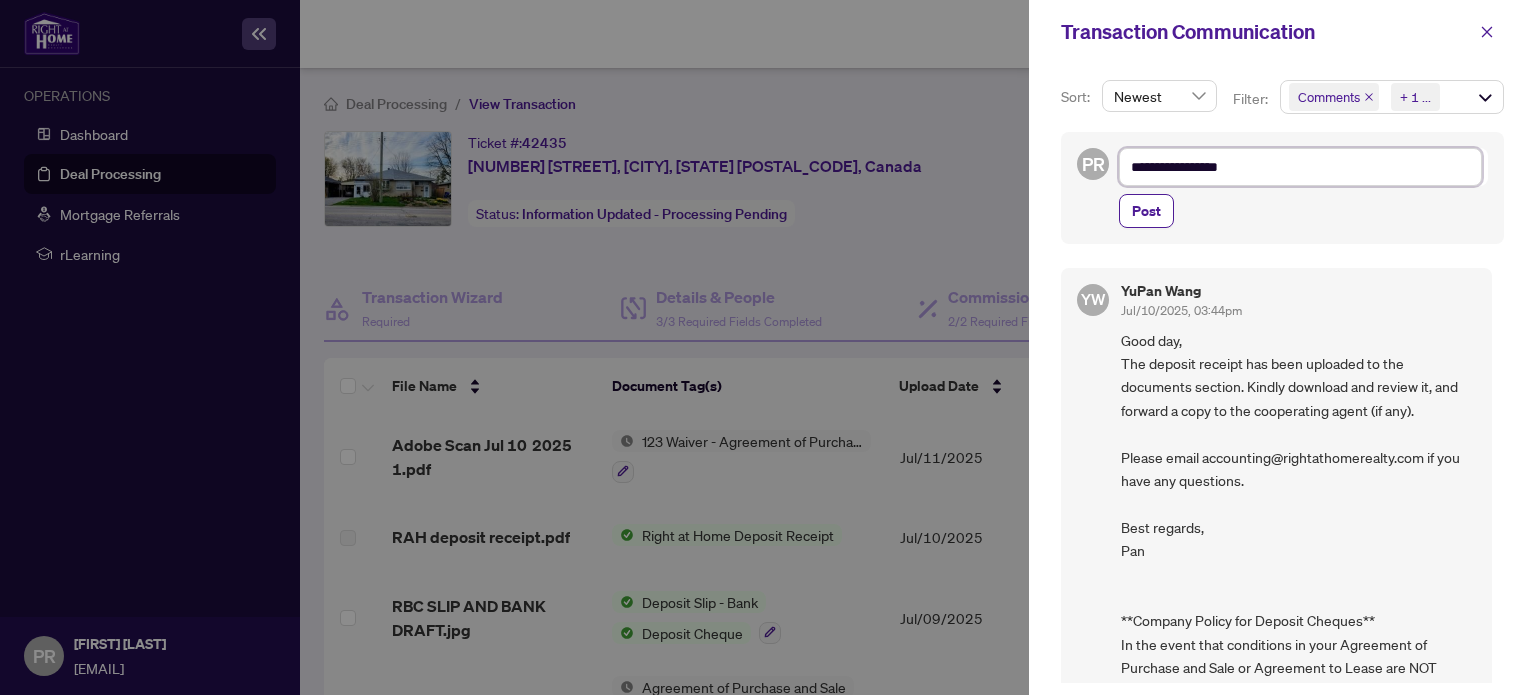 type on "**********" 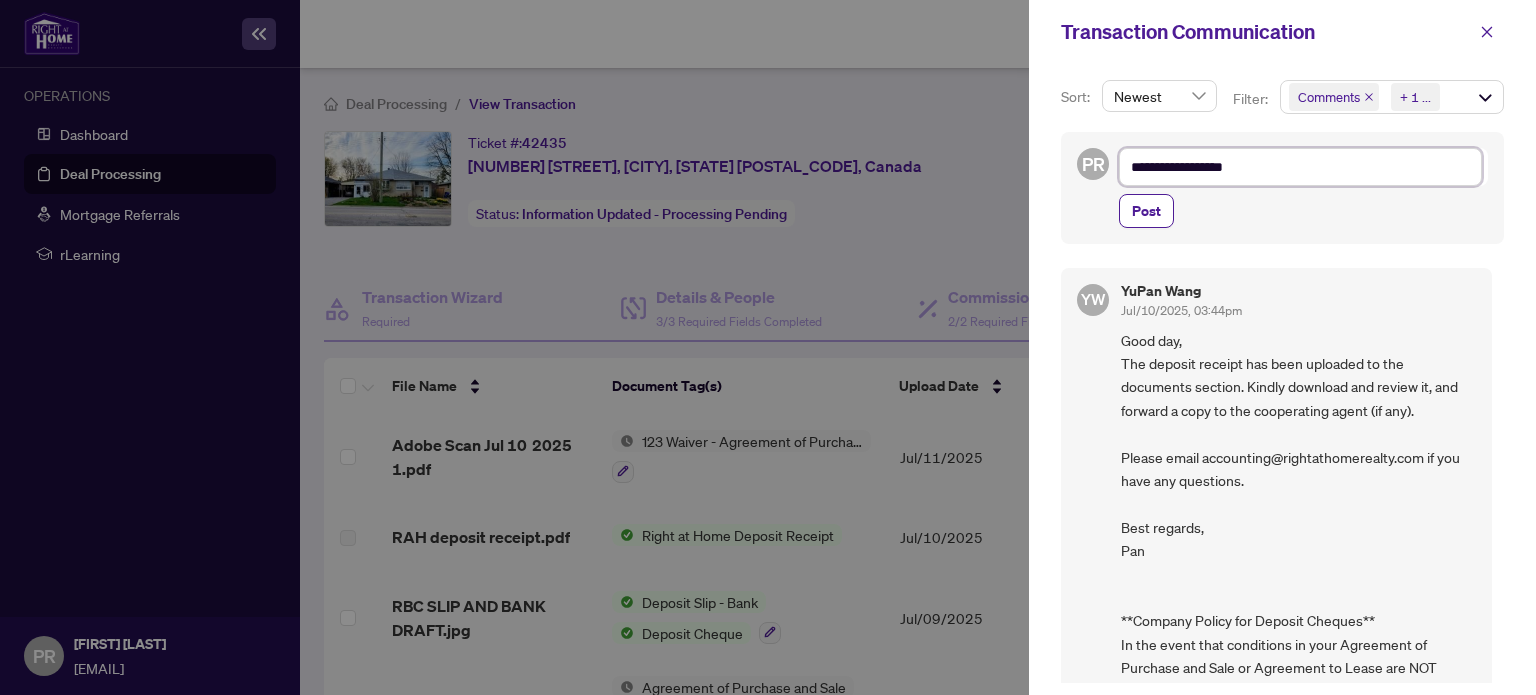 type on "**********" 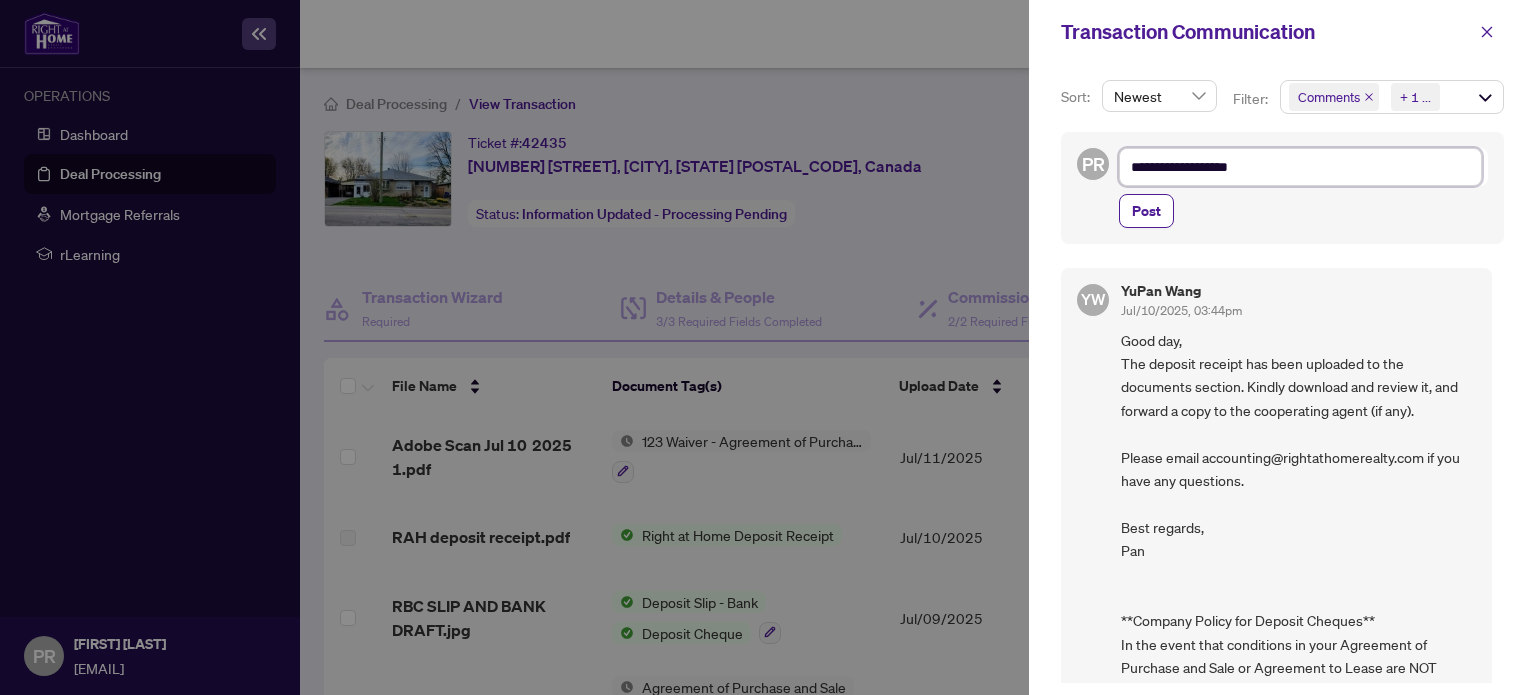 type on "**********" 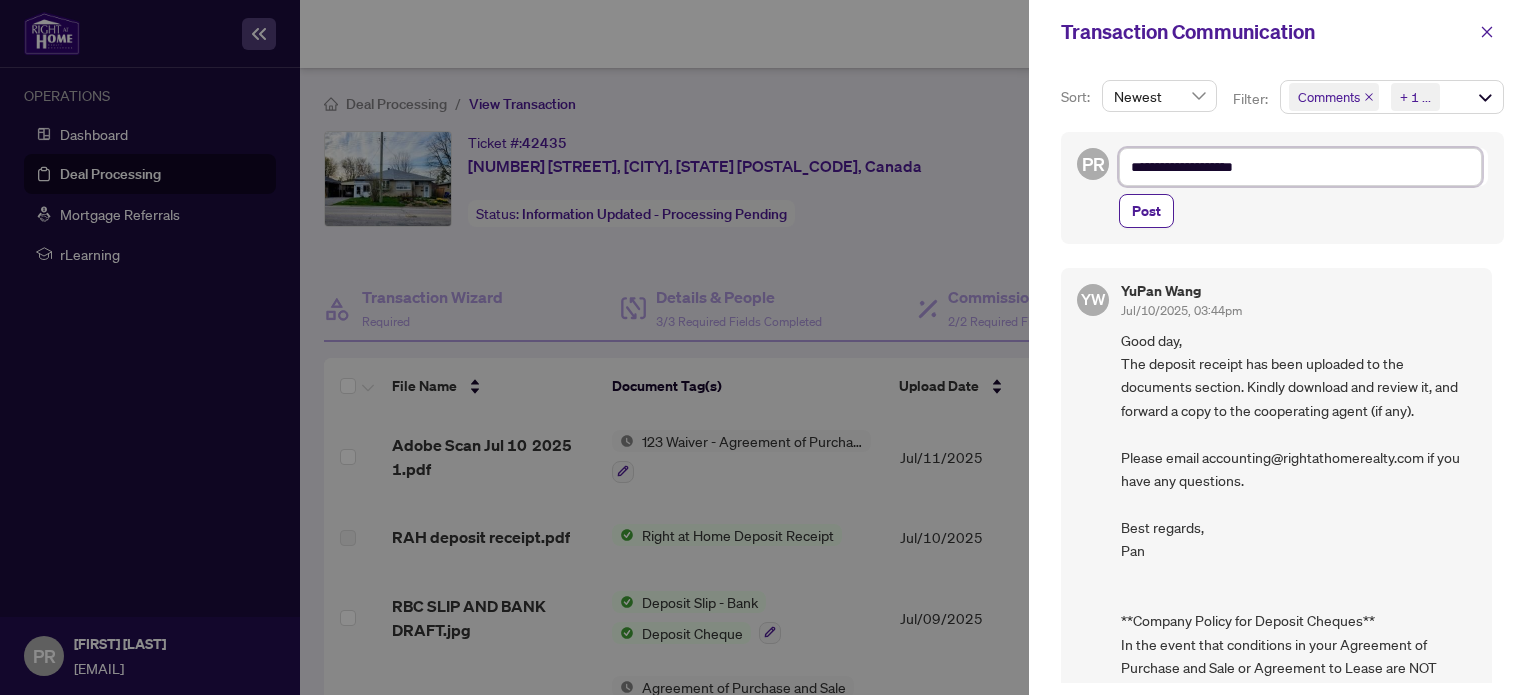 type on "**********" 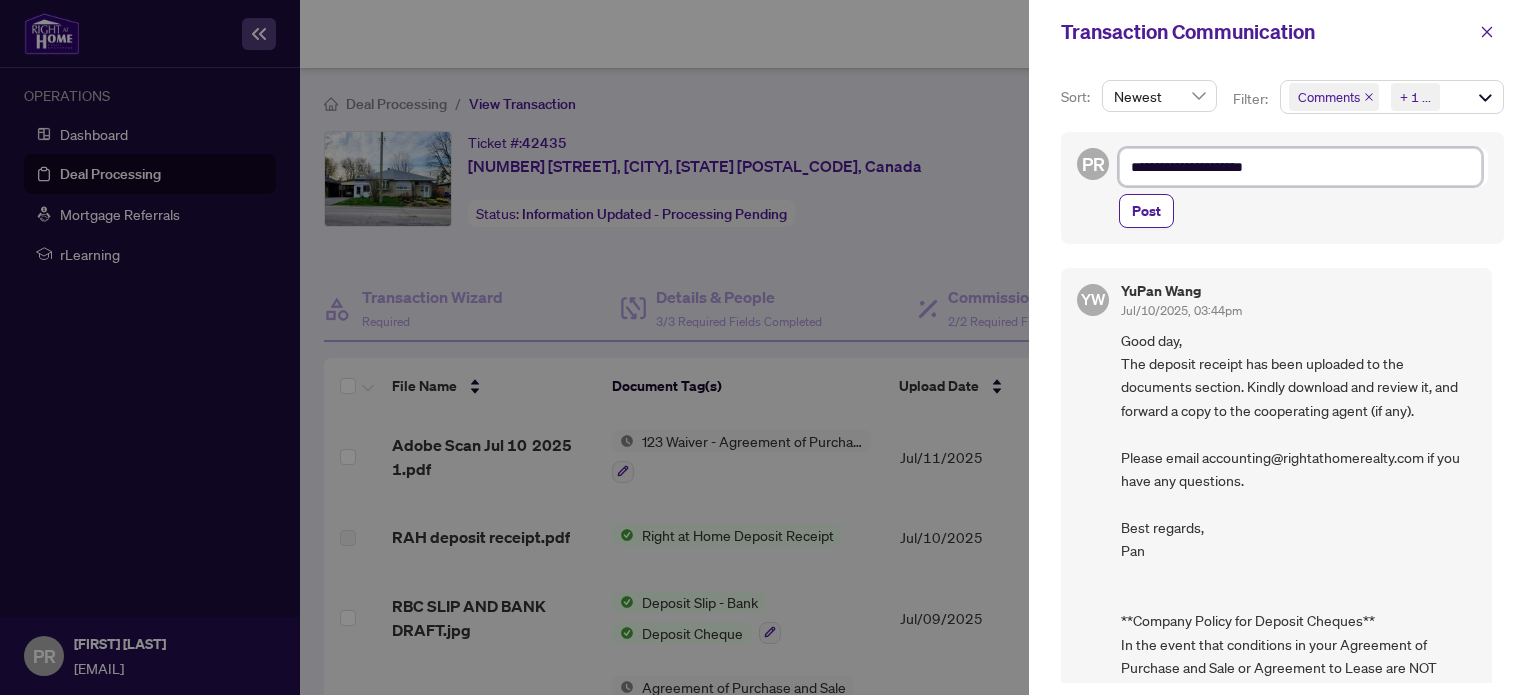 type on "**********" 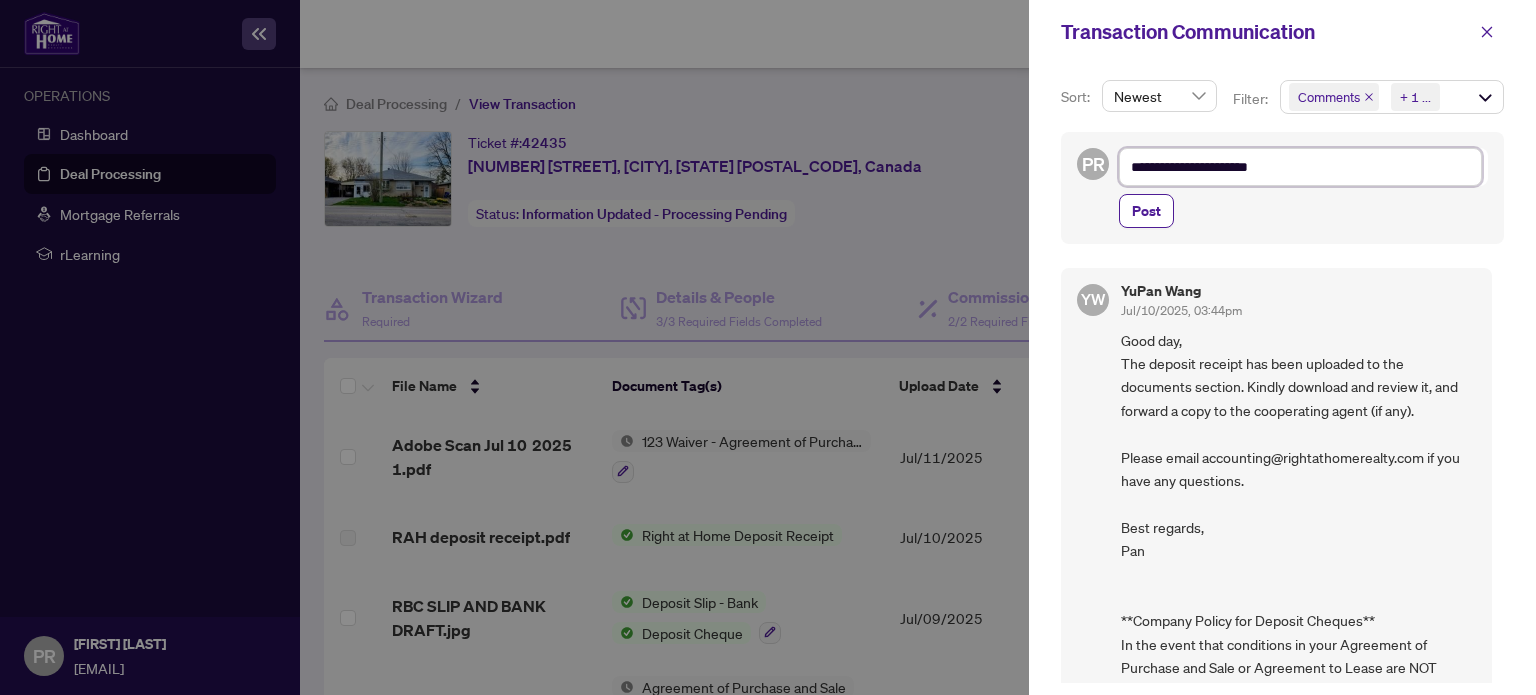 type on "**********" 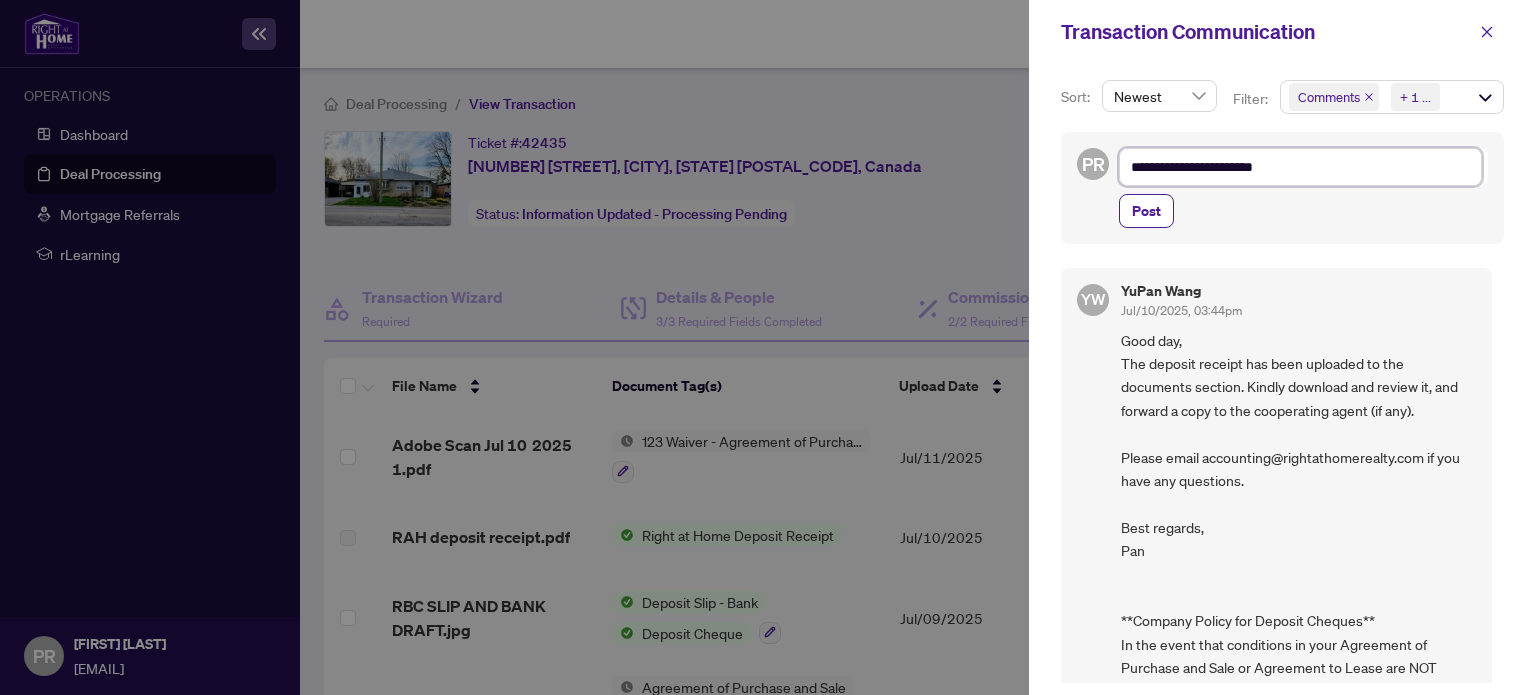 type on "**********" 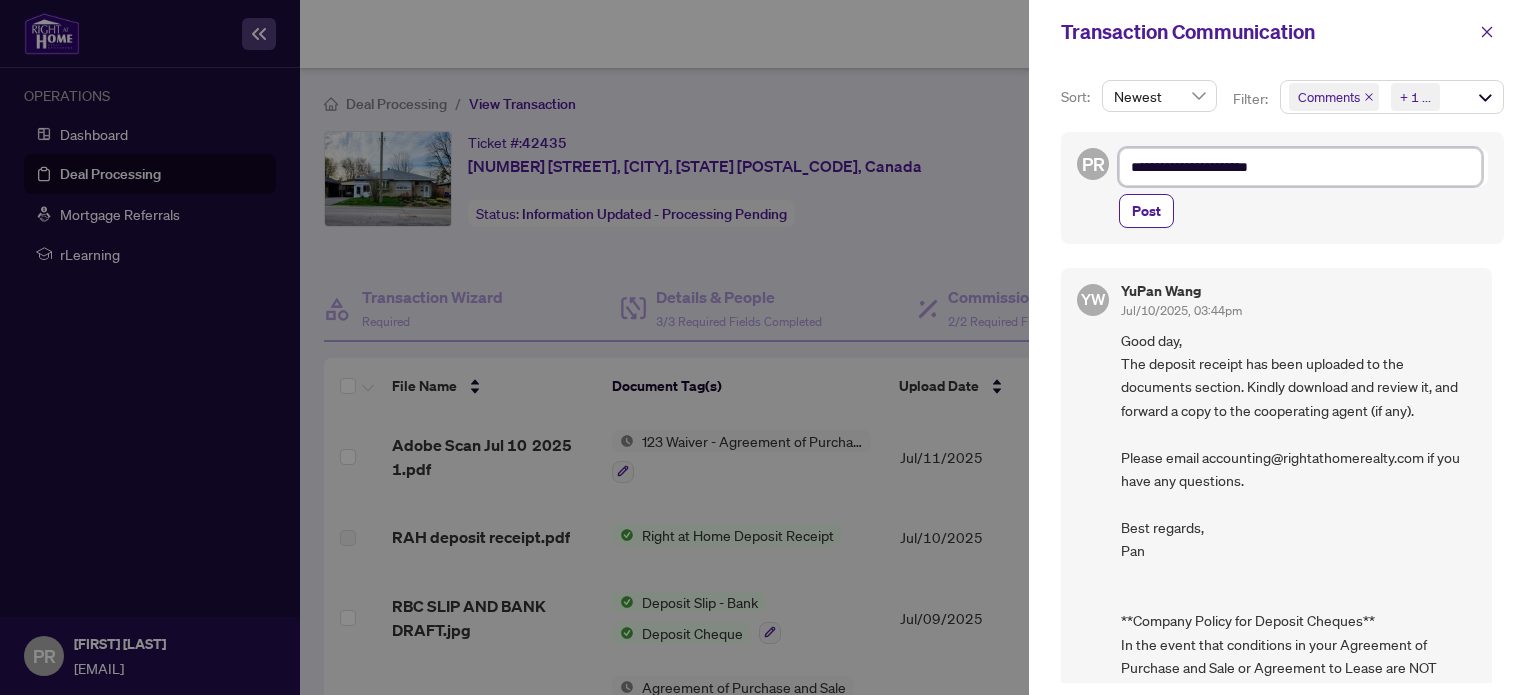 type on "**********" 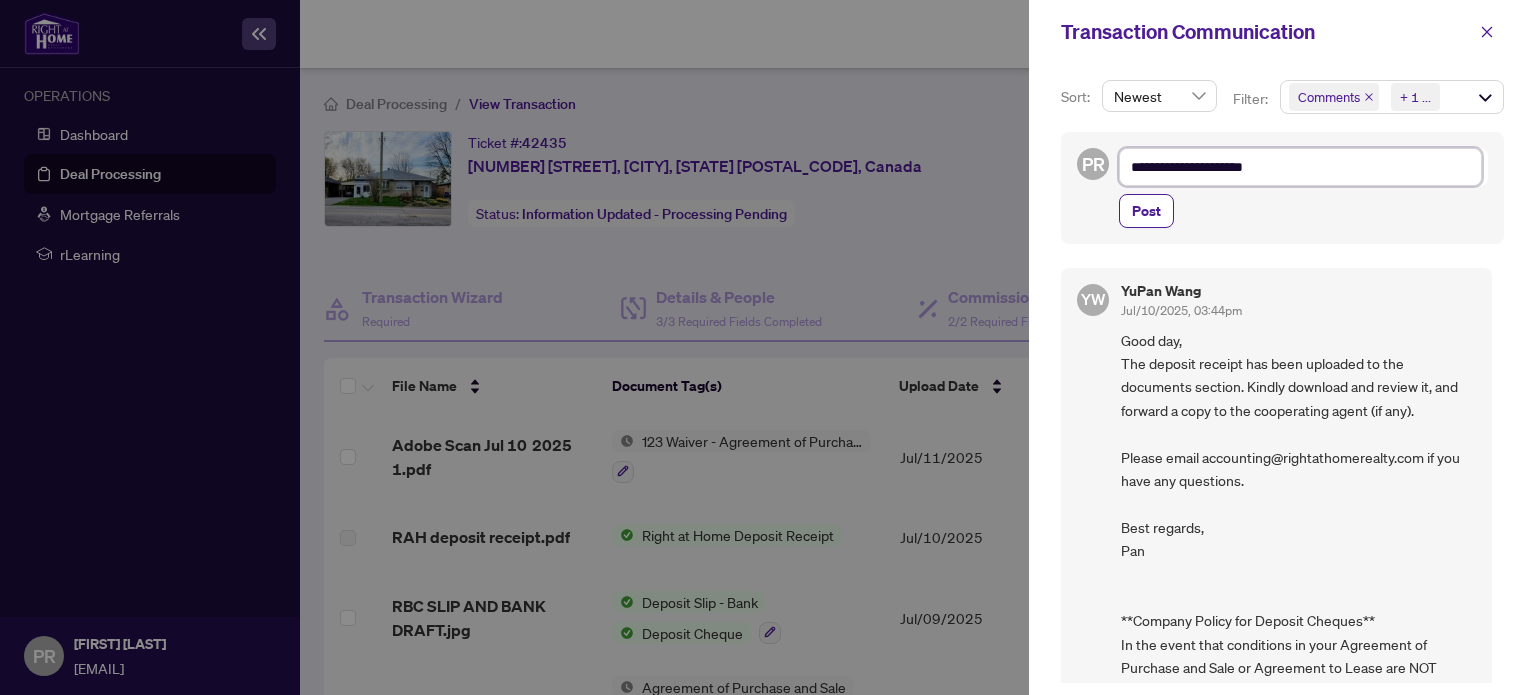 type on "**********" 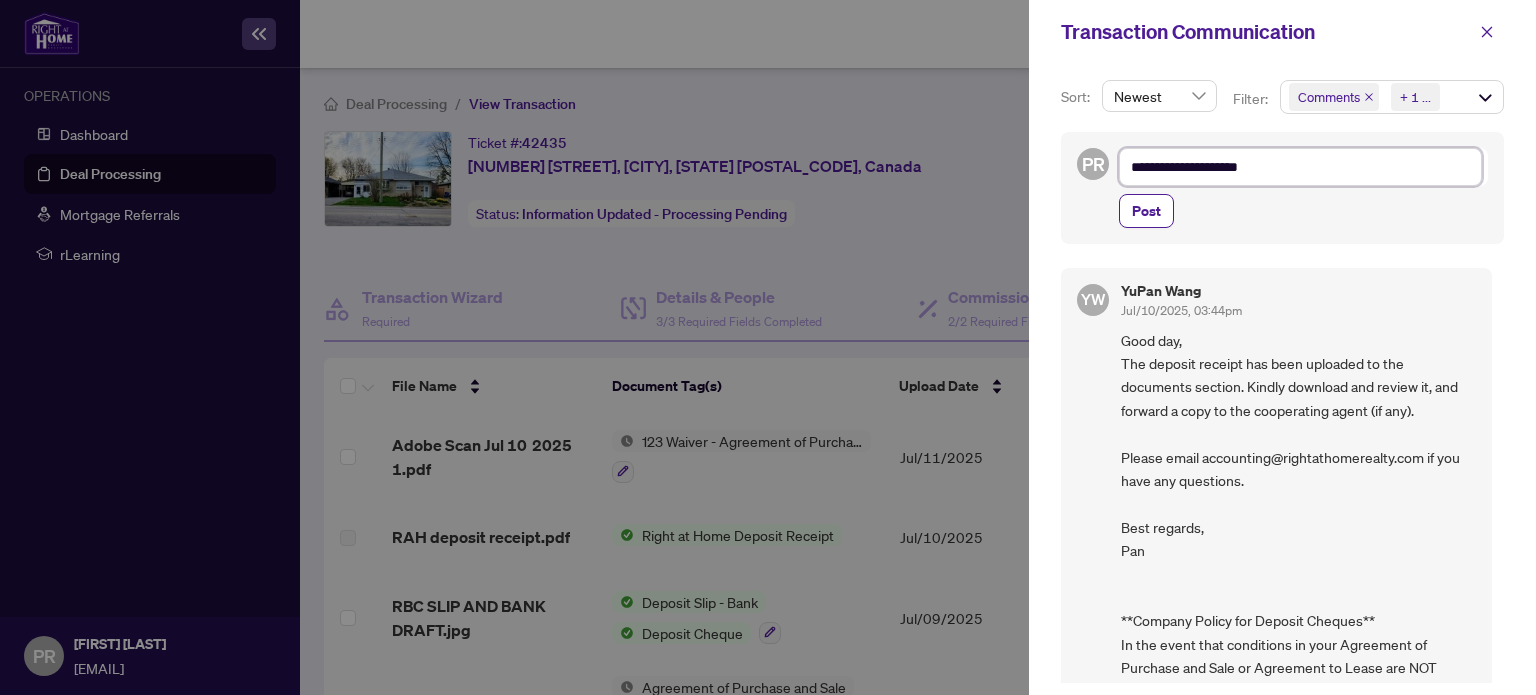 type on "**********" 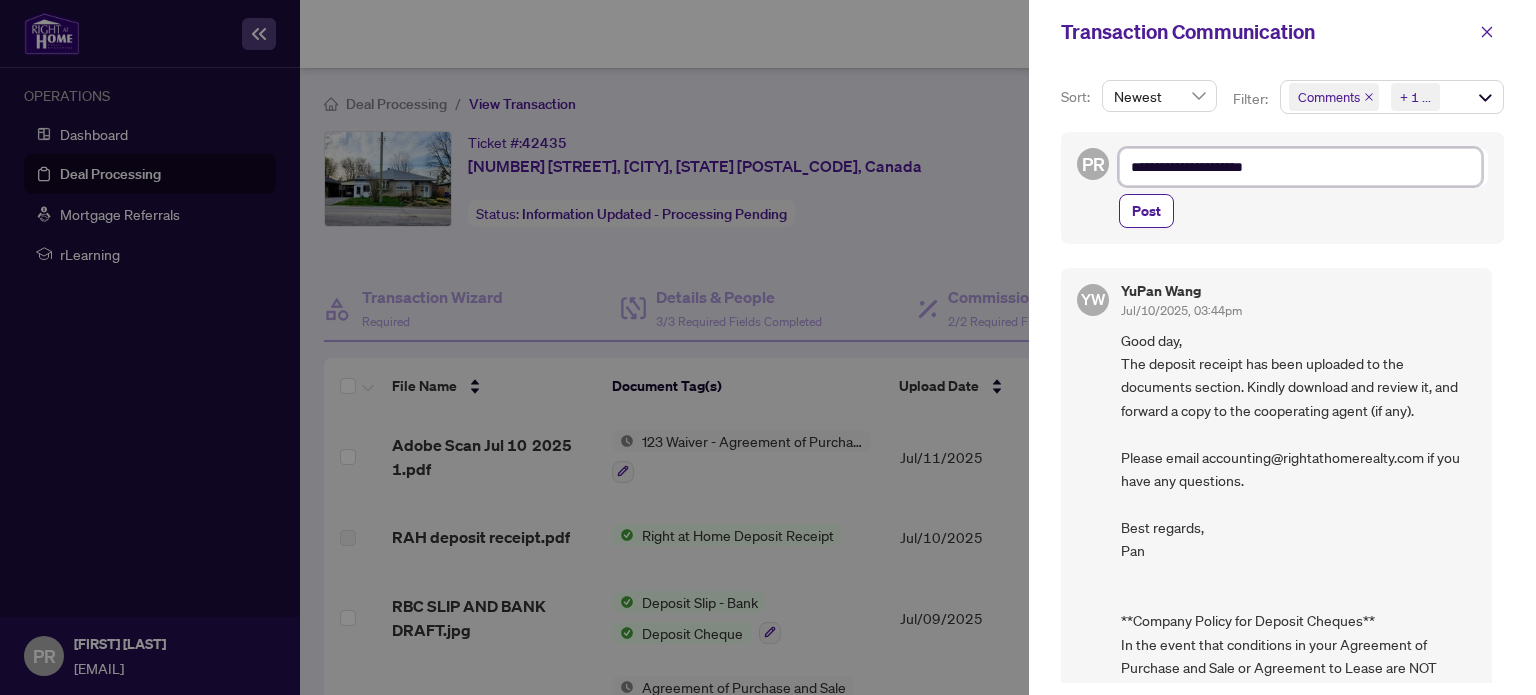 type on "**********" 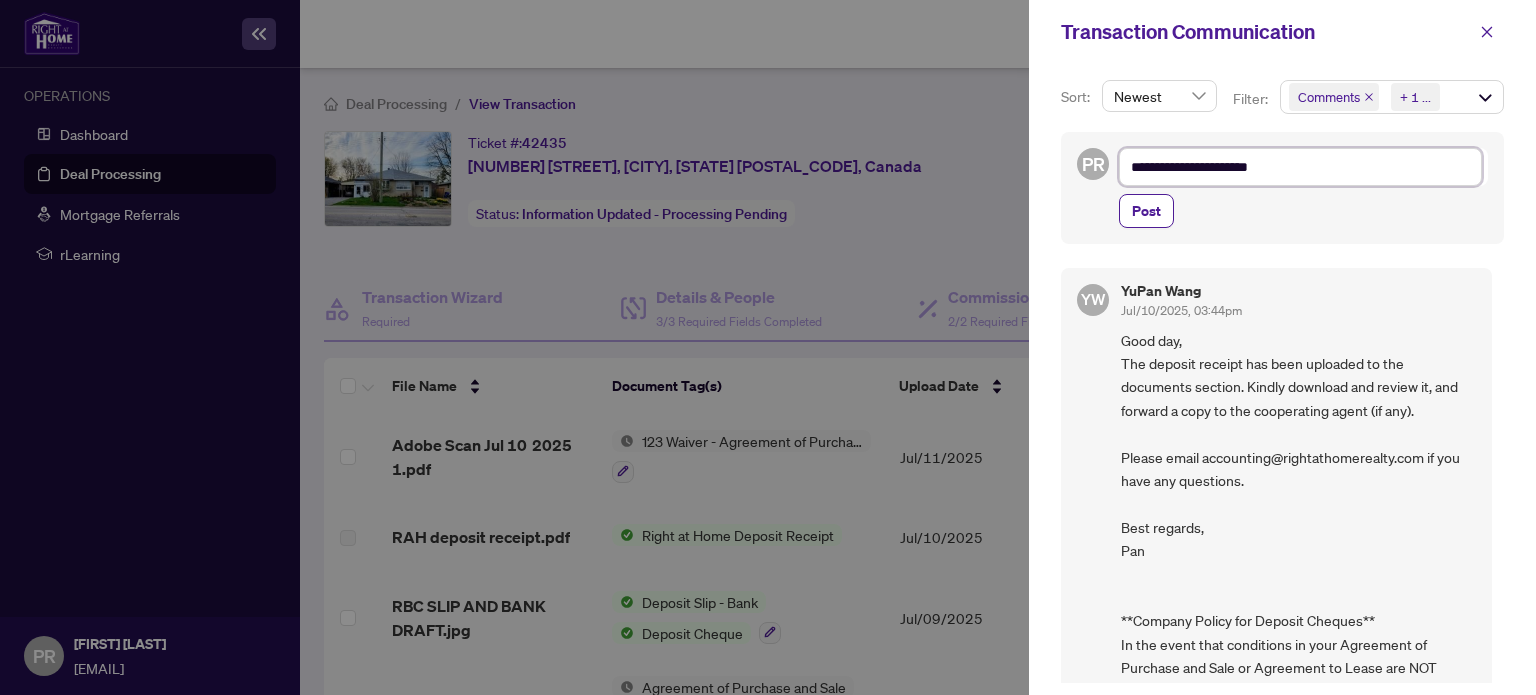type on "**********" 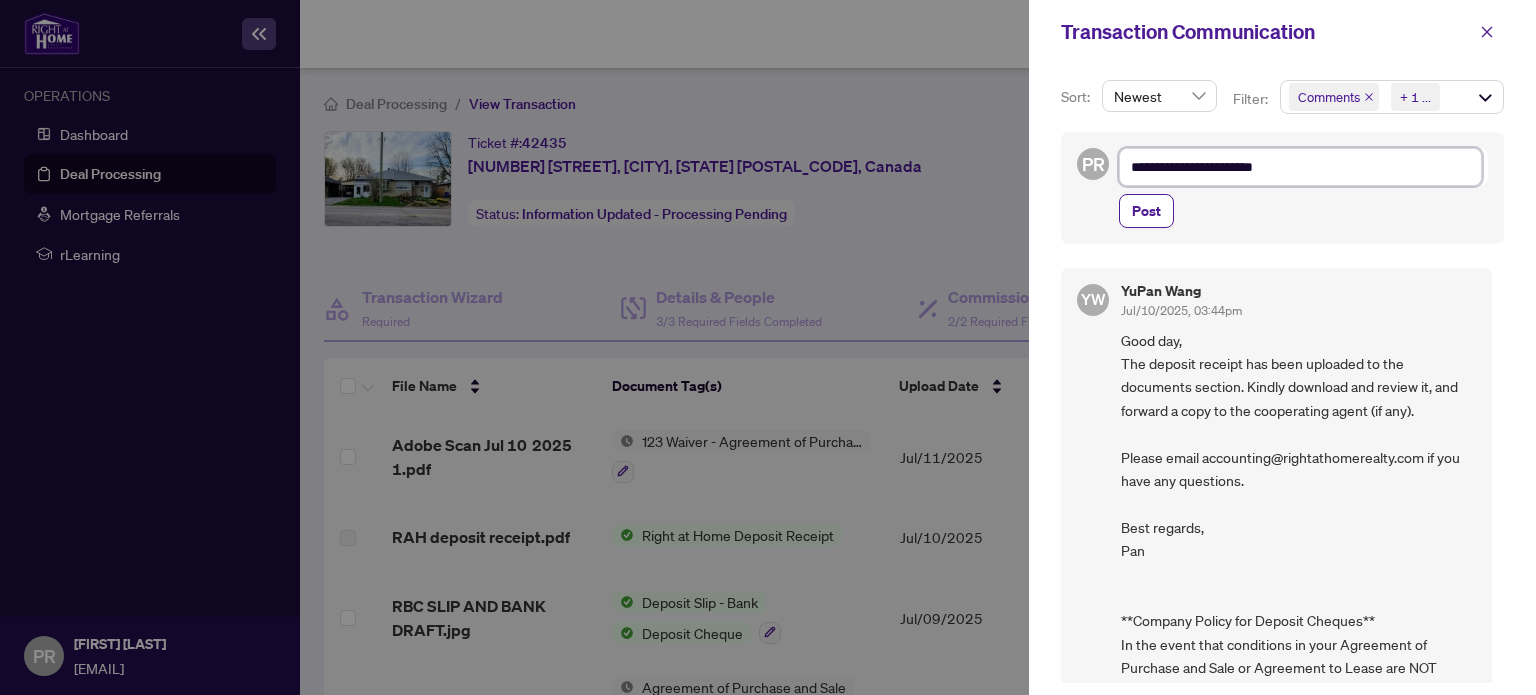 type on "**********" 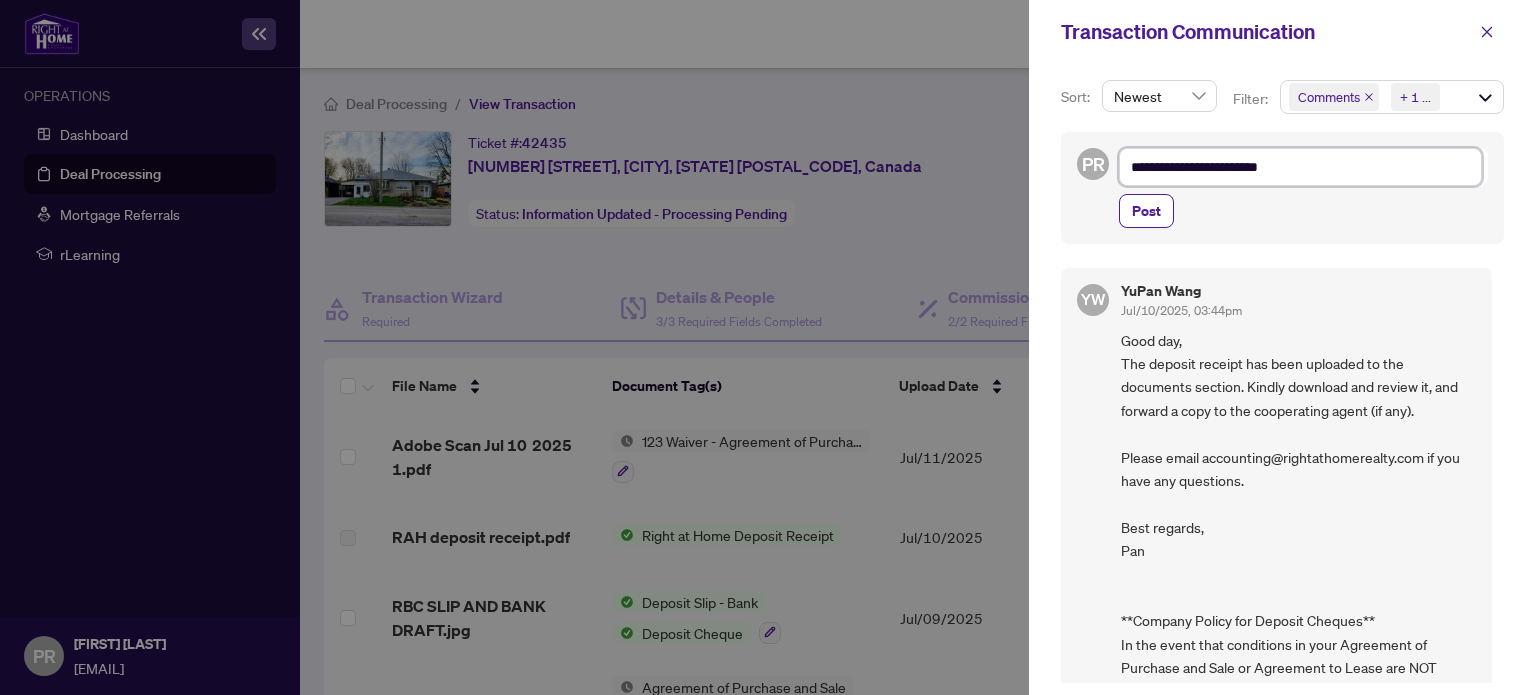 type on "**********" 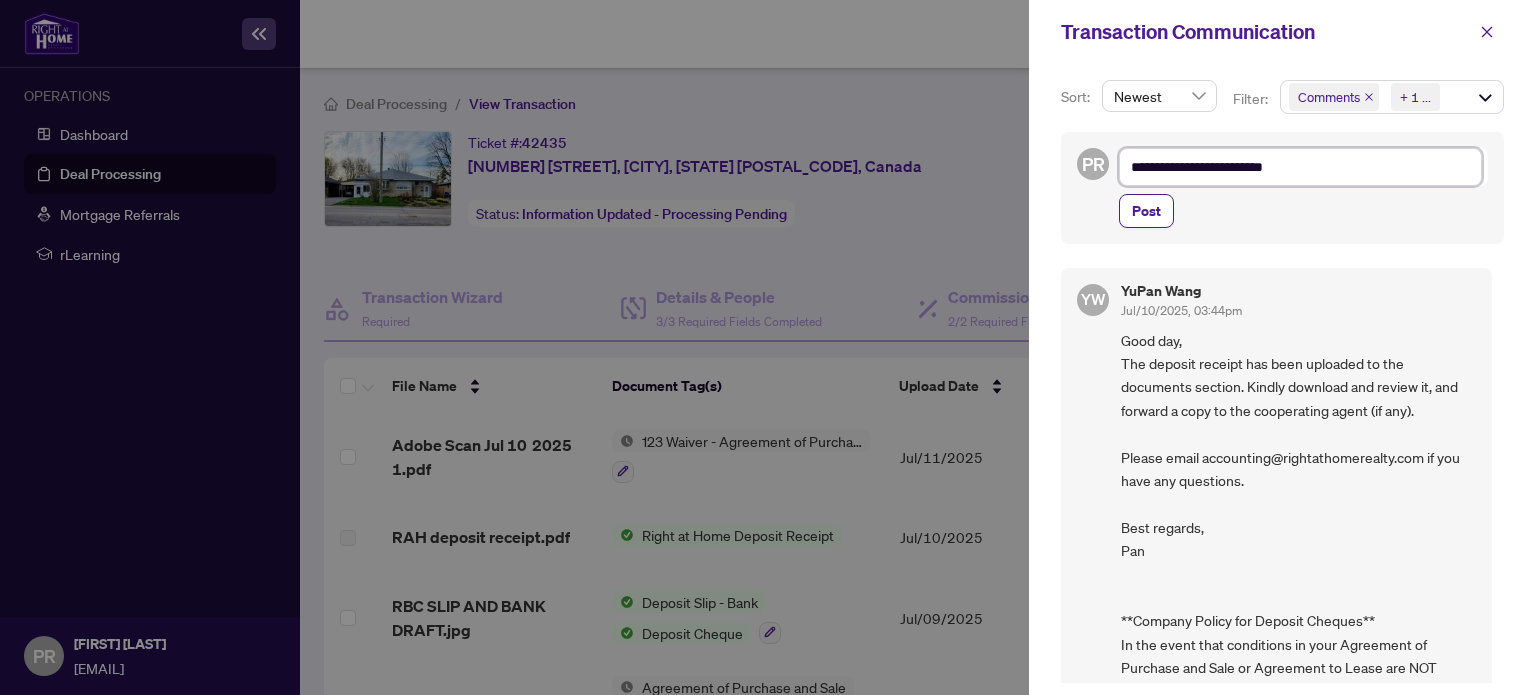 type on "**********" 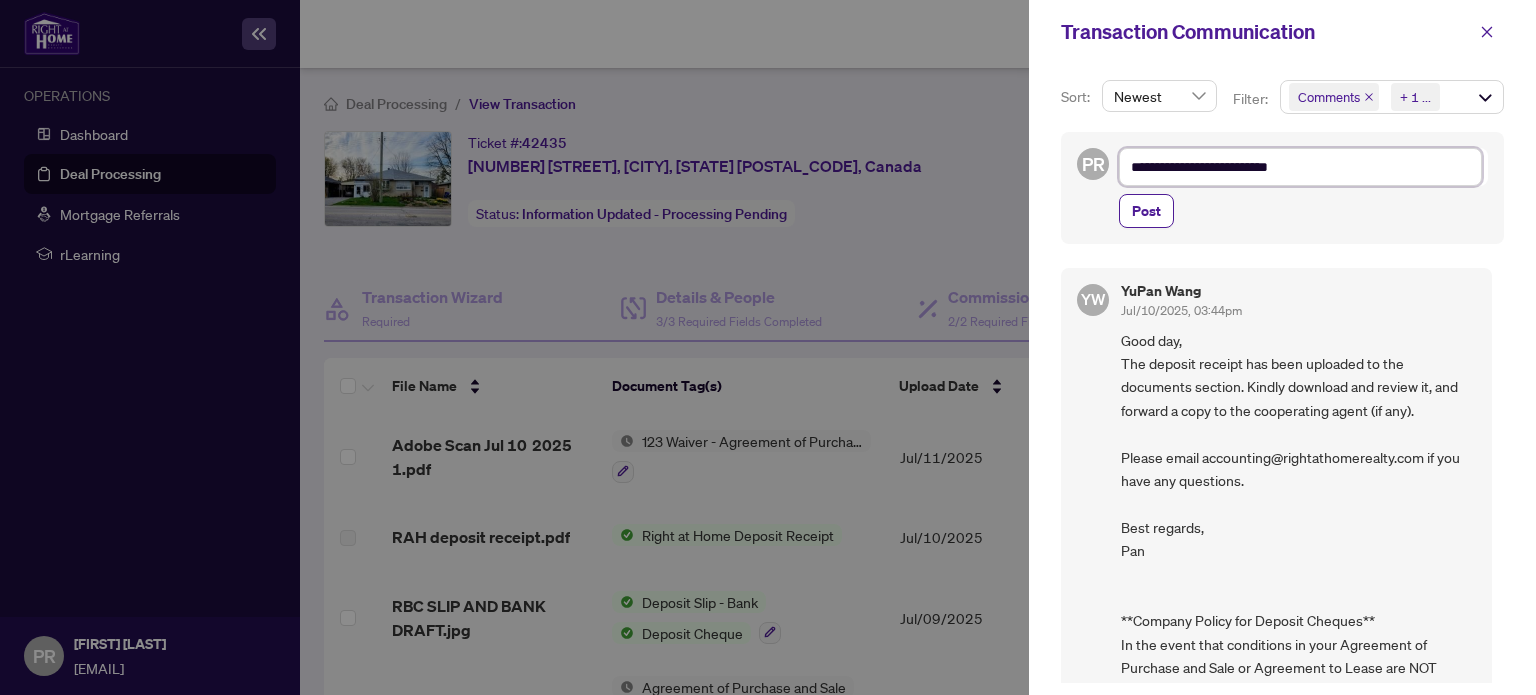 type on "**********" 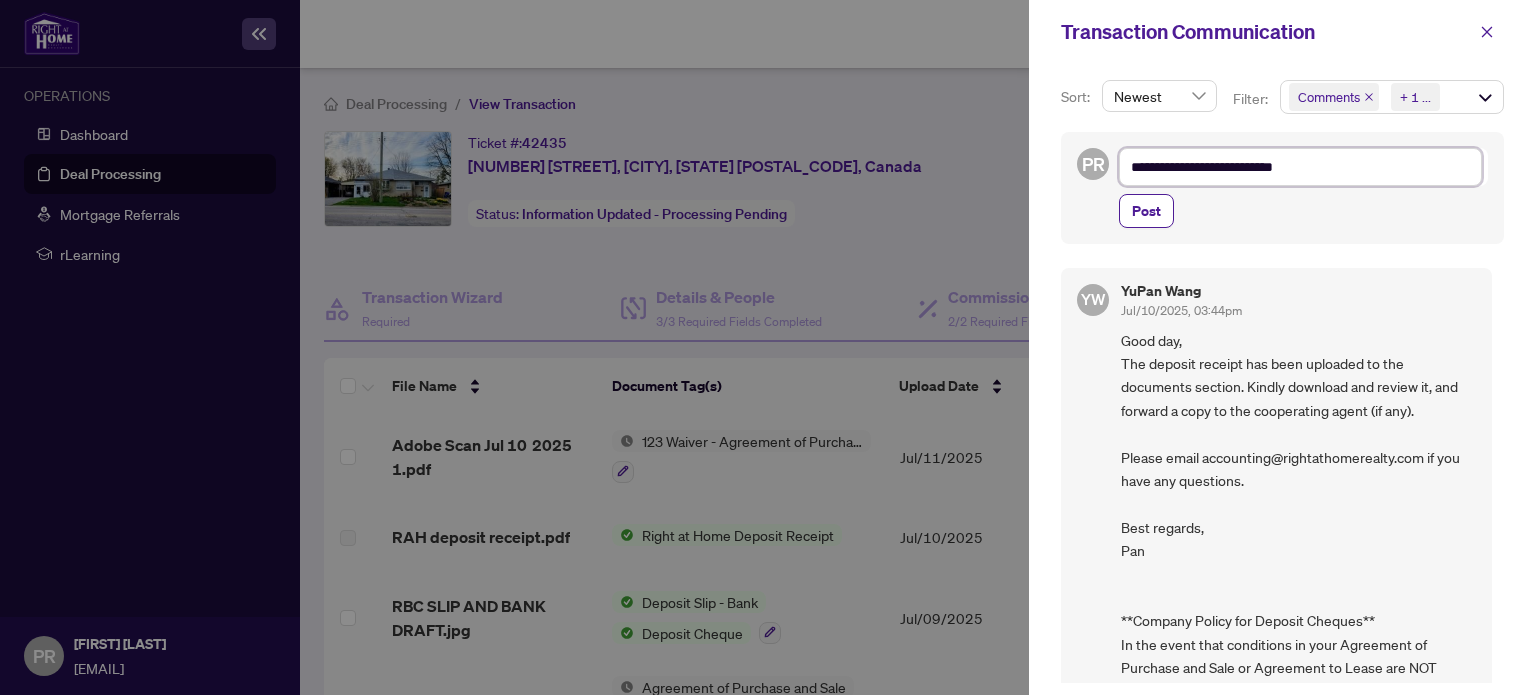 type on "**********" 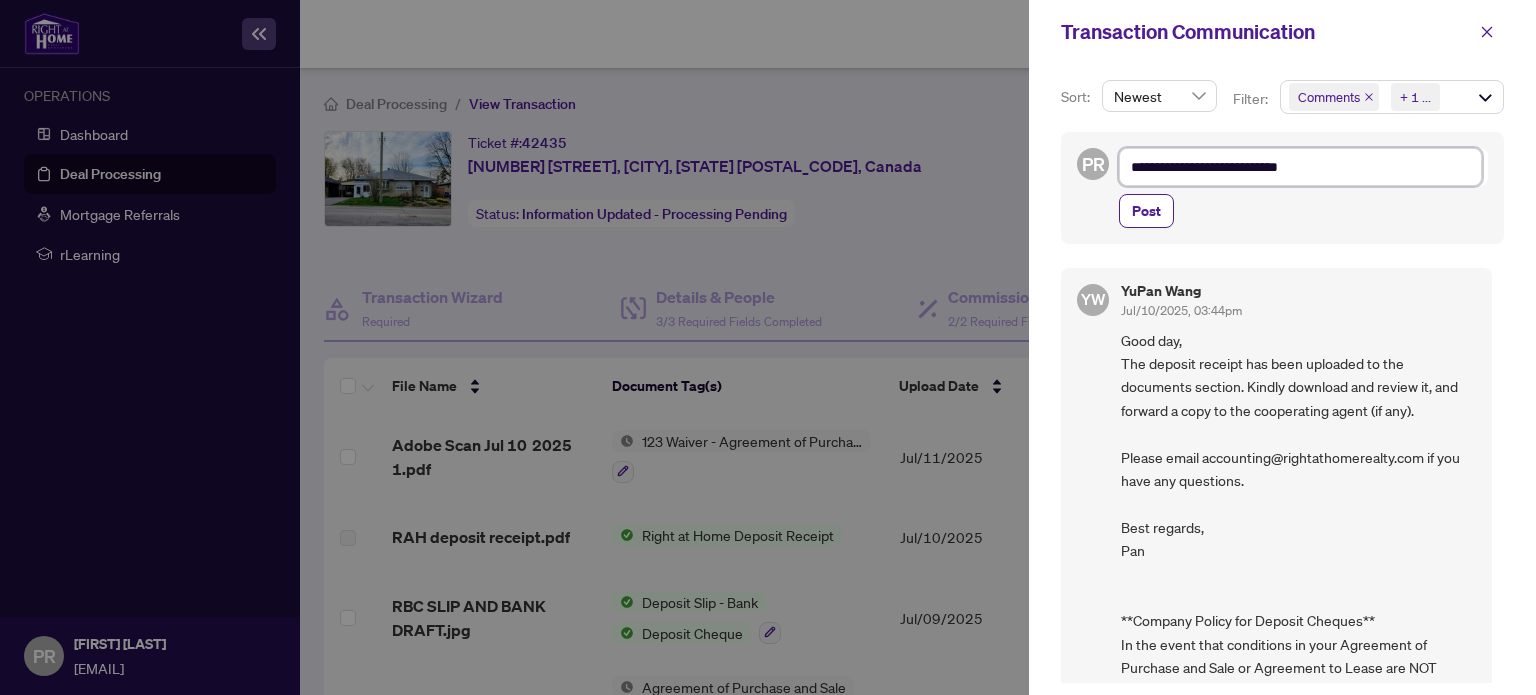 type on "**********" 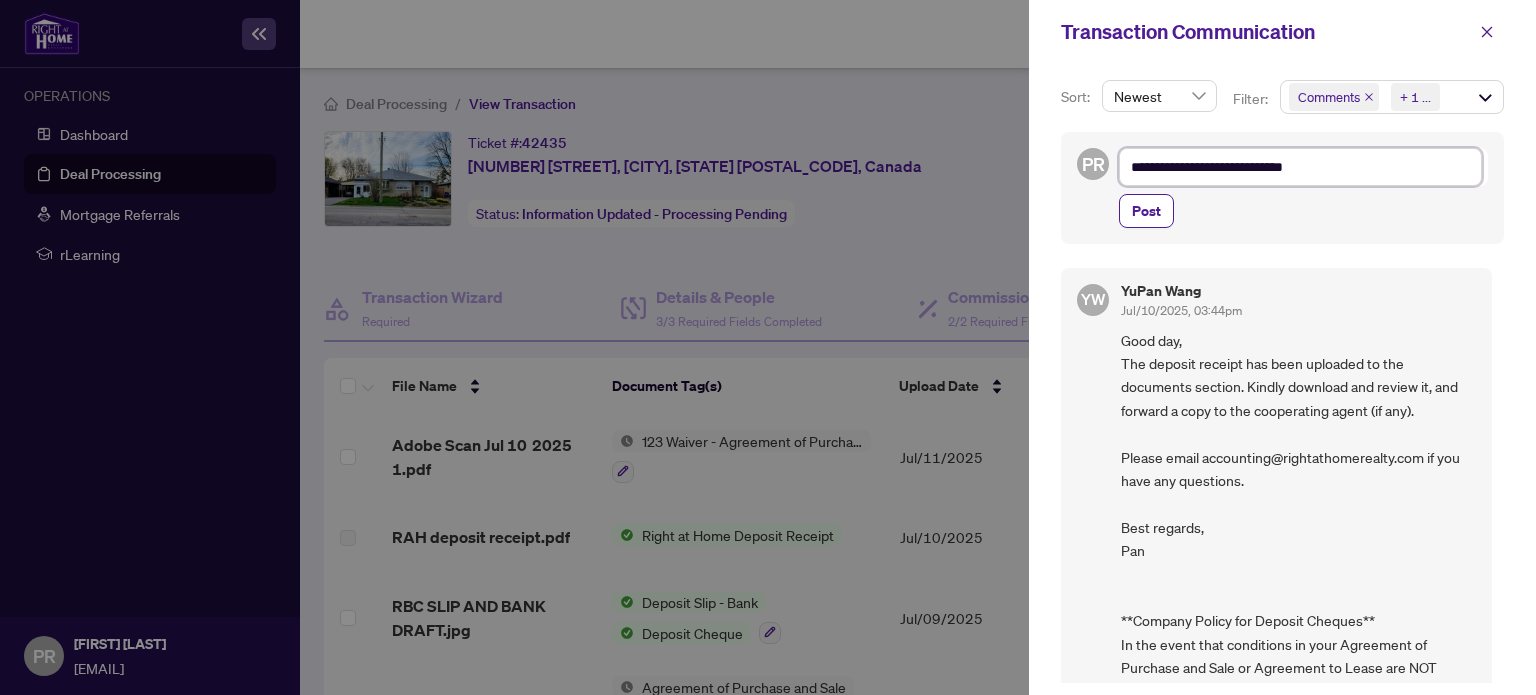 type on "**********" 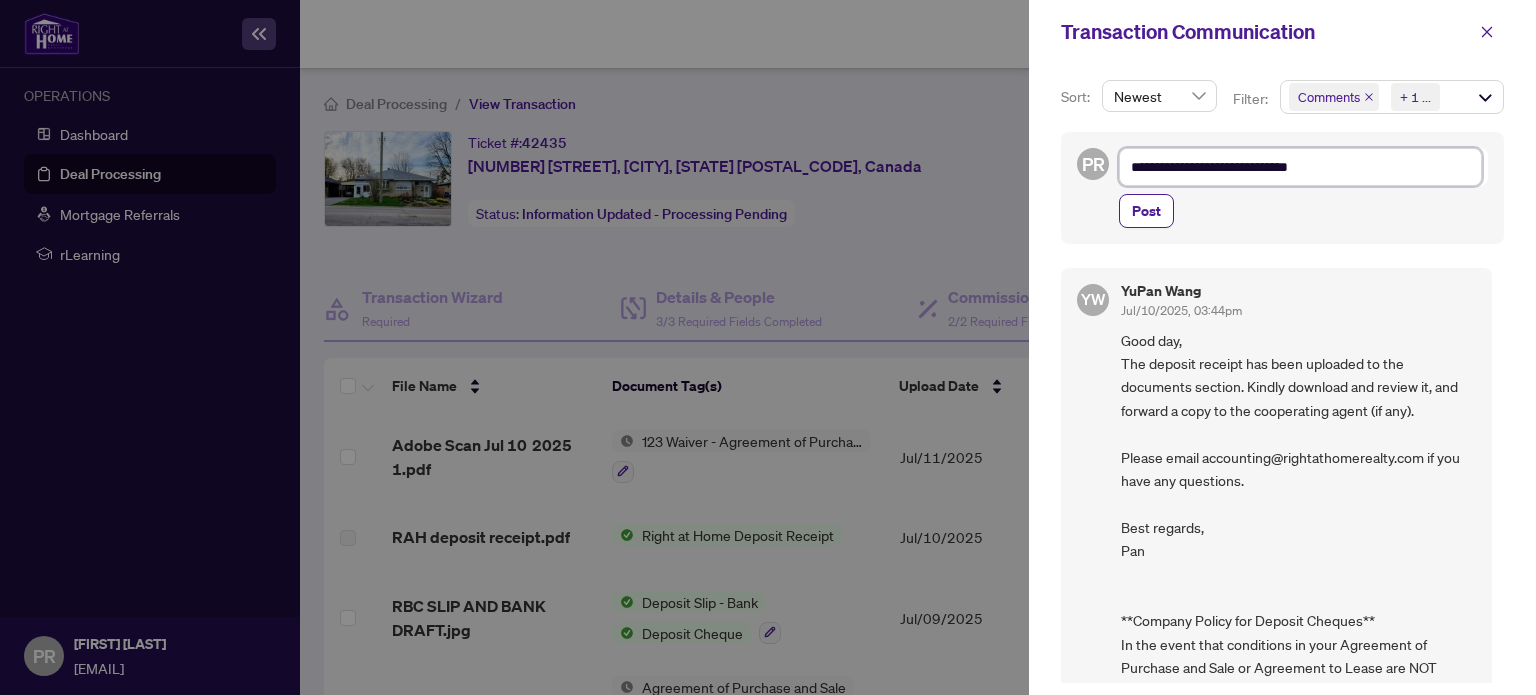 type on "**********" 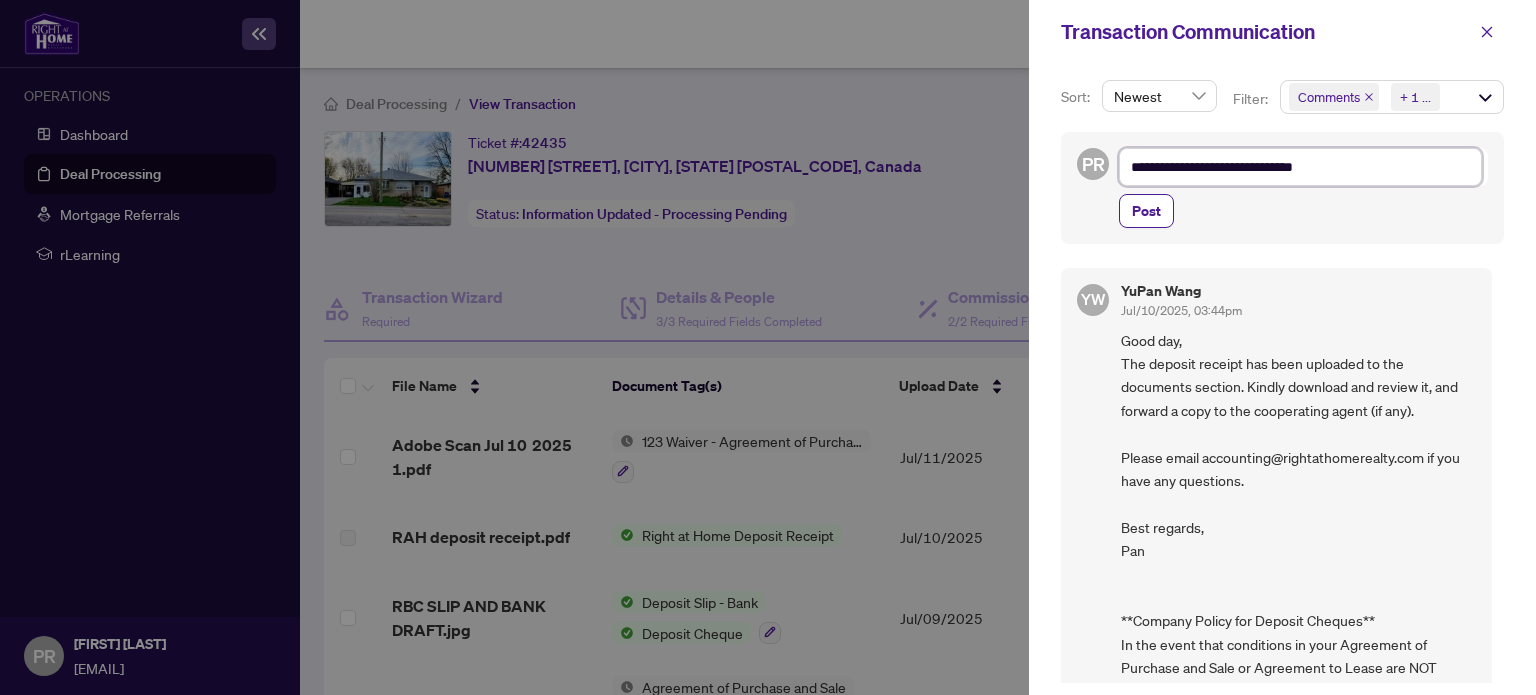 type on "**********" 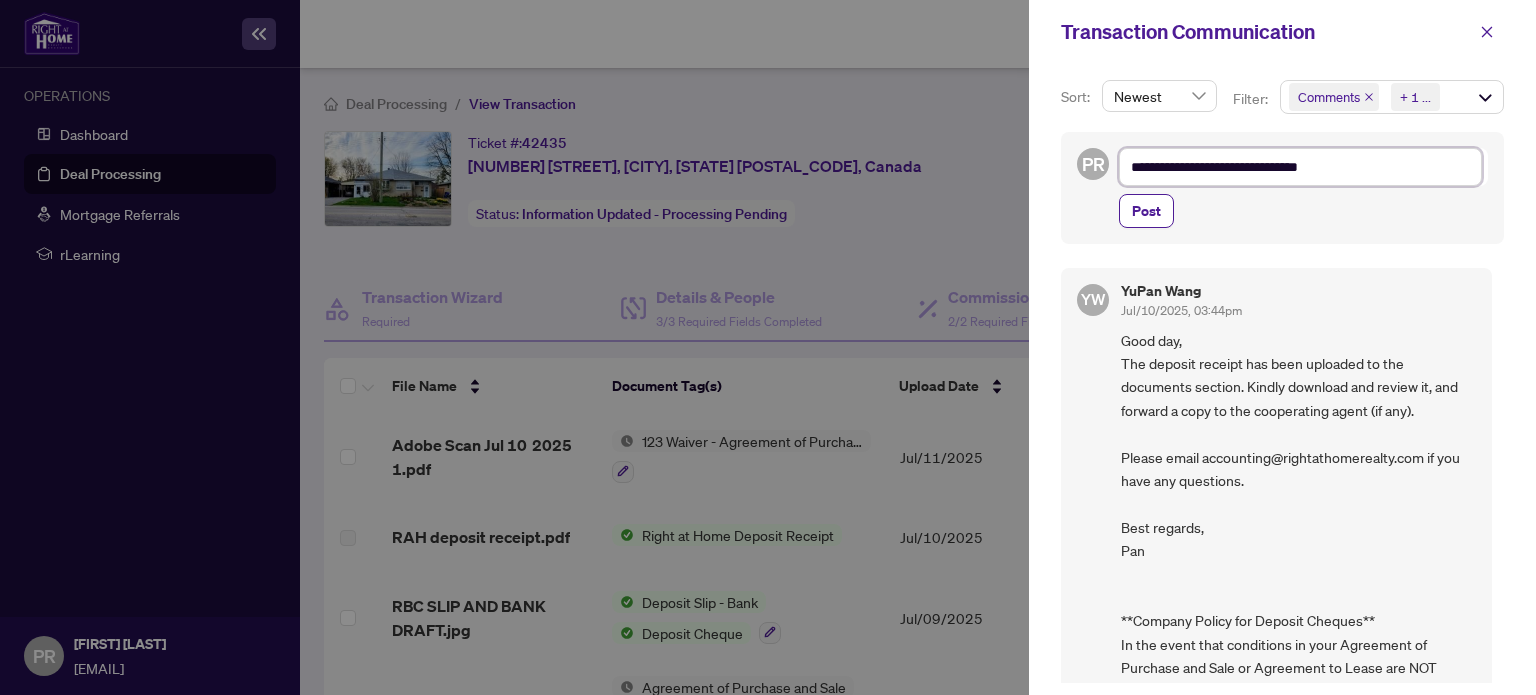 type on "**********" 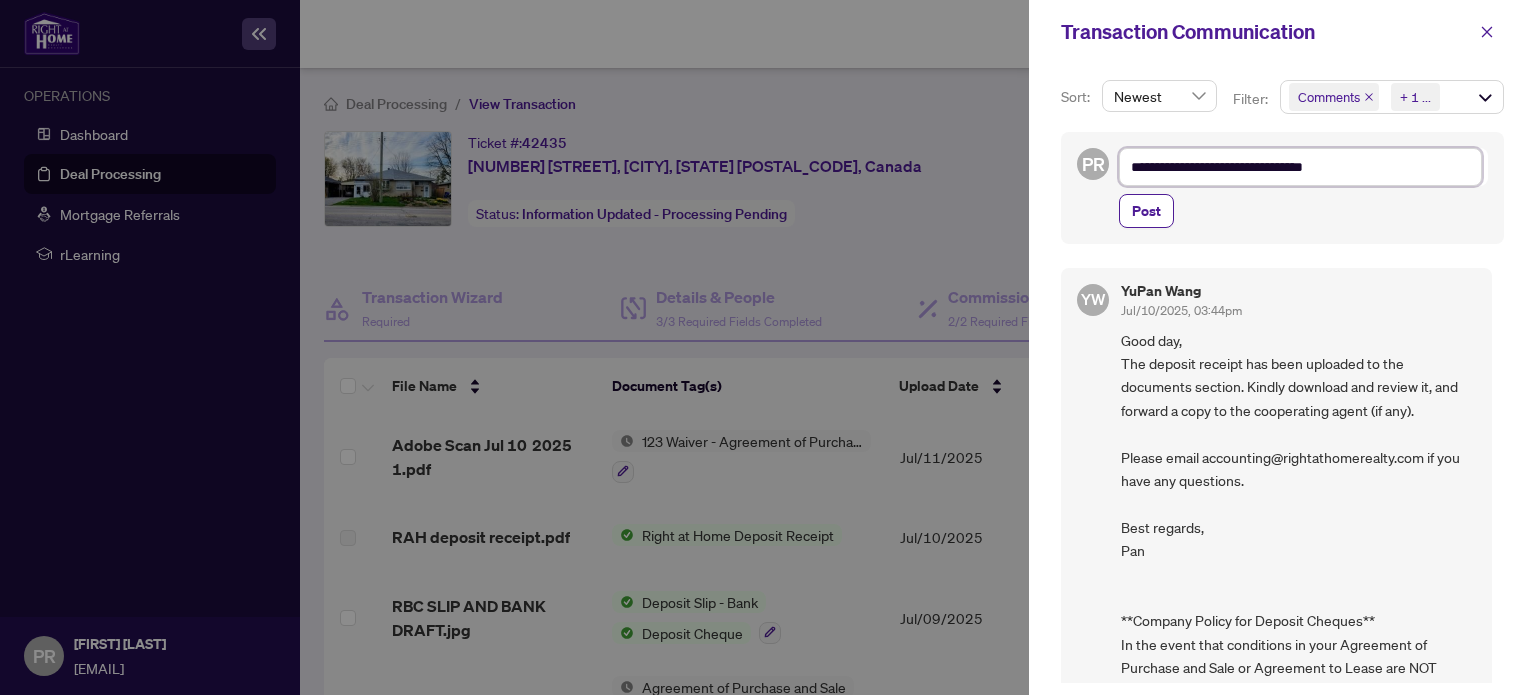 type on "**********" 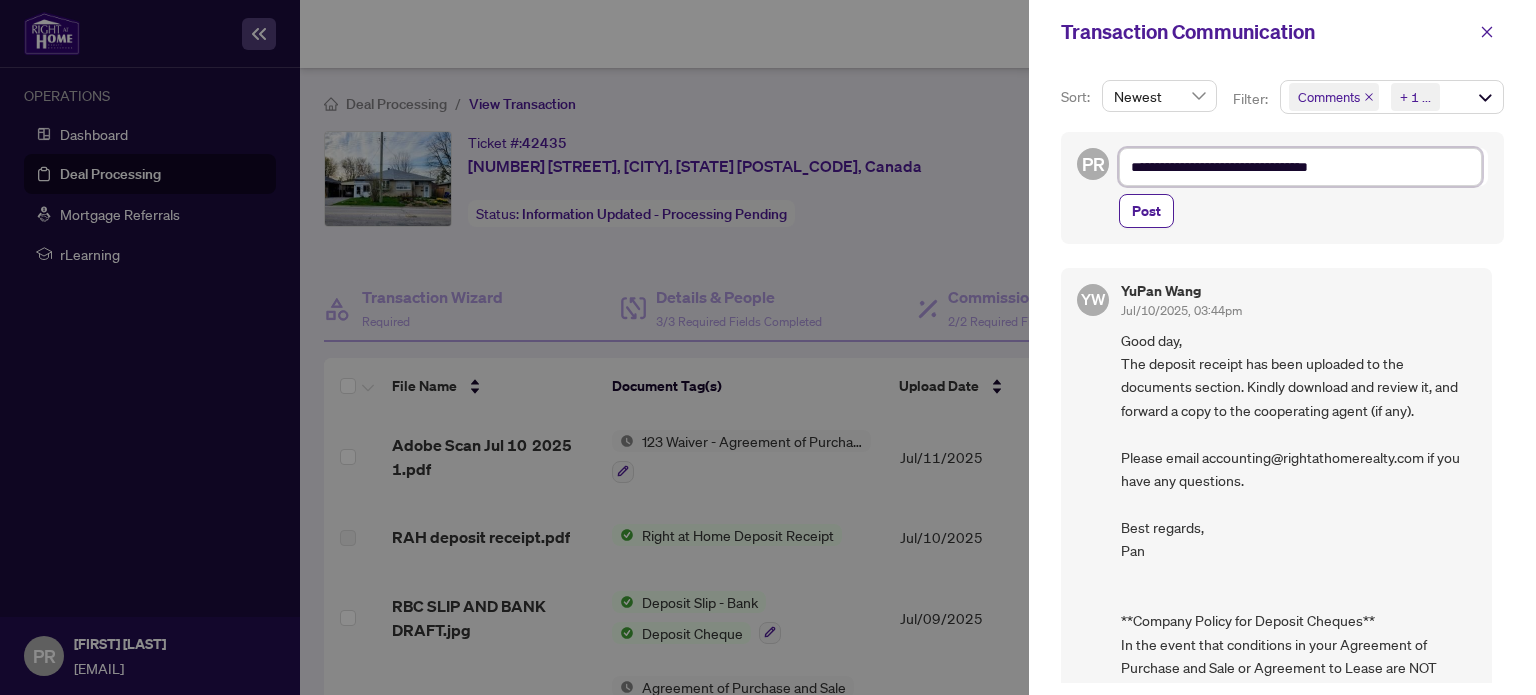 type on "**********" 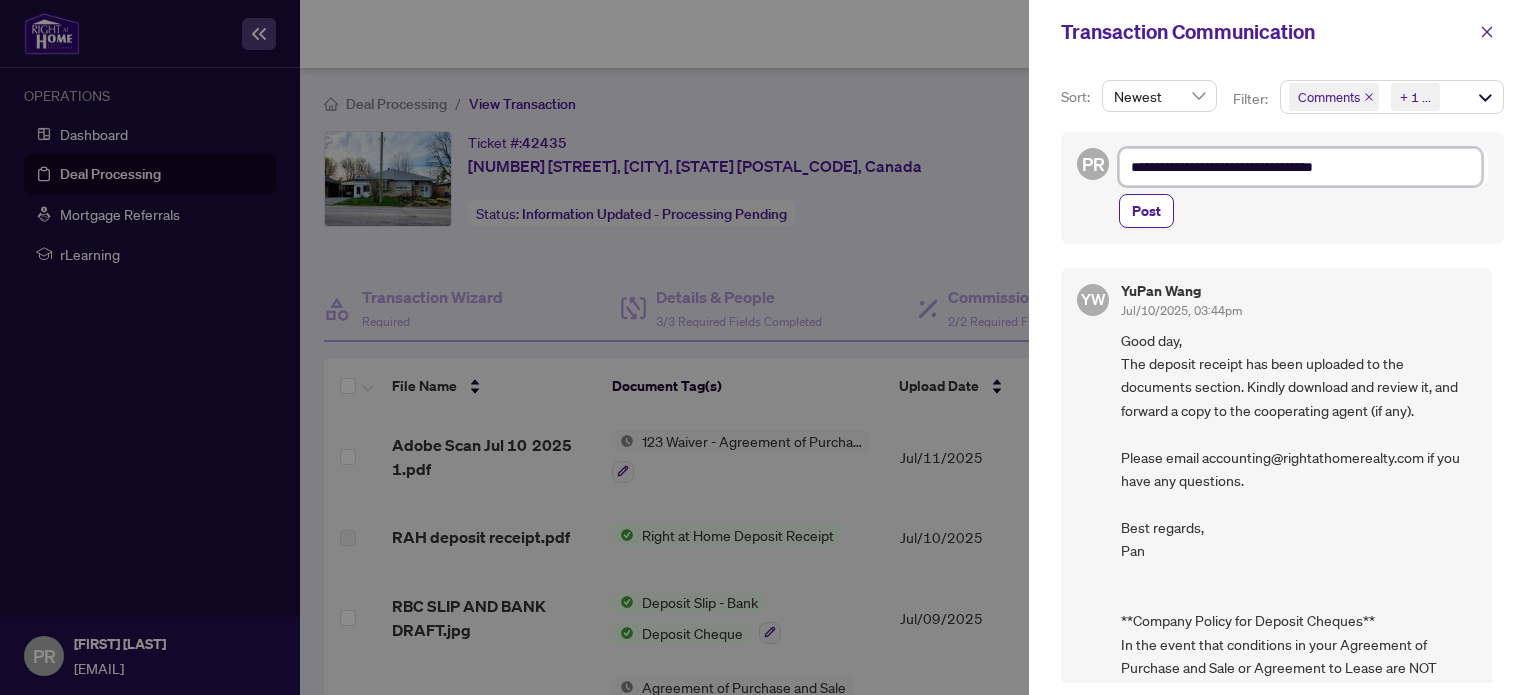type on "**********" 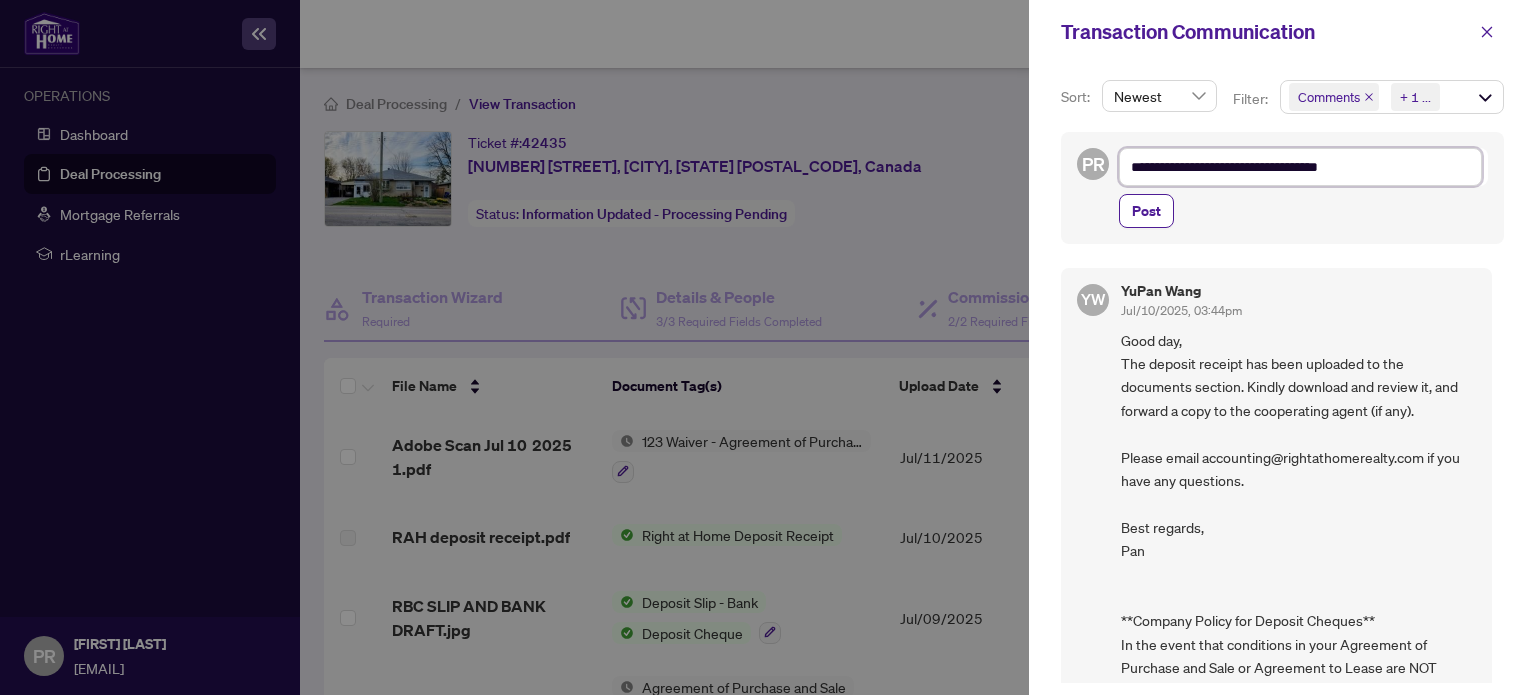 type on "**********" 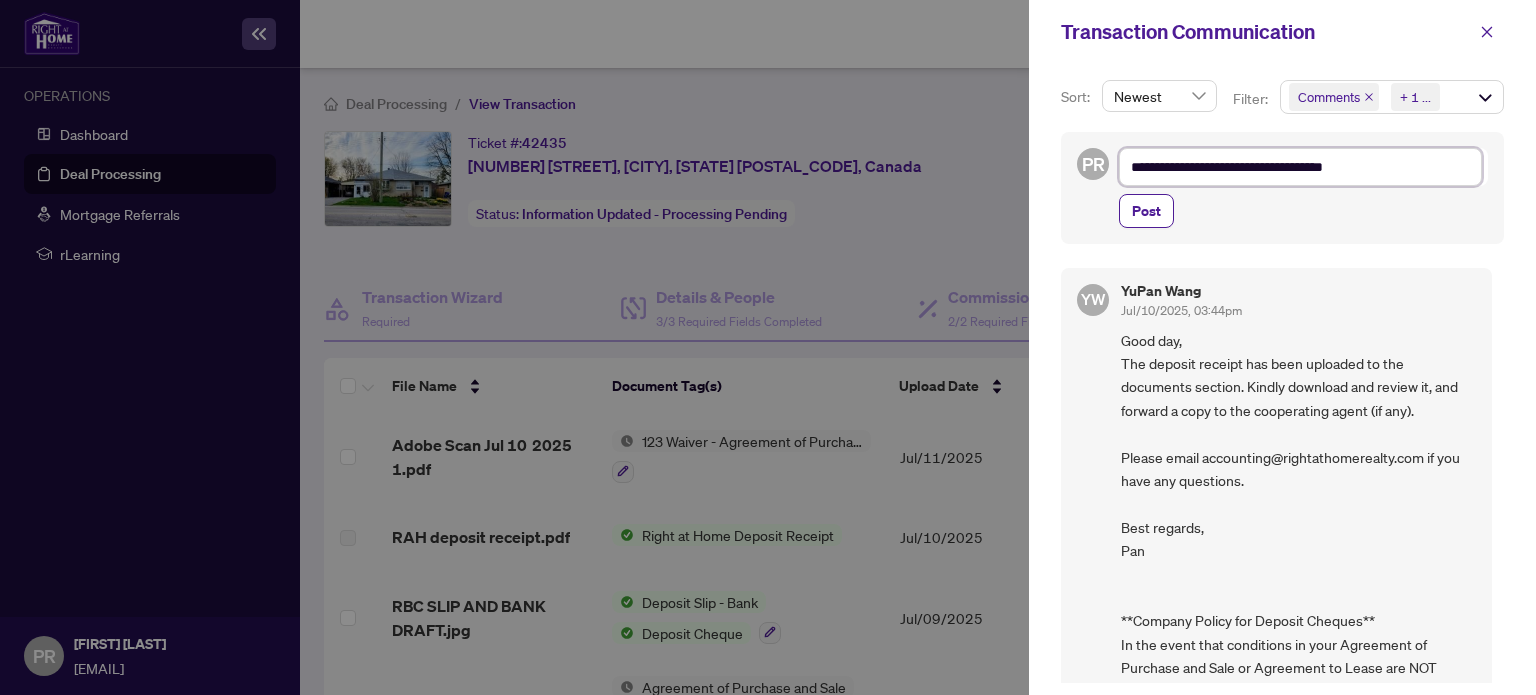 type on "**********" 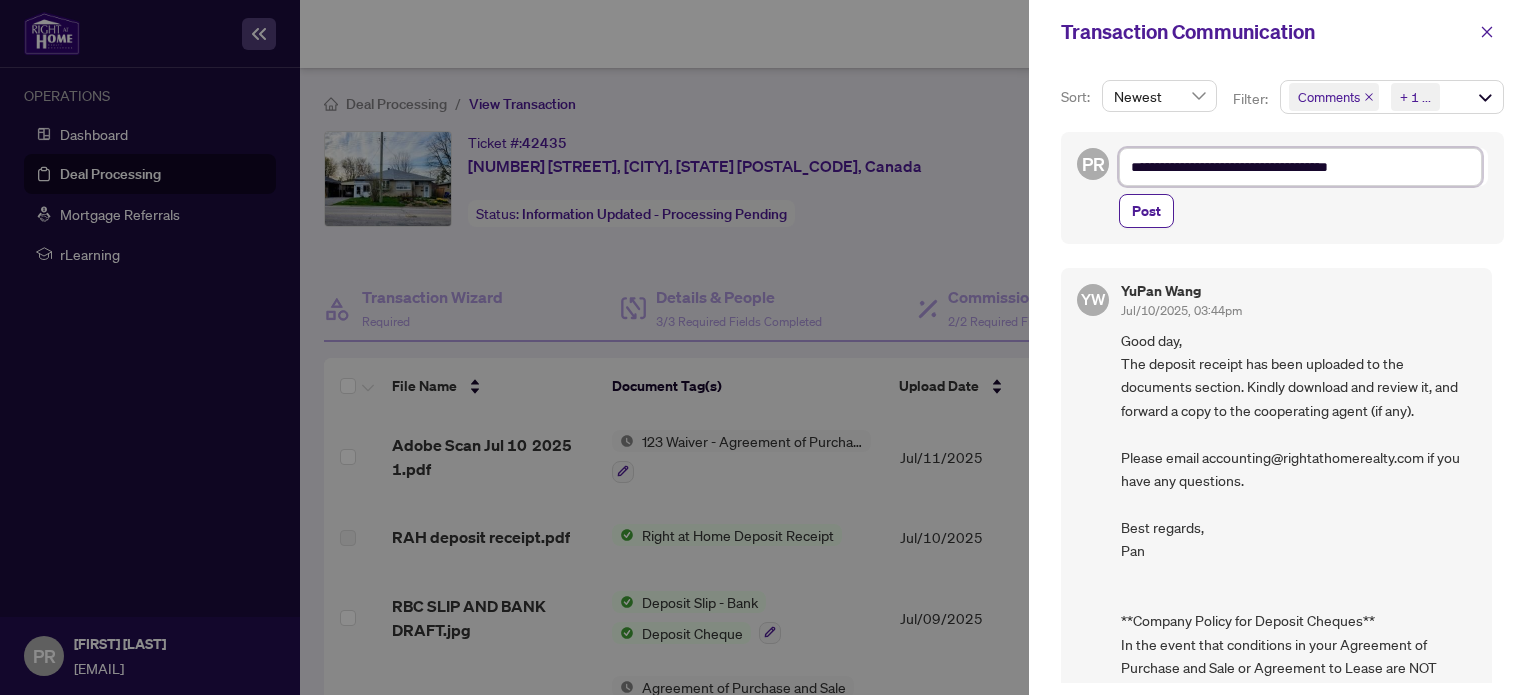 type on "**********" 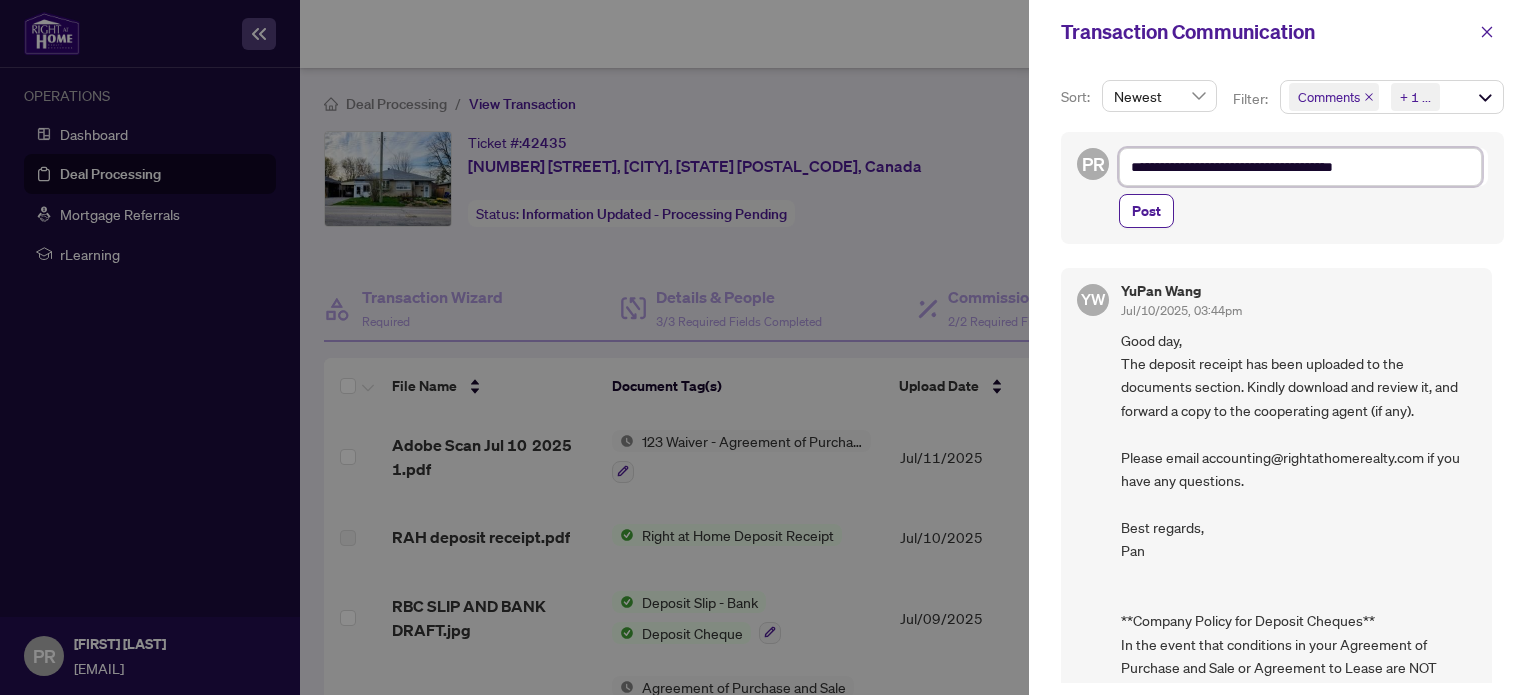 type on "**********" 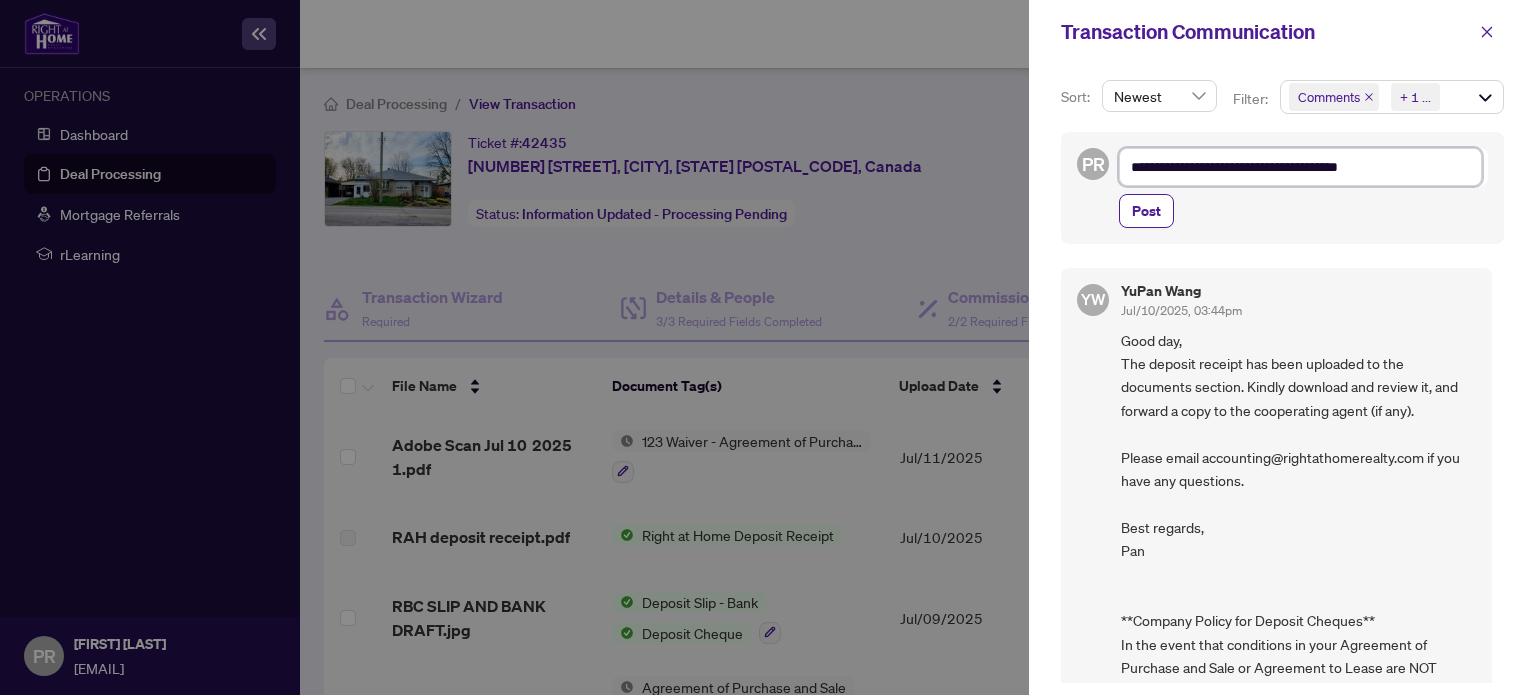 type on "**********" 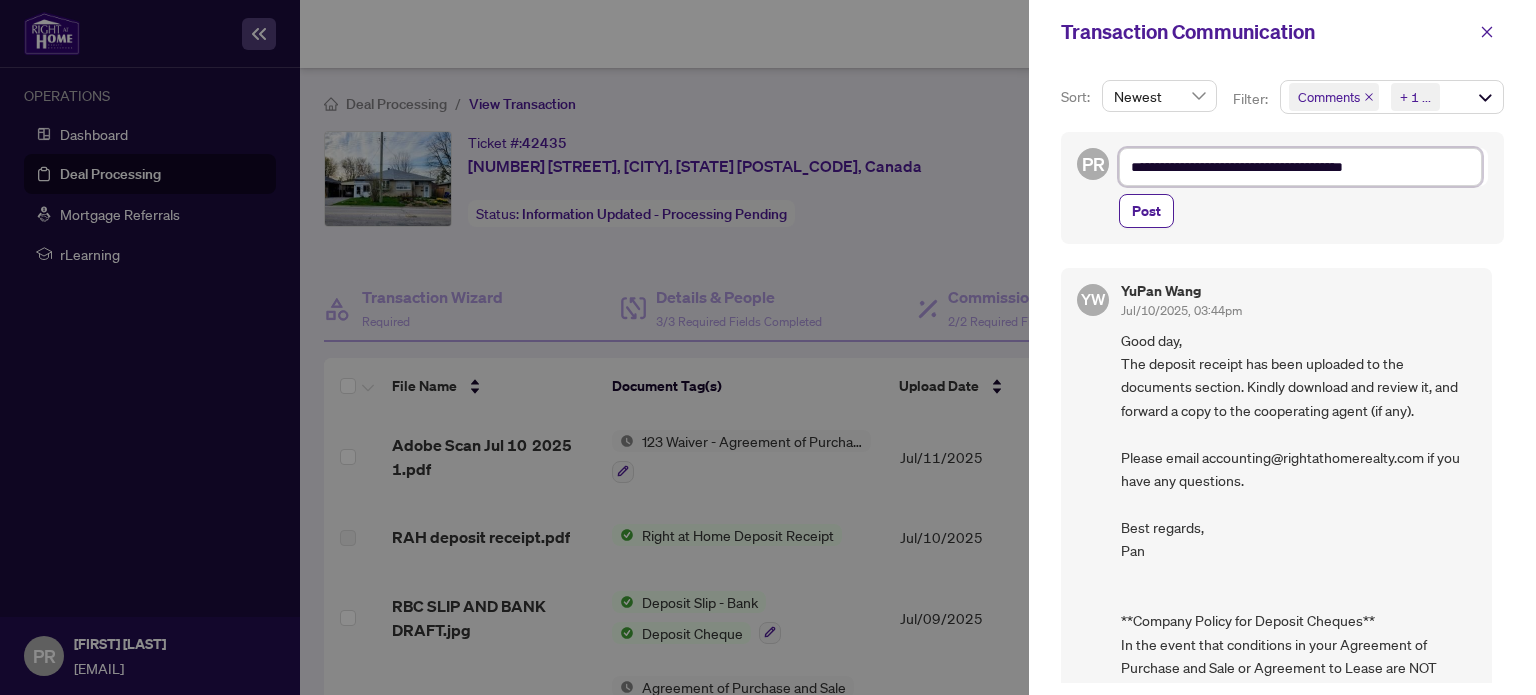 type on "**********" 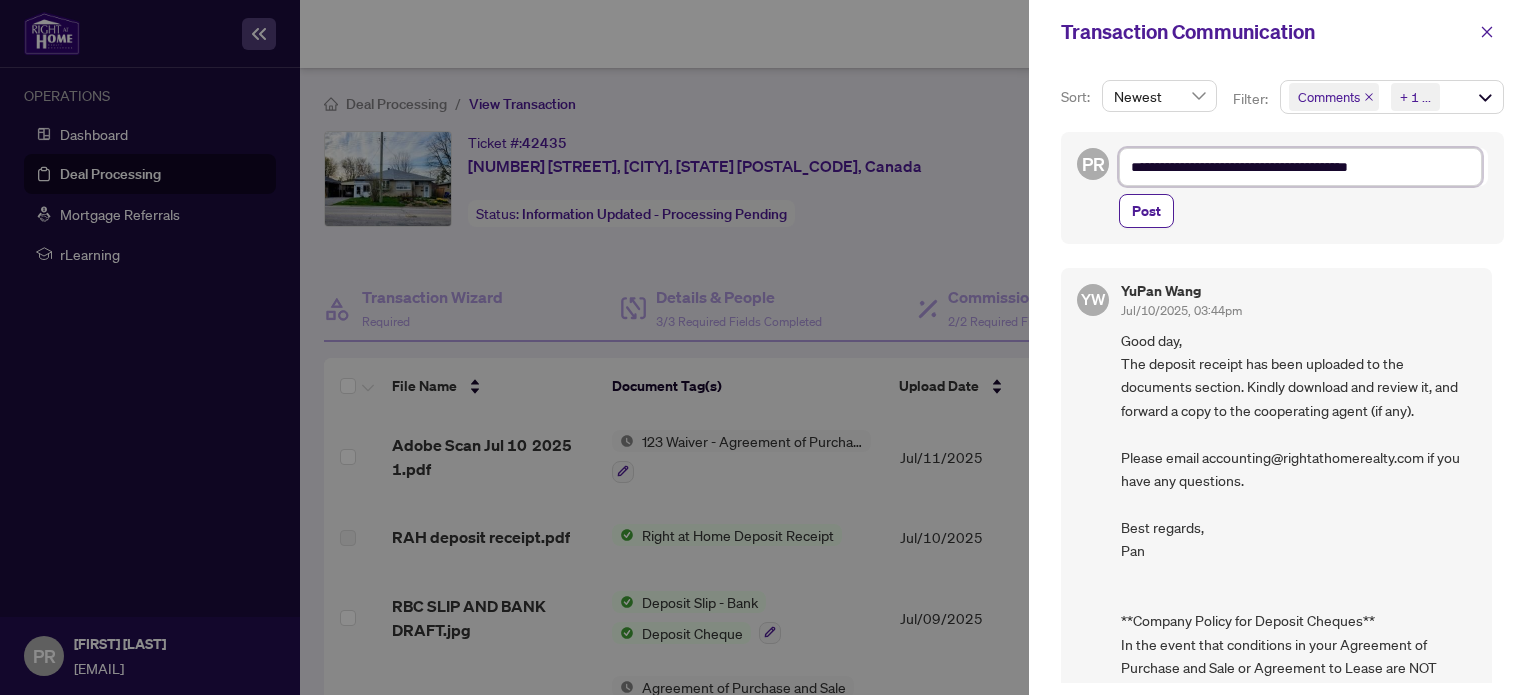 type on "**********" 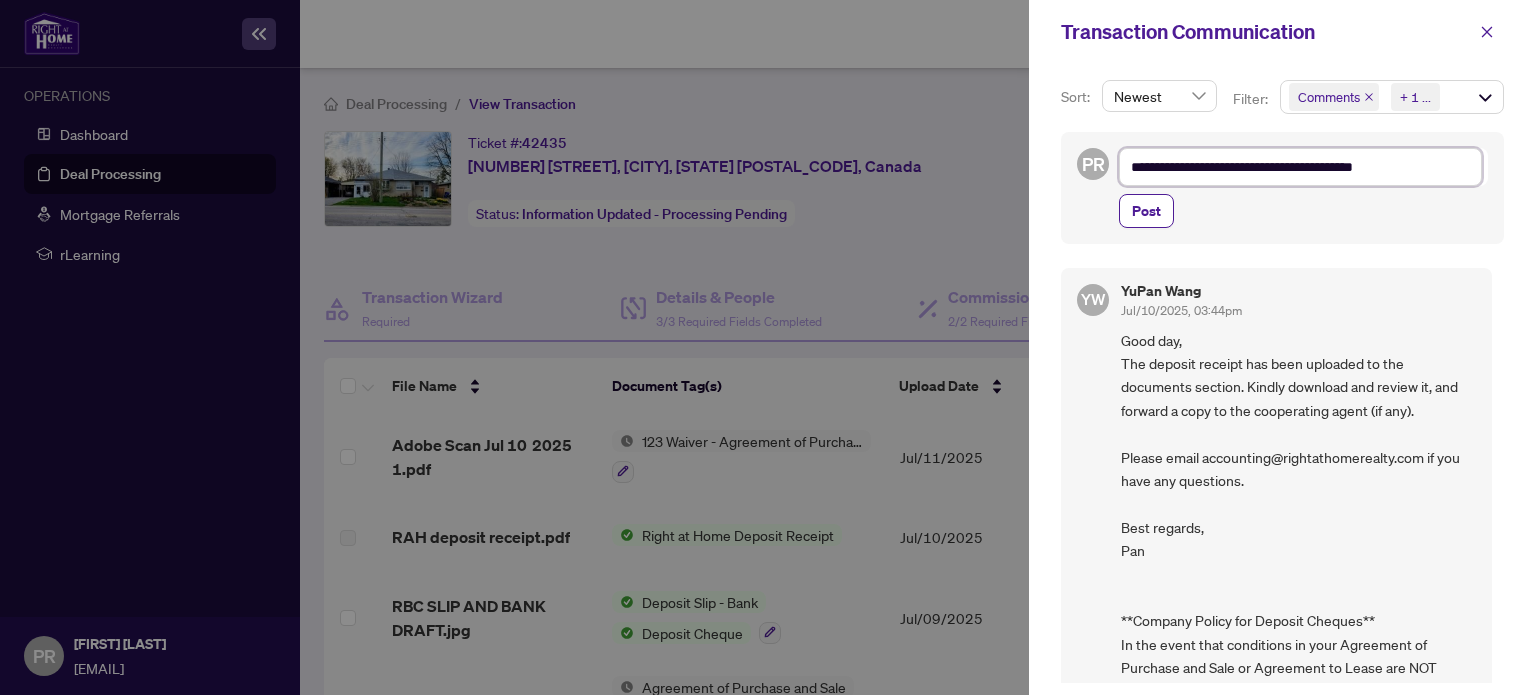 type on "**********" 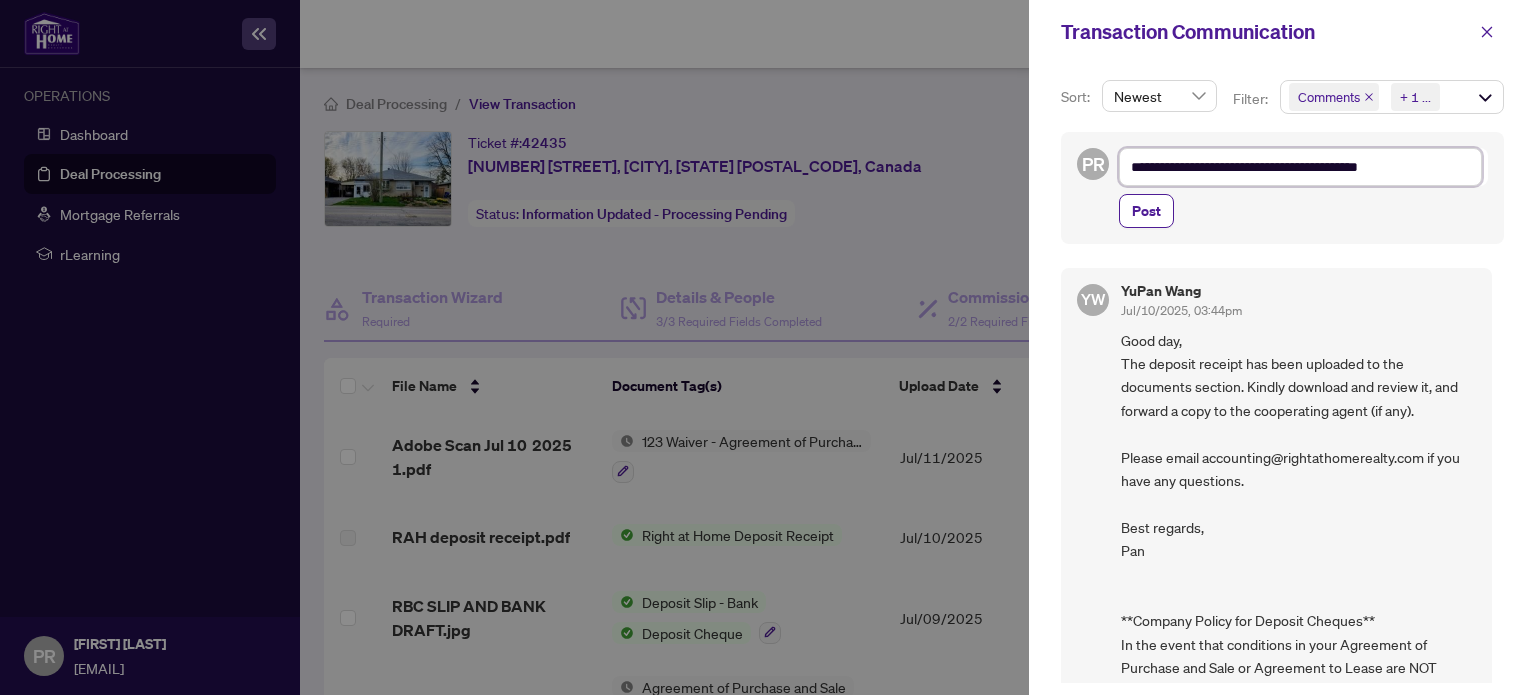 type on "**********" 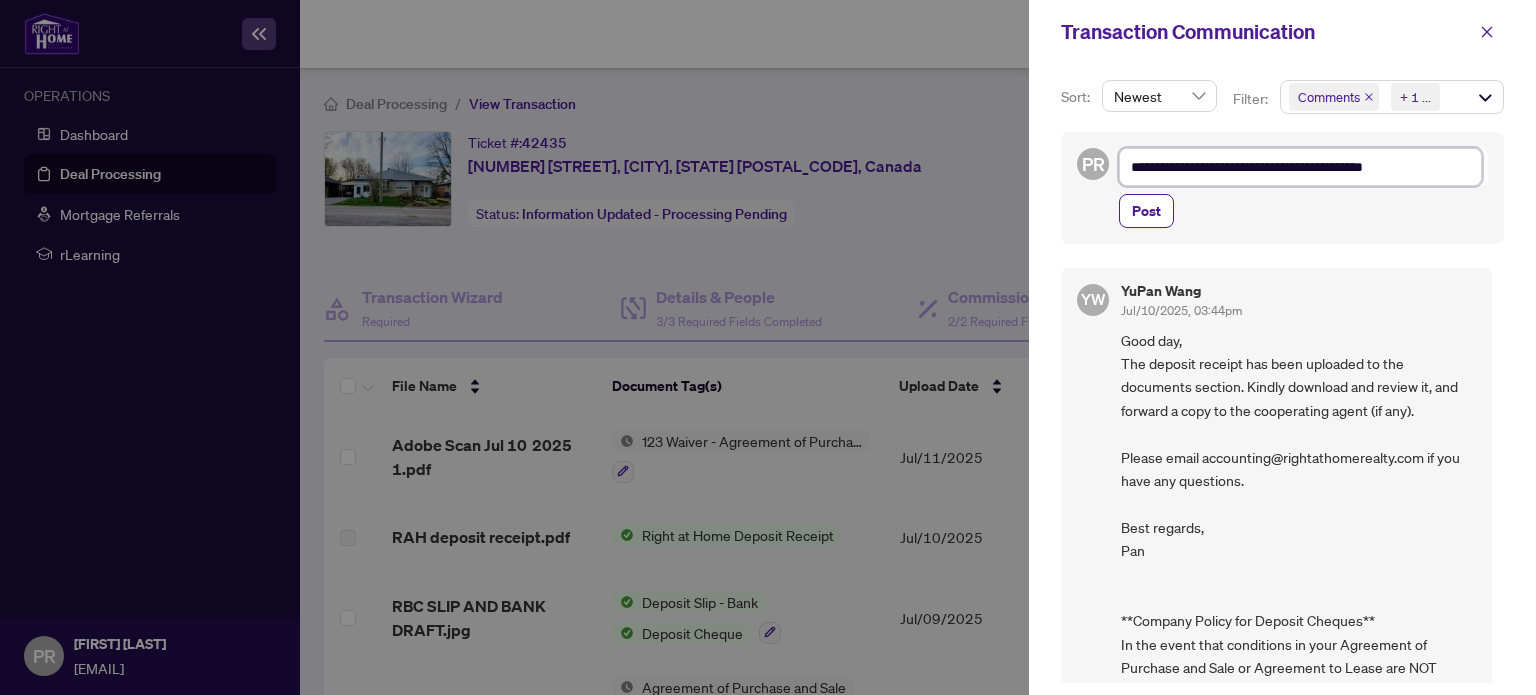 type on "**********" 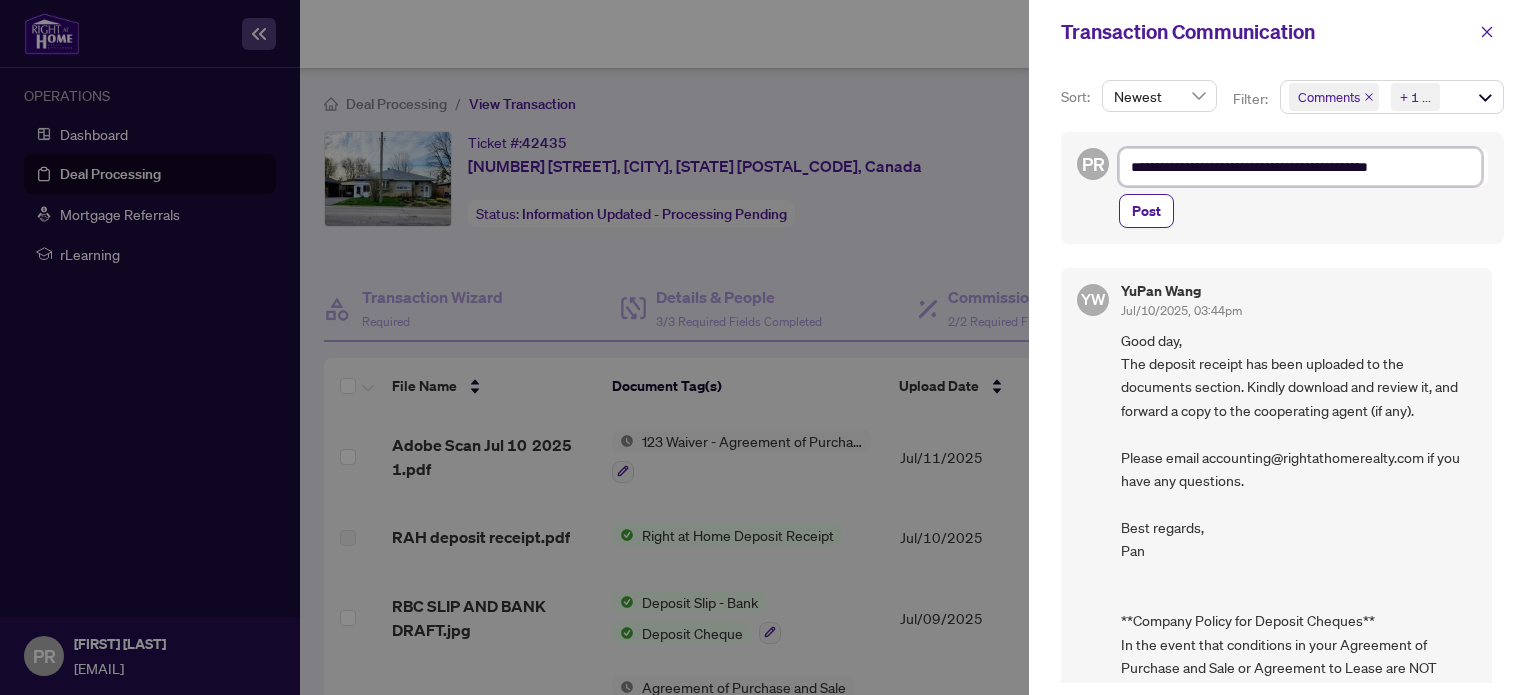 type on "**********" 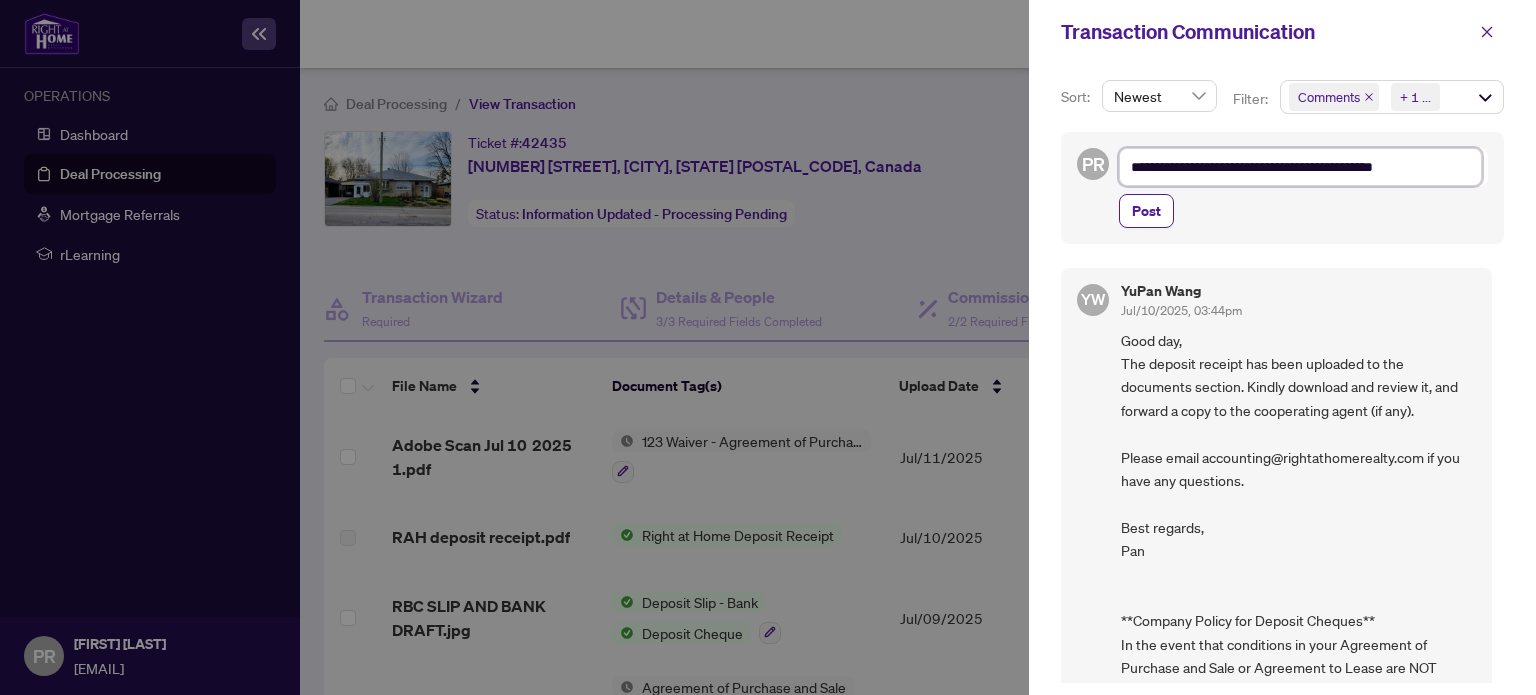 click on "**********" at bounding box center [1300, 167] 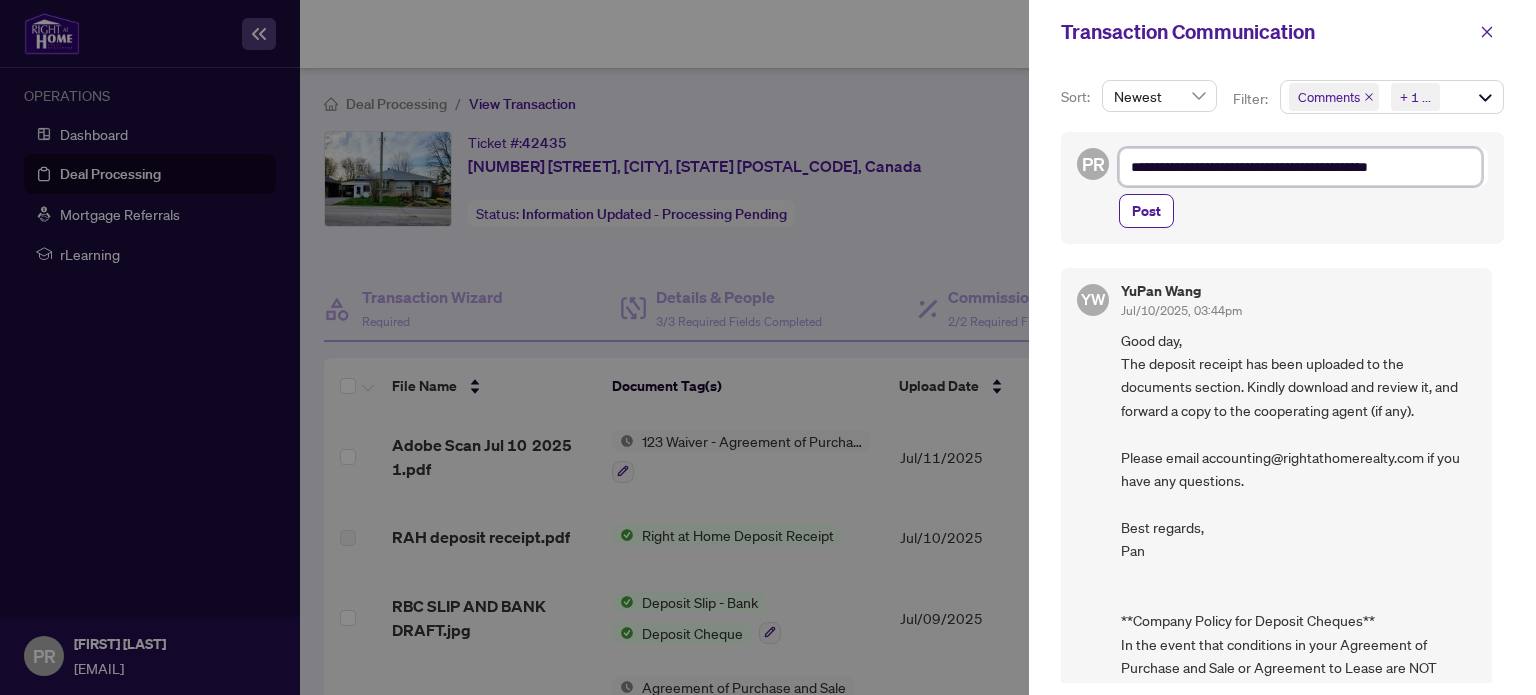 type on "**********" 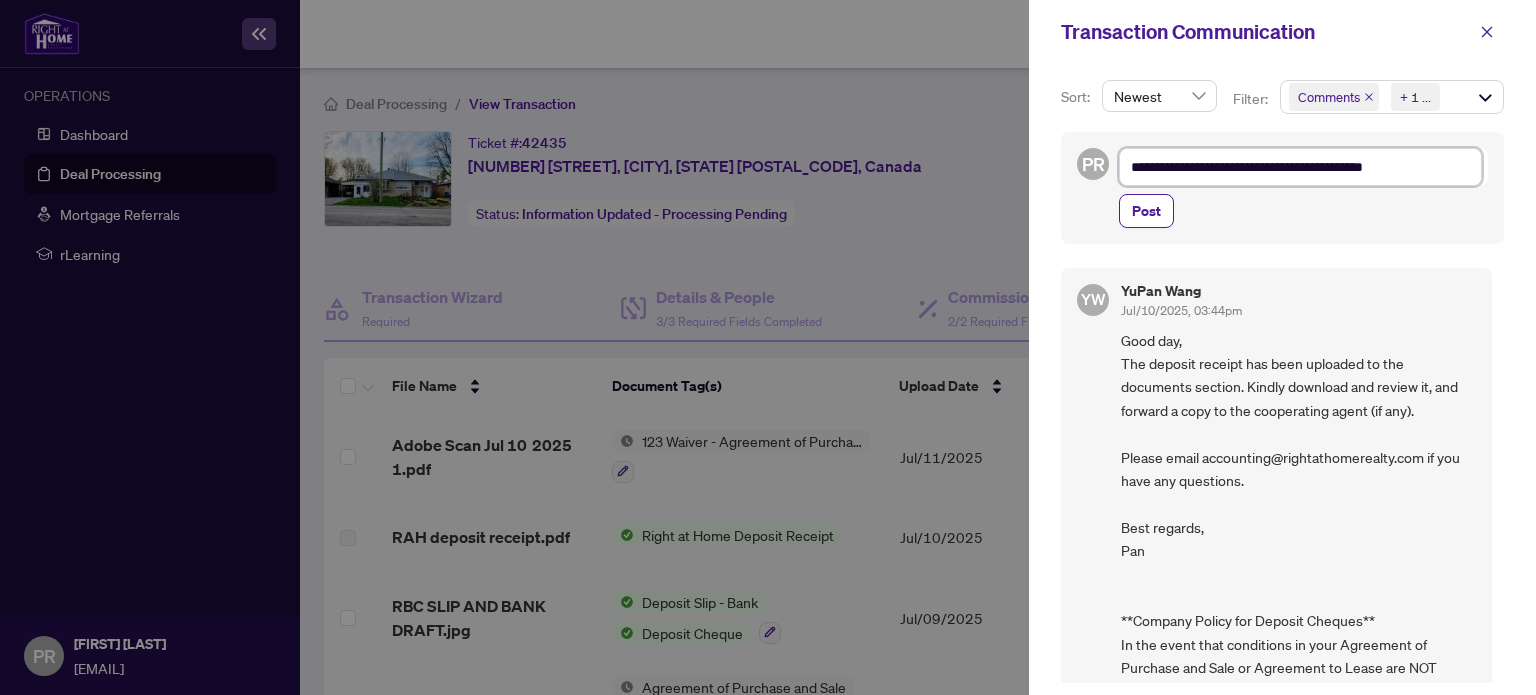 type on "**********" 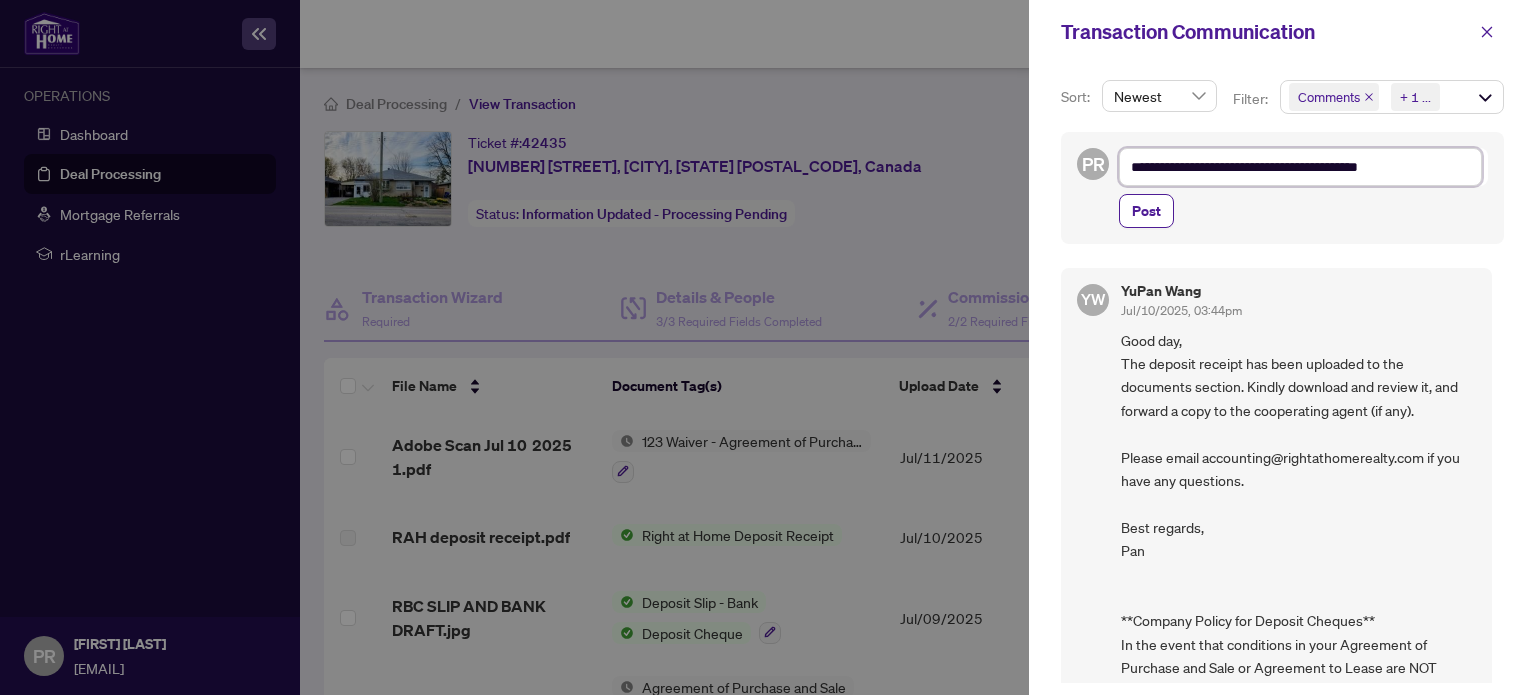 type on "**********" 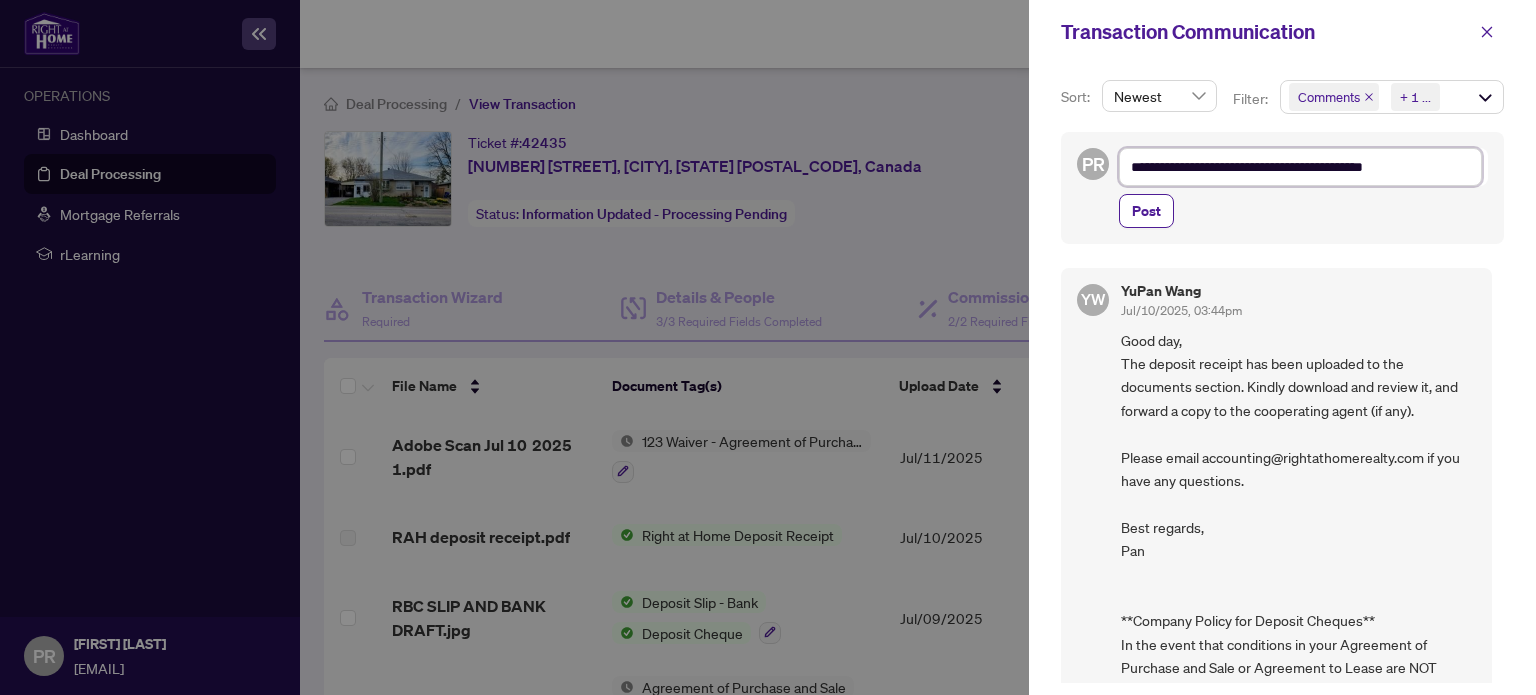 type on "**********" 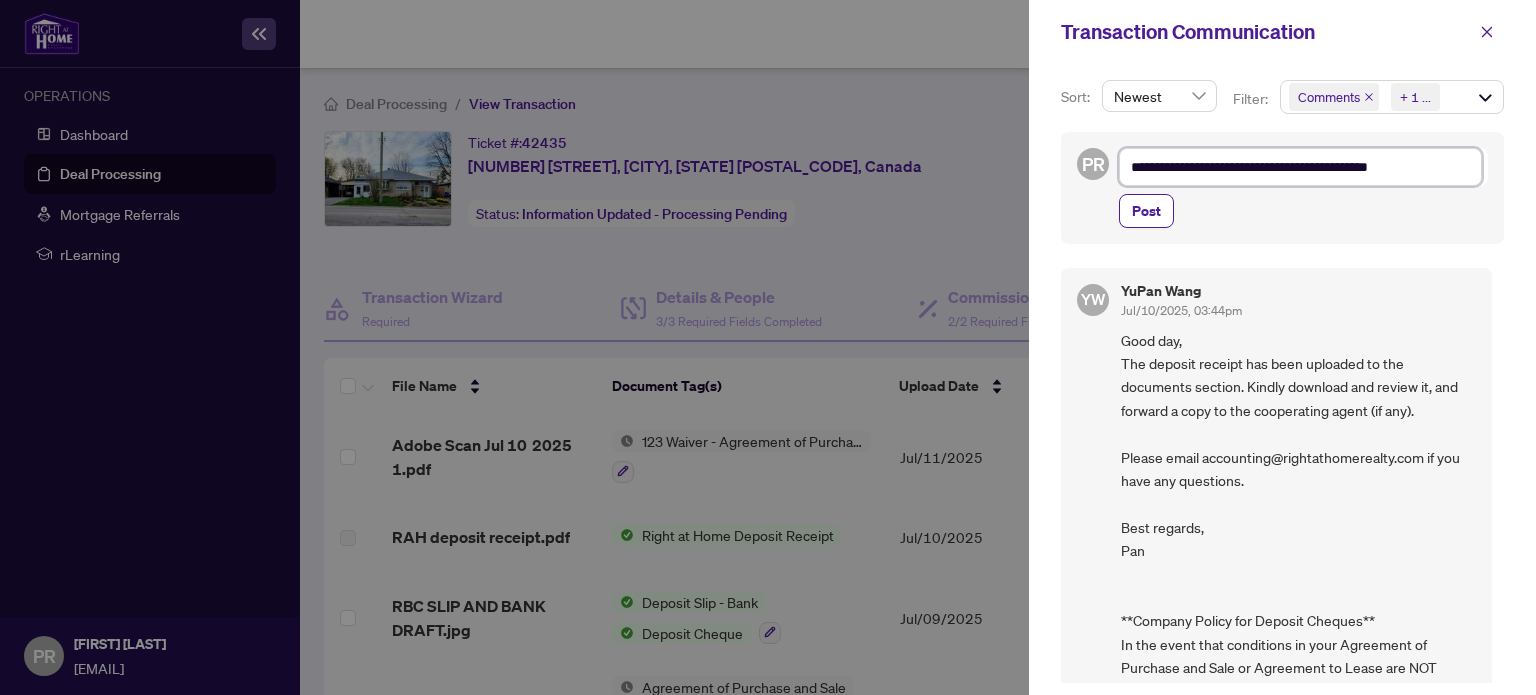 type on "**********" 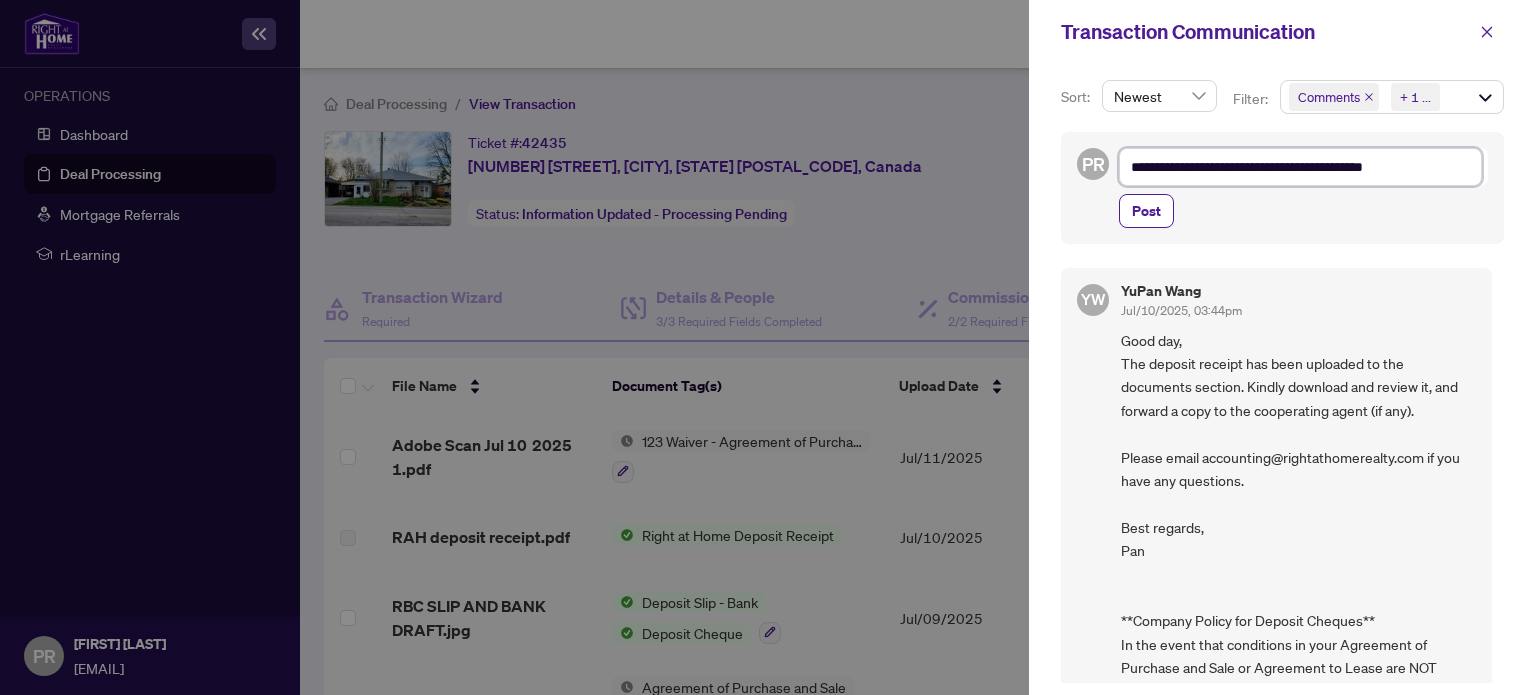 type on "**********" 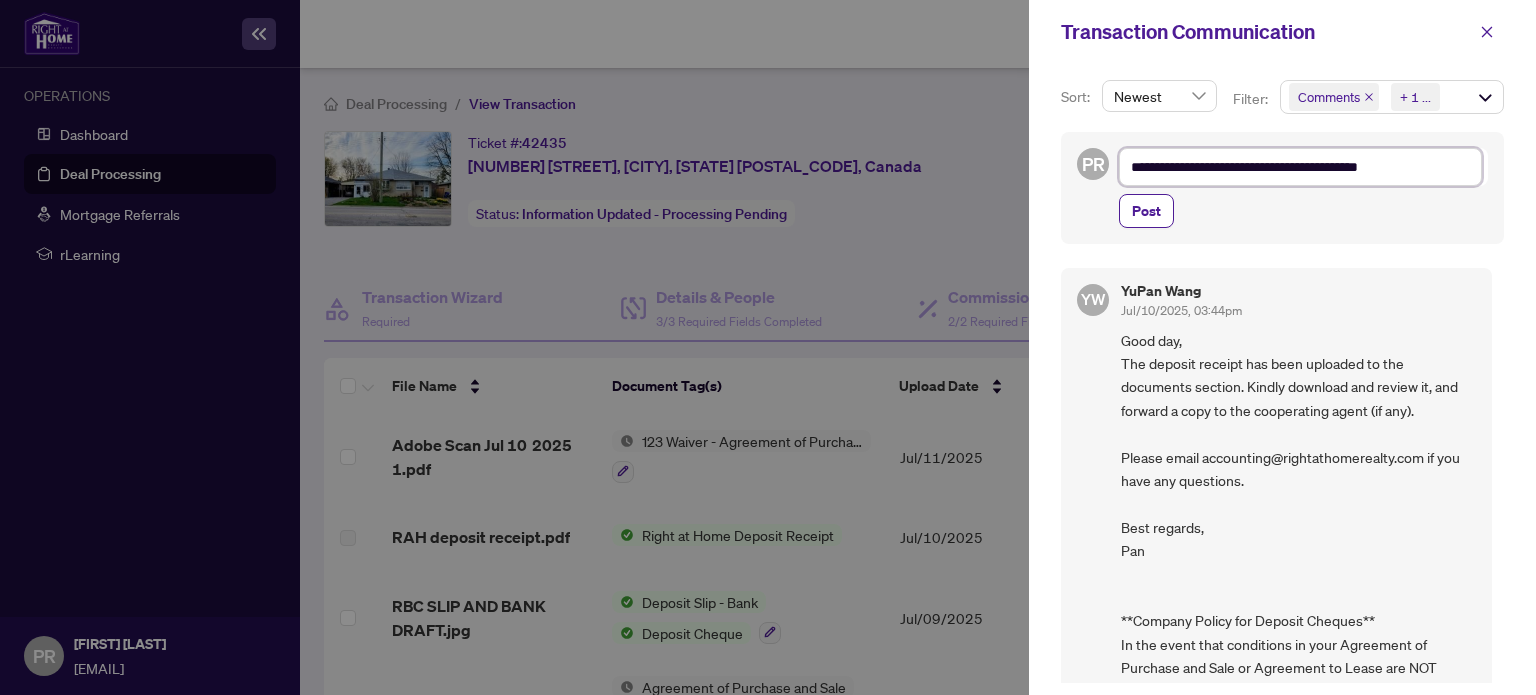 type on "**********" 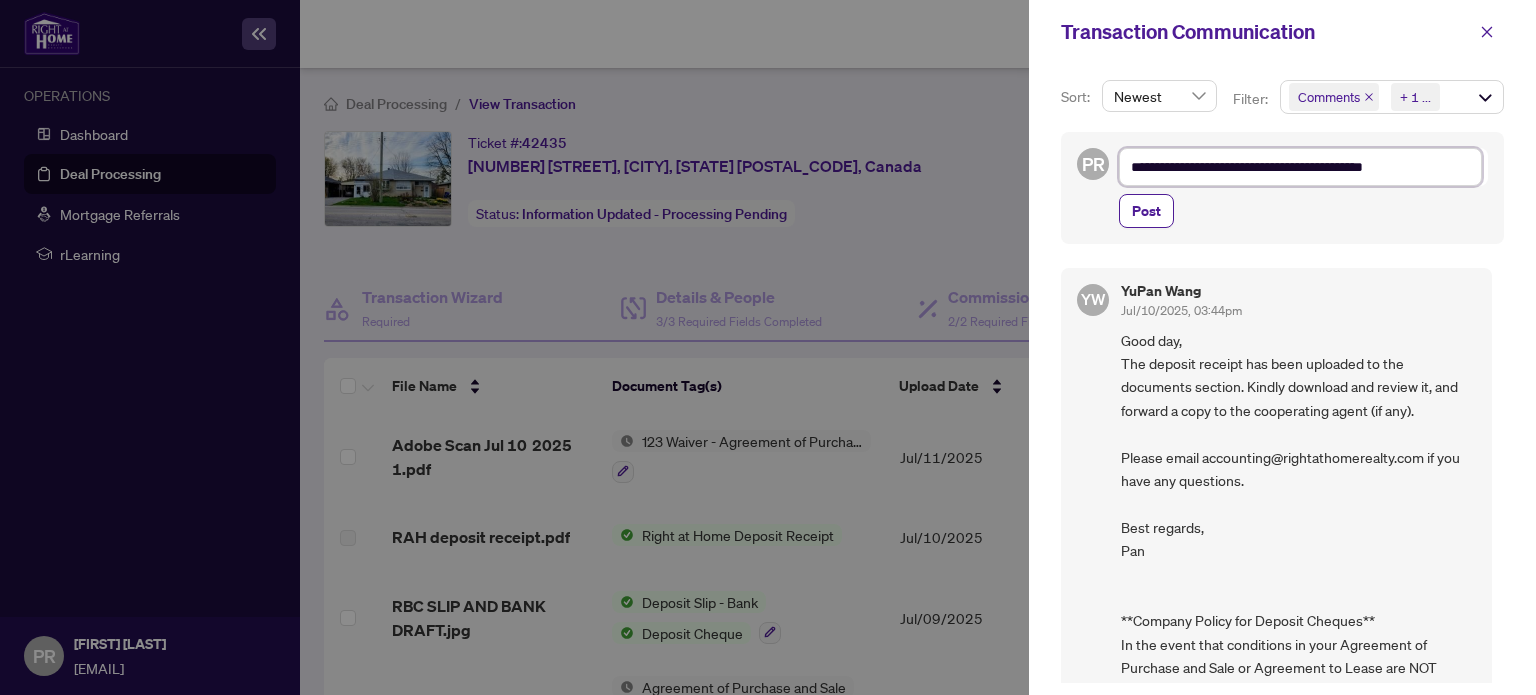 type on "**********" 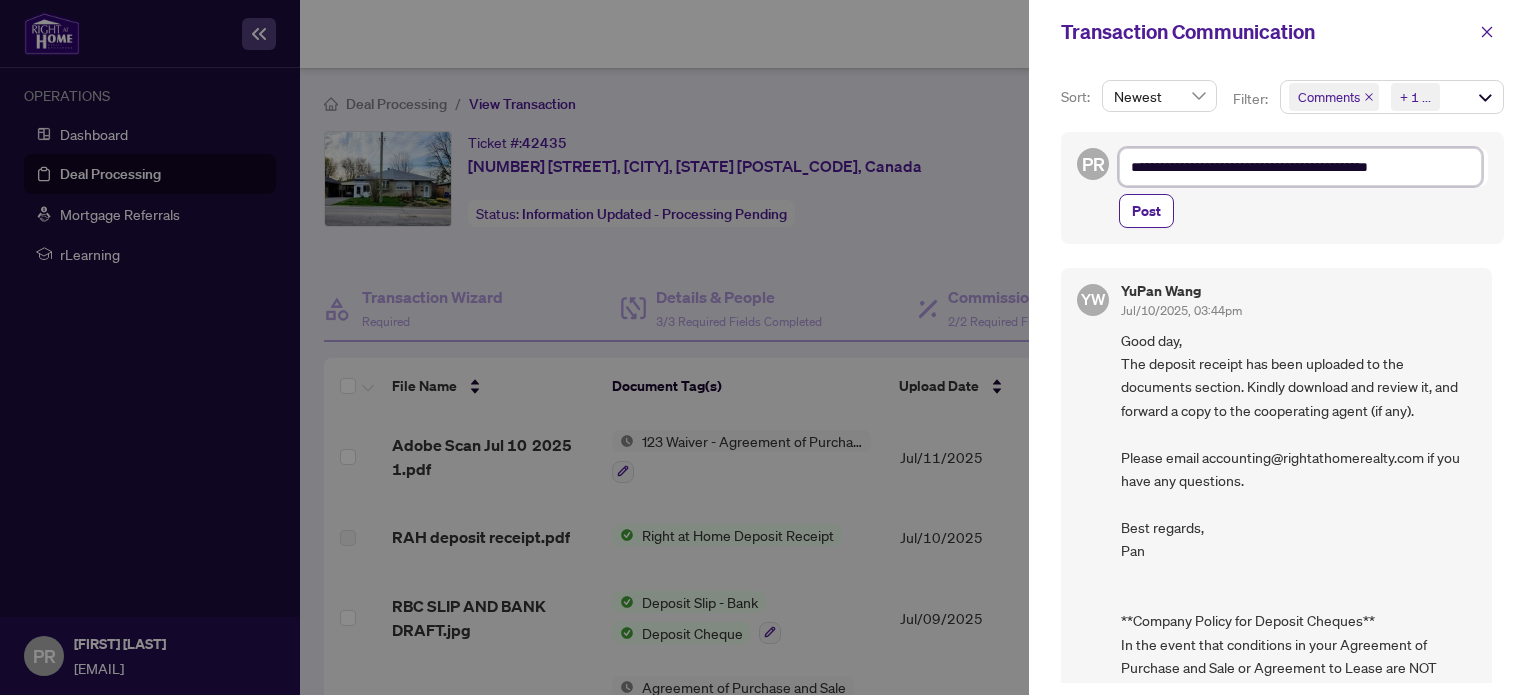 type on "**********" 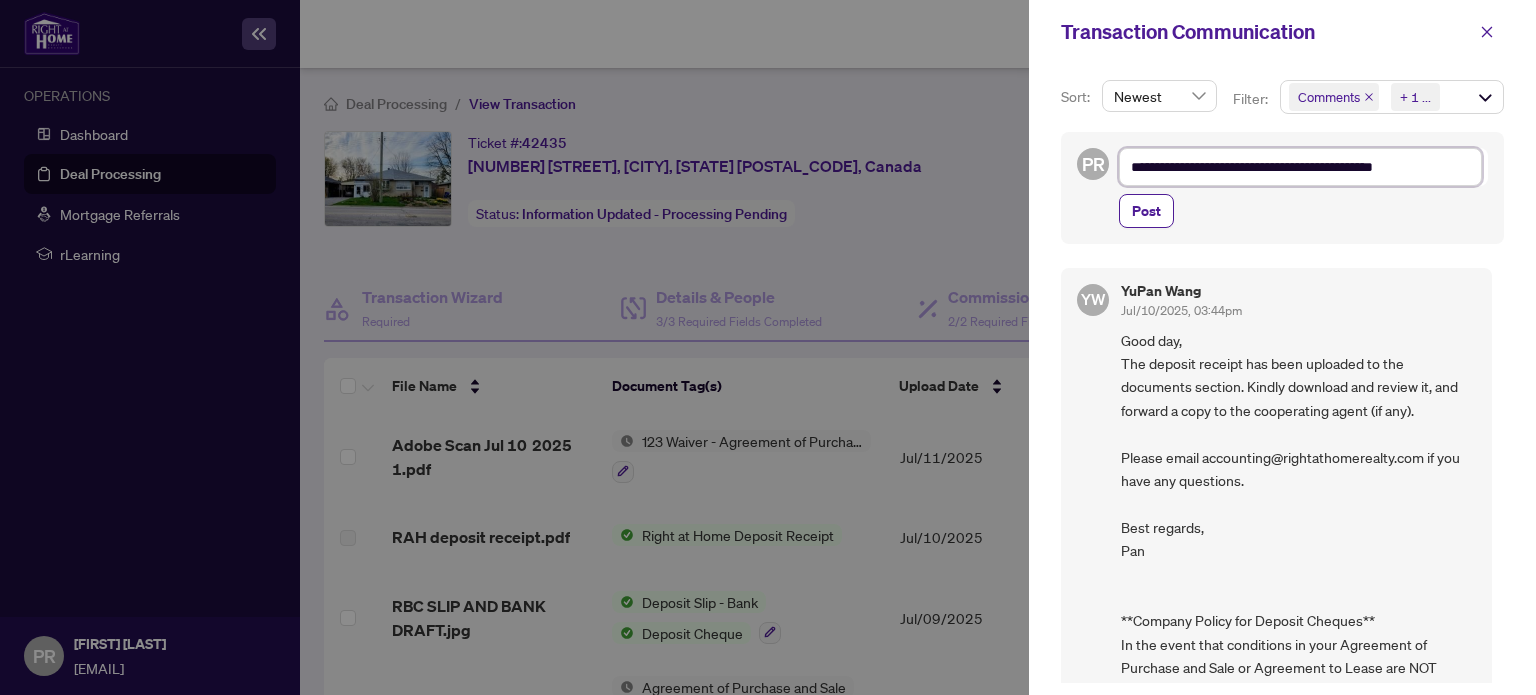 type on "**********" 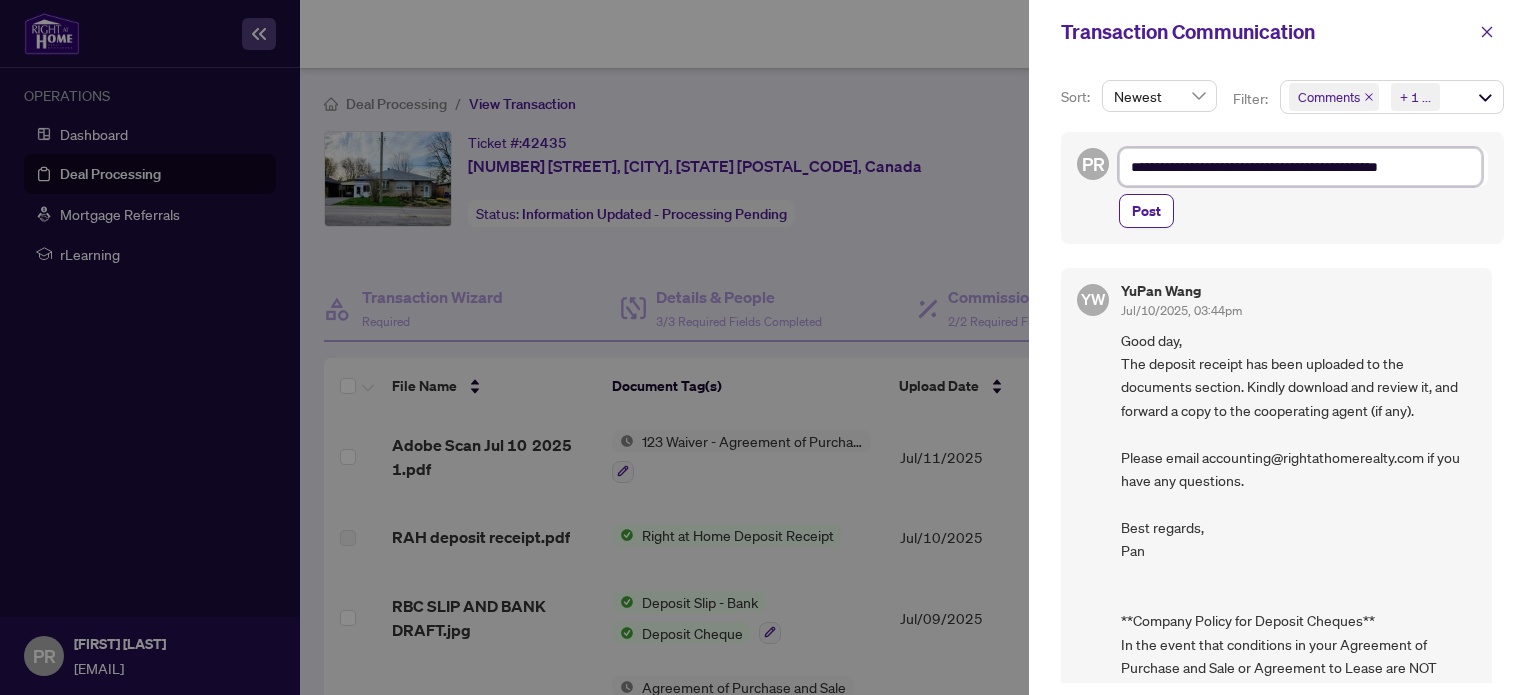 type on "**********" 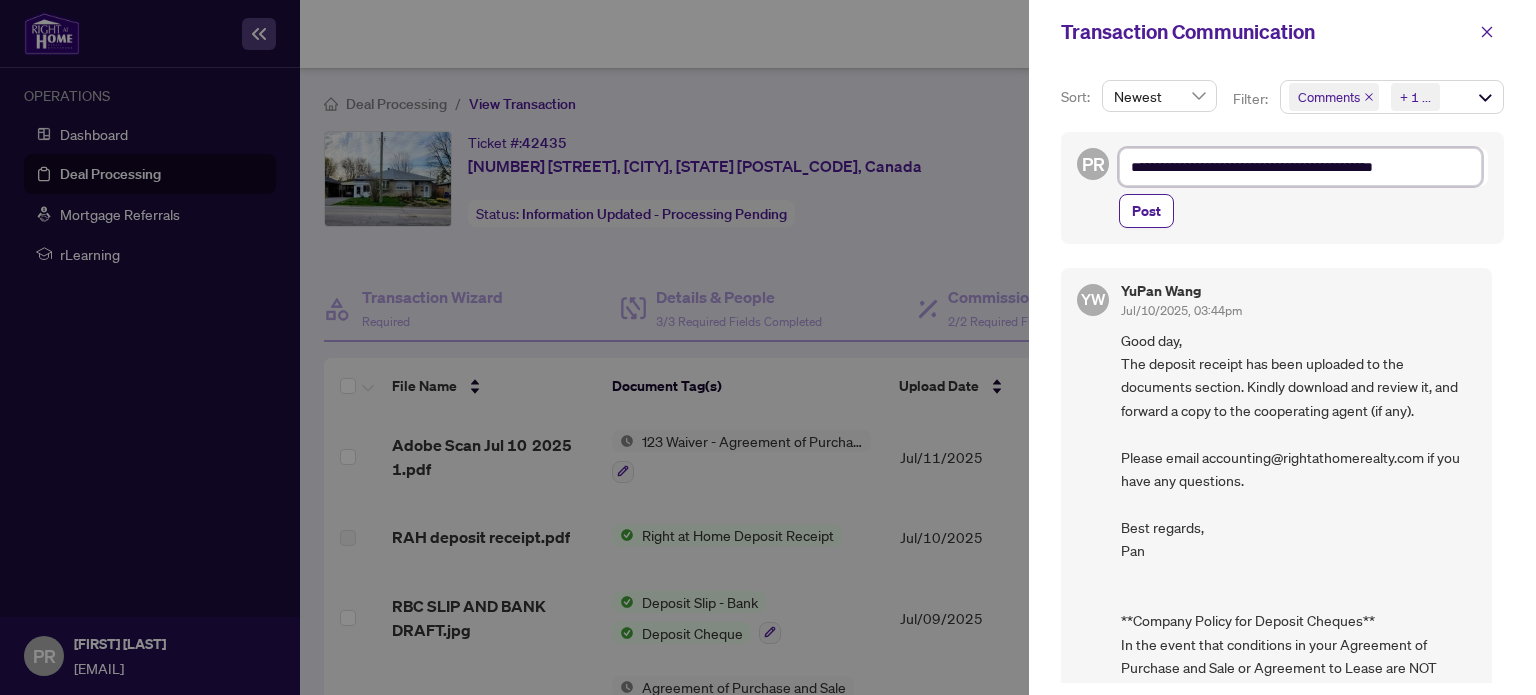 click on "**********" at bounding box center (1300, 167) 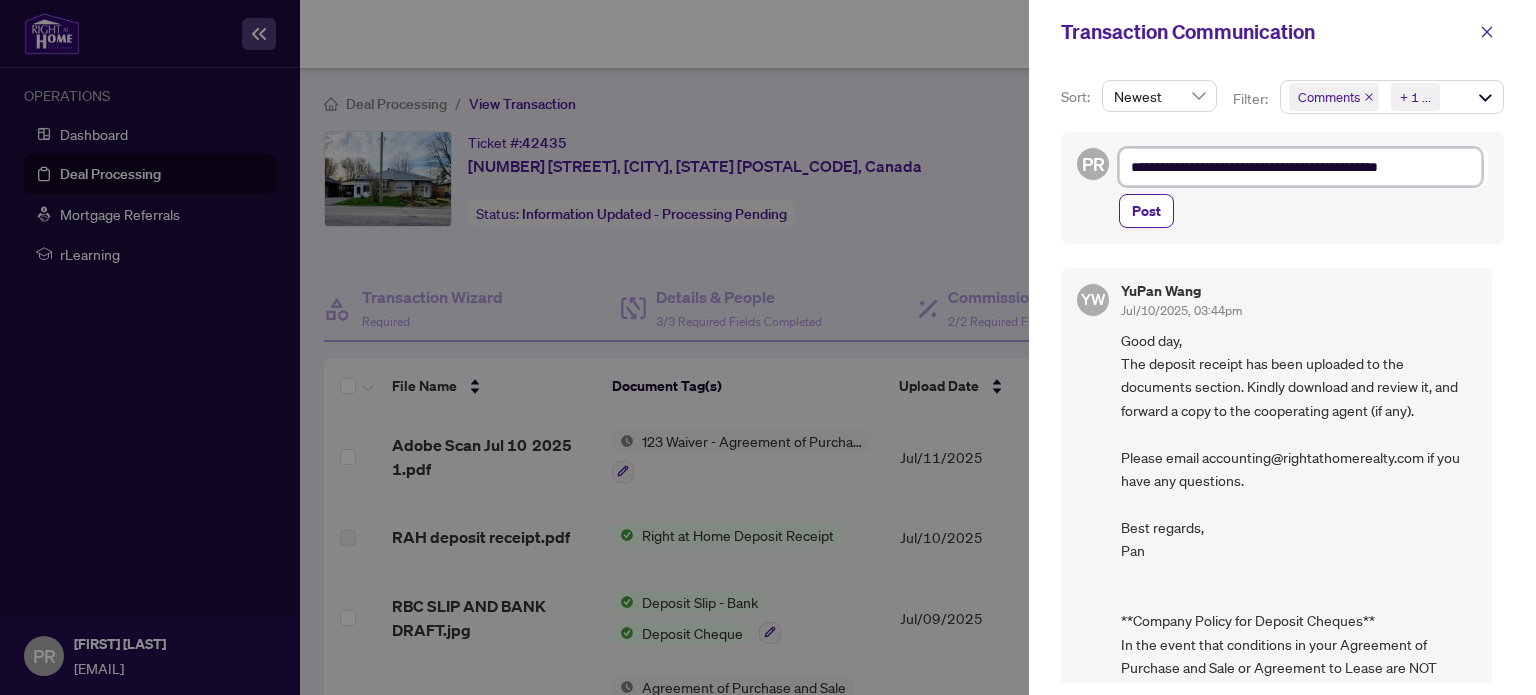 type on "**********" 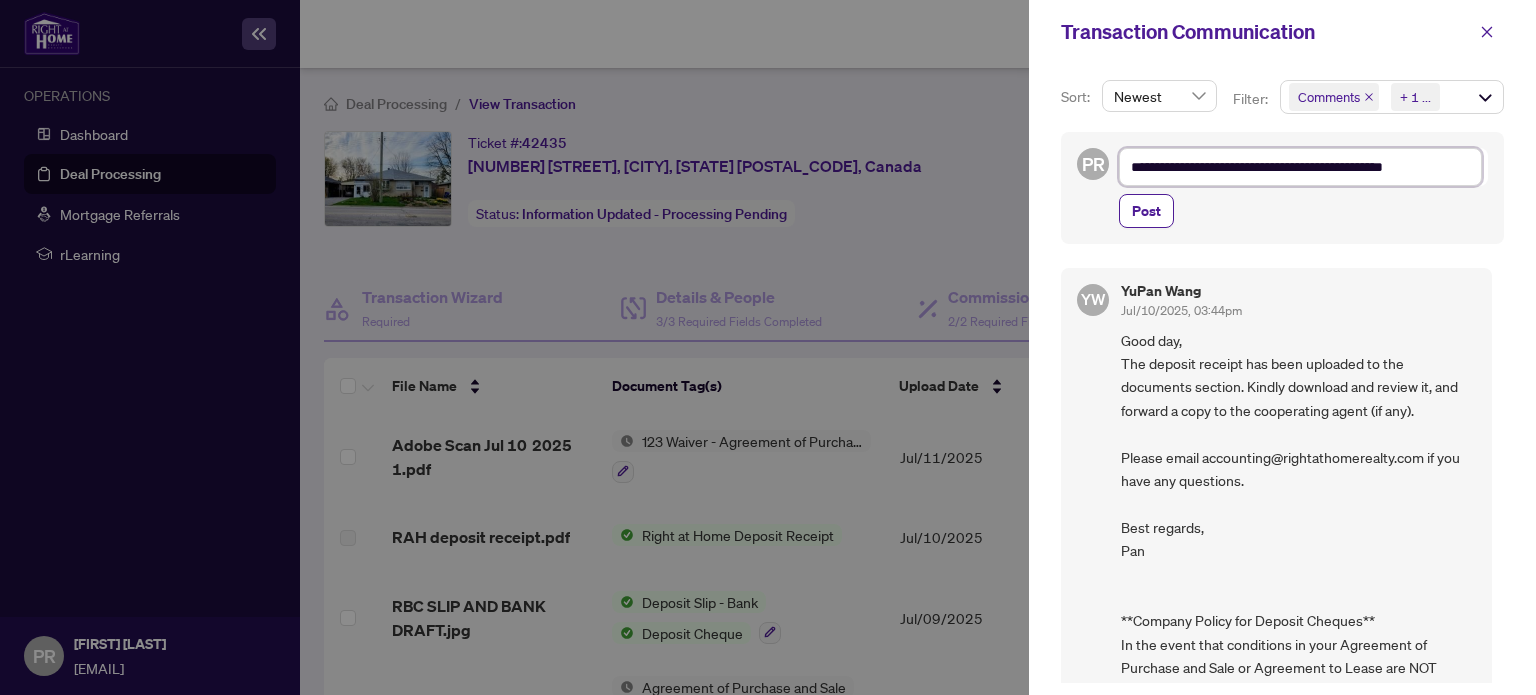 type on "**********" 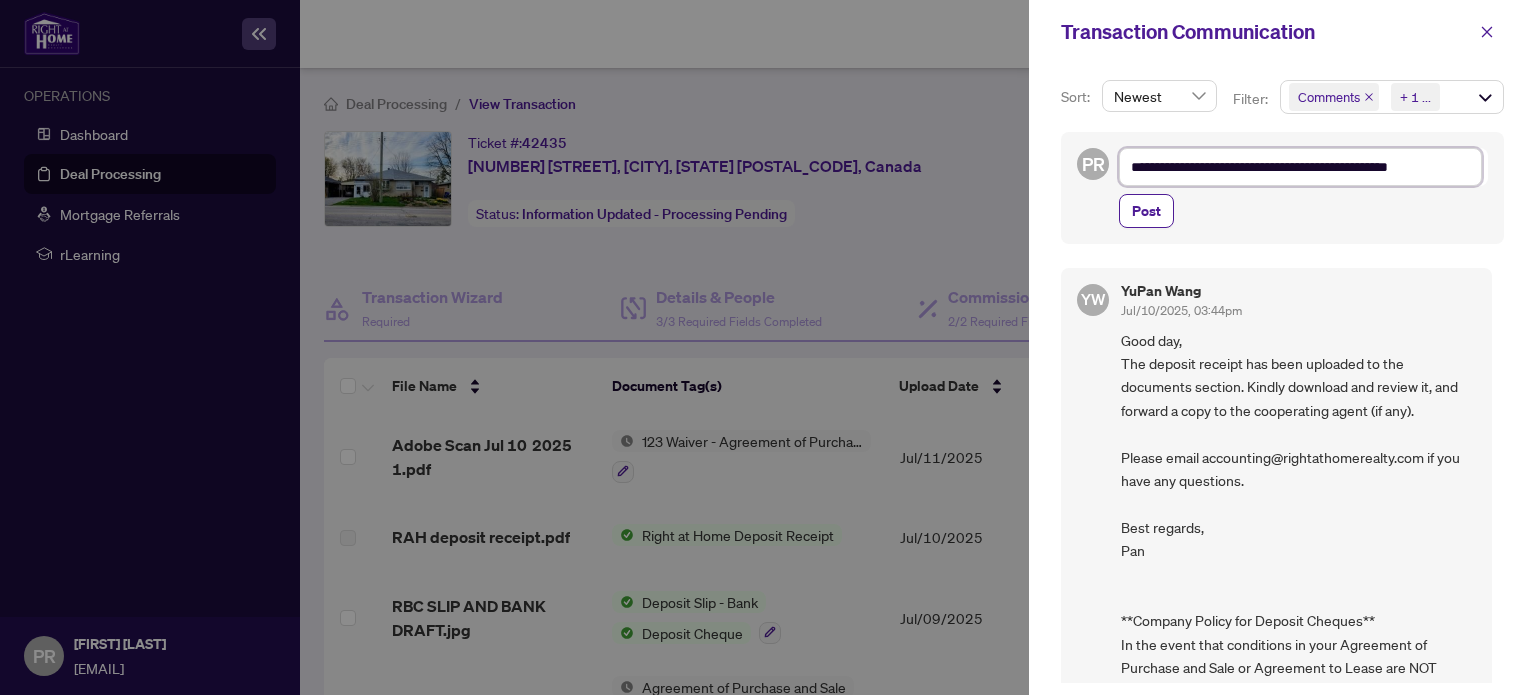 type on "**********" 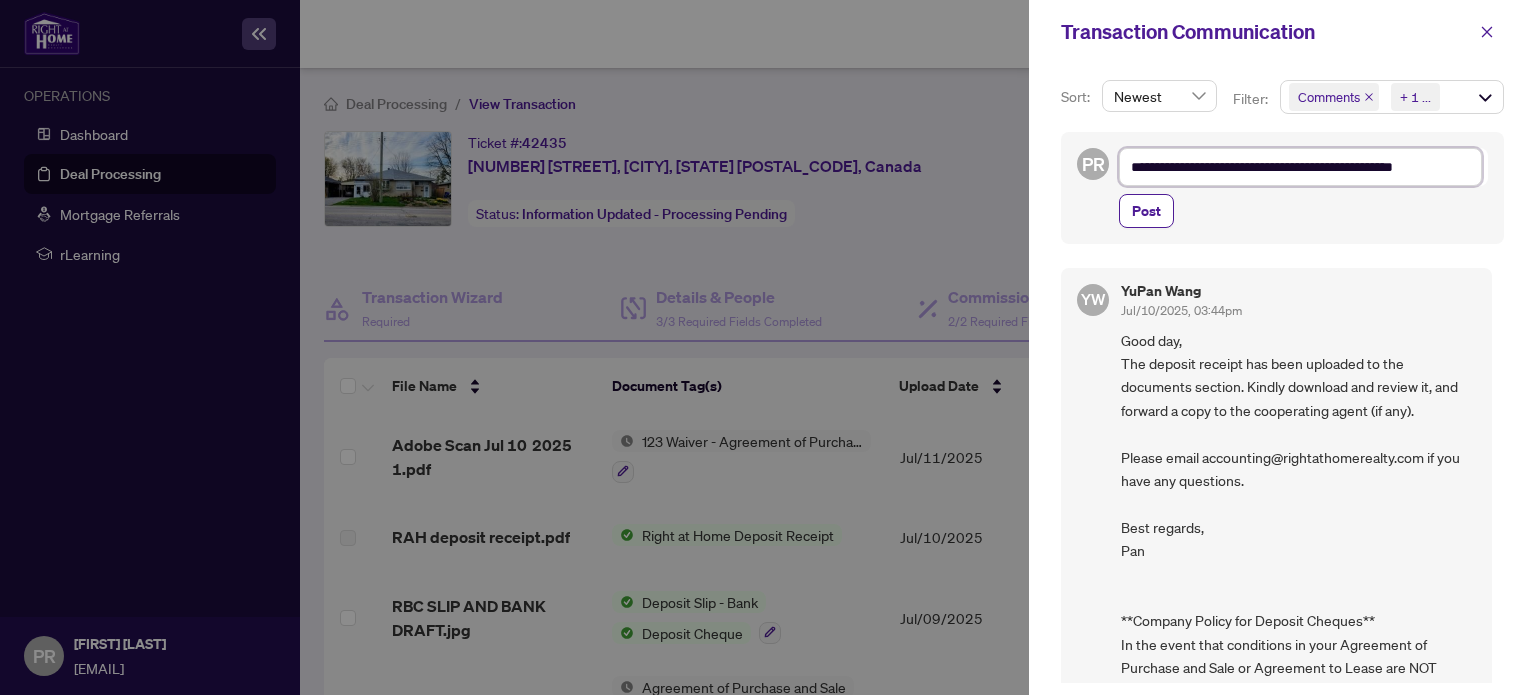 type on "**********" 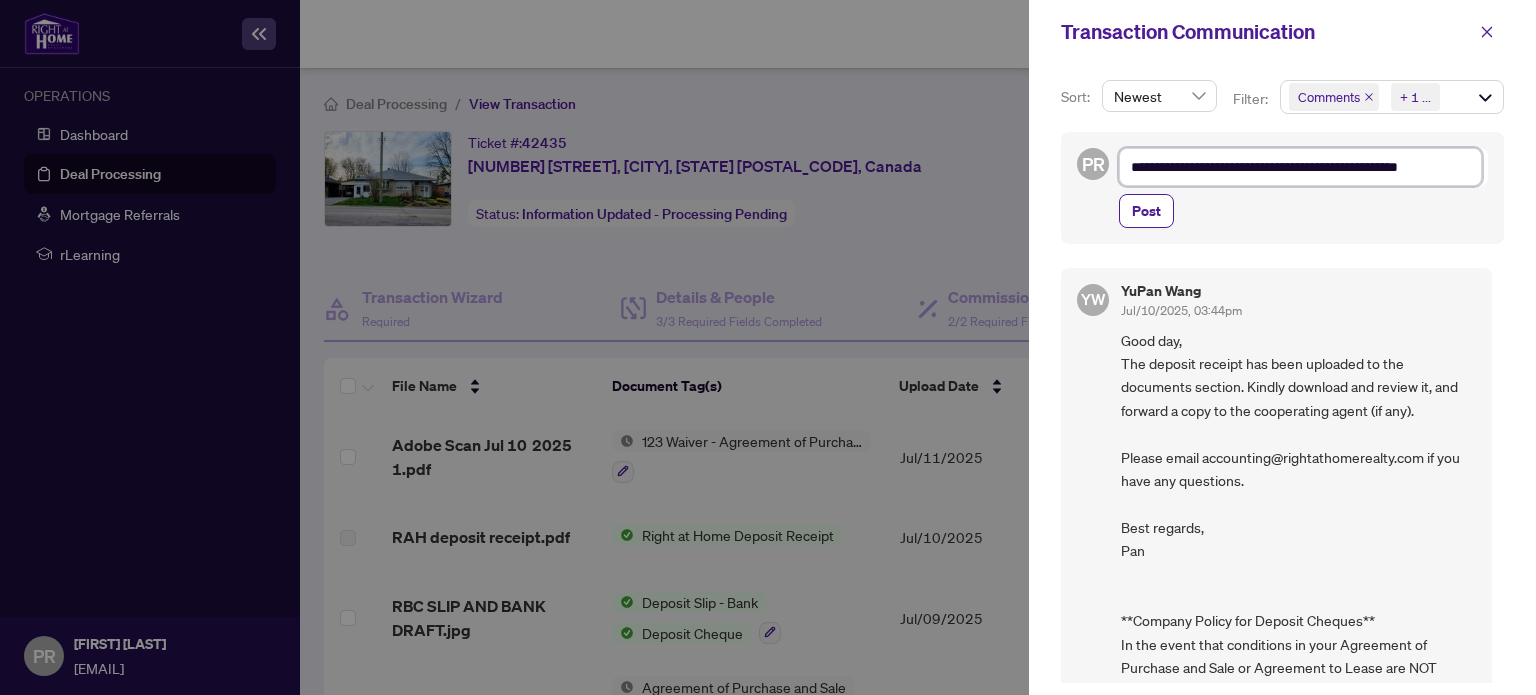 type on "**********" 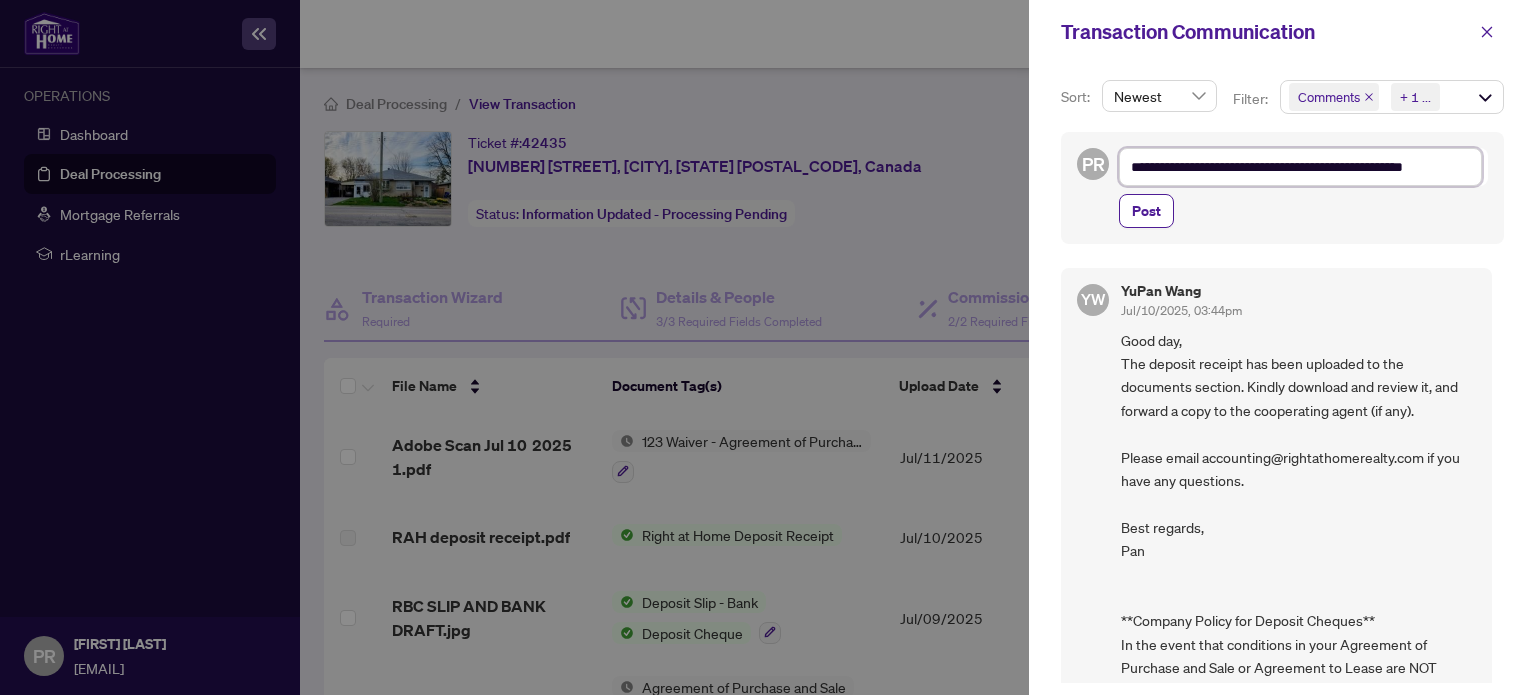 type on "**********" 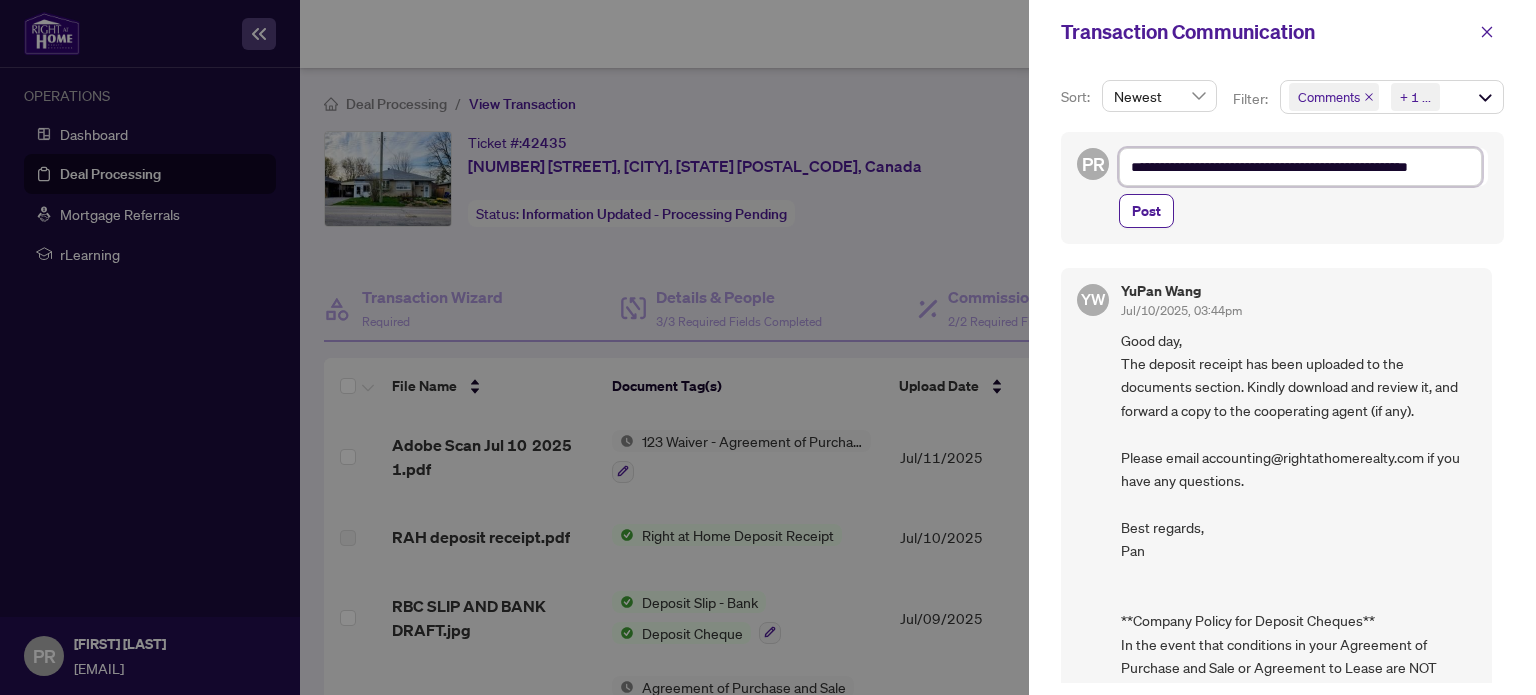 type on "**********" 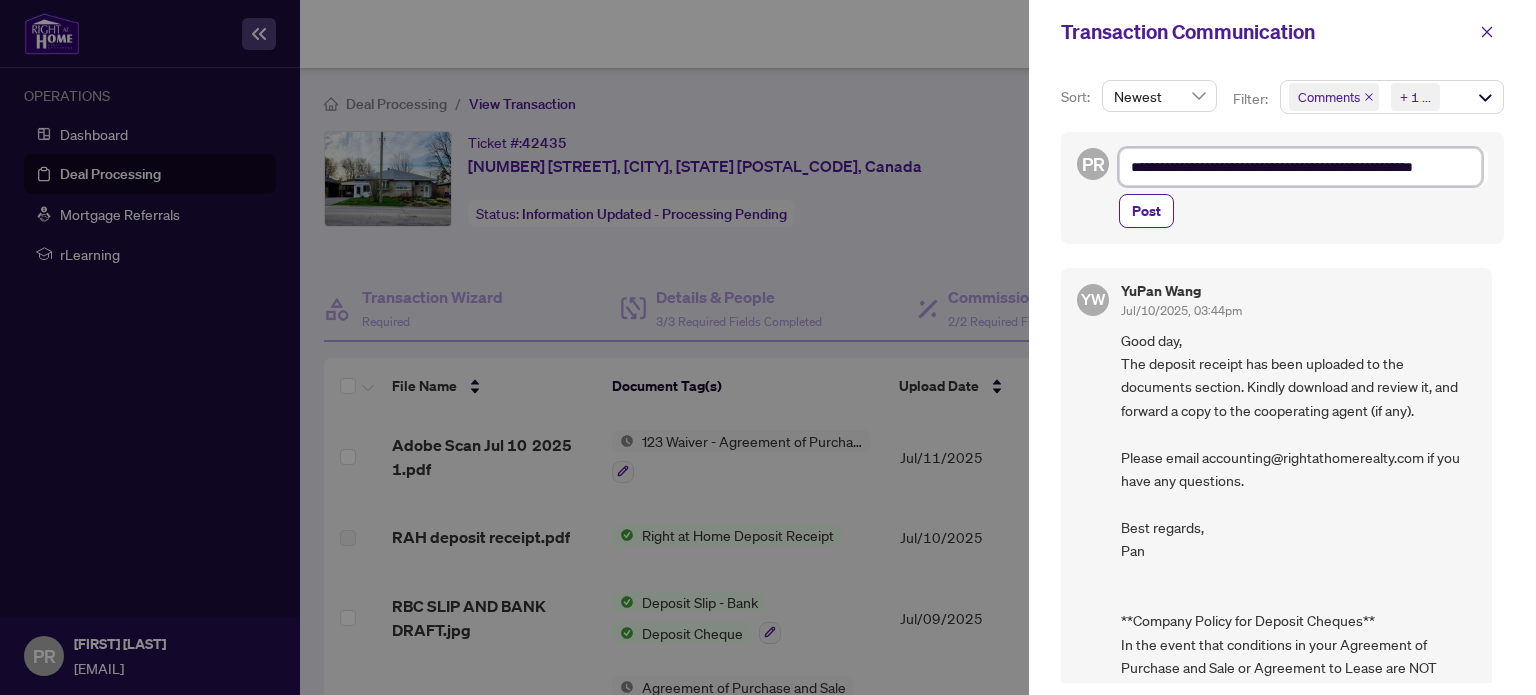 type on "**********" 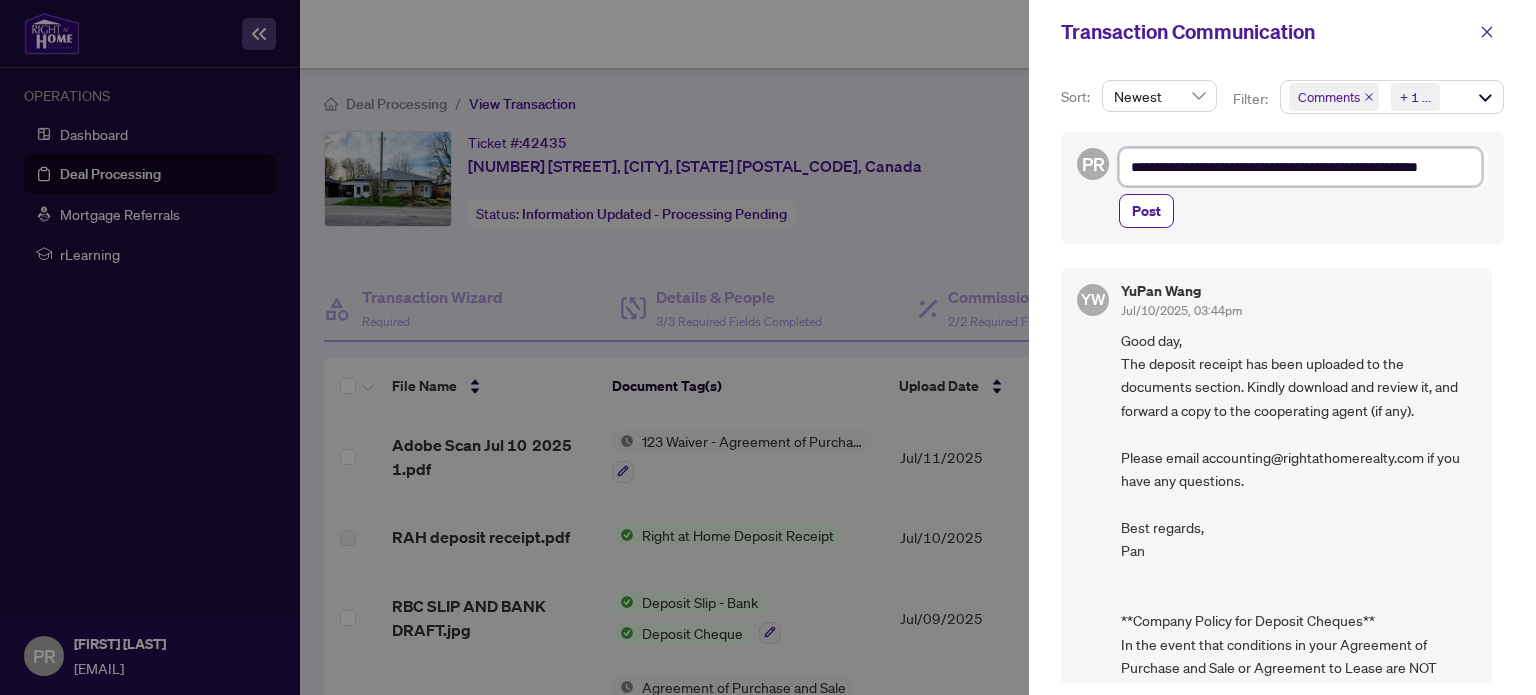 type on "**********" 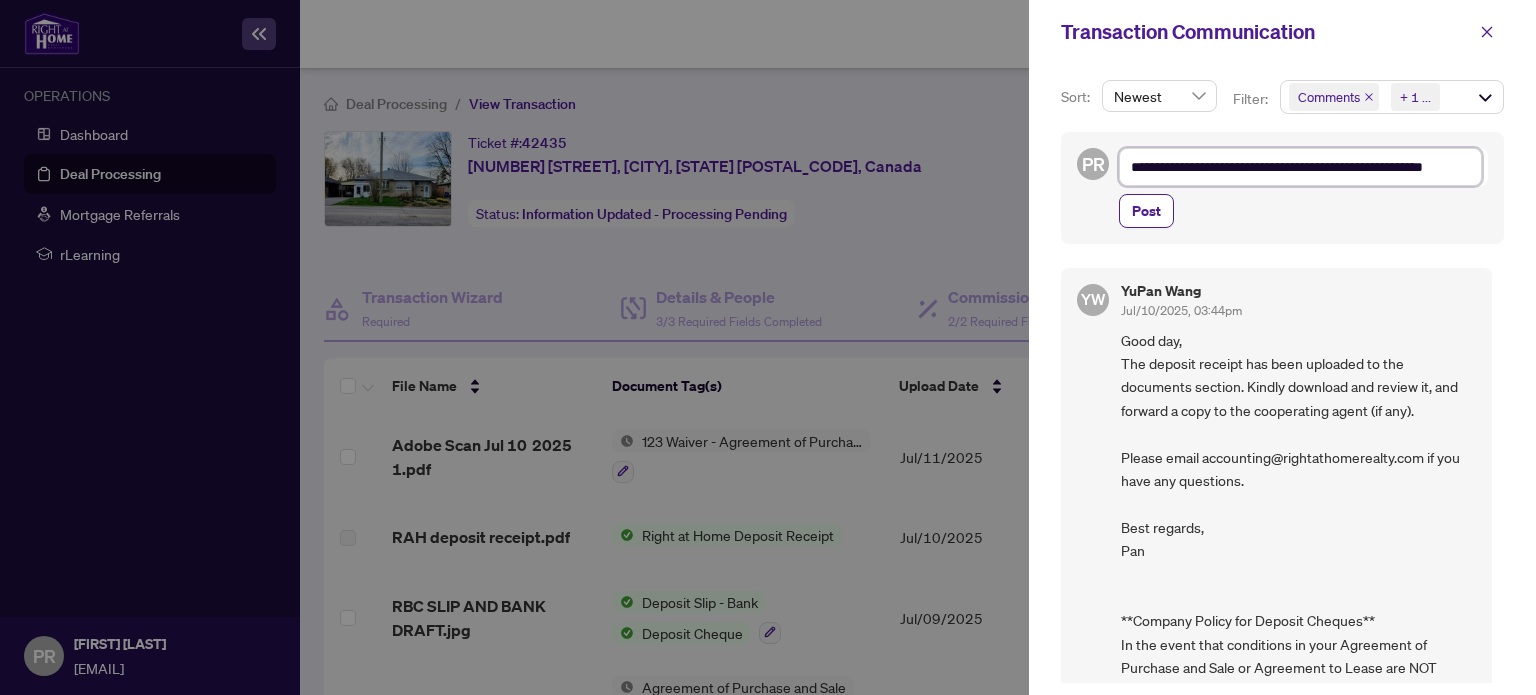 type on "**********" 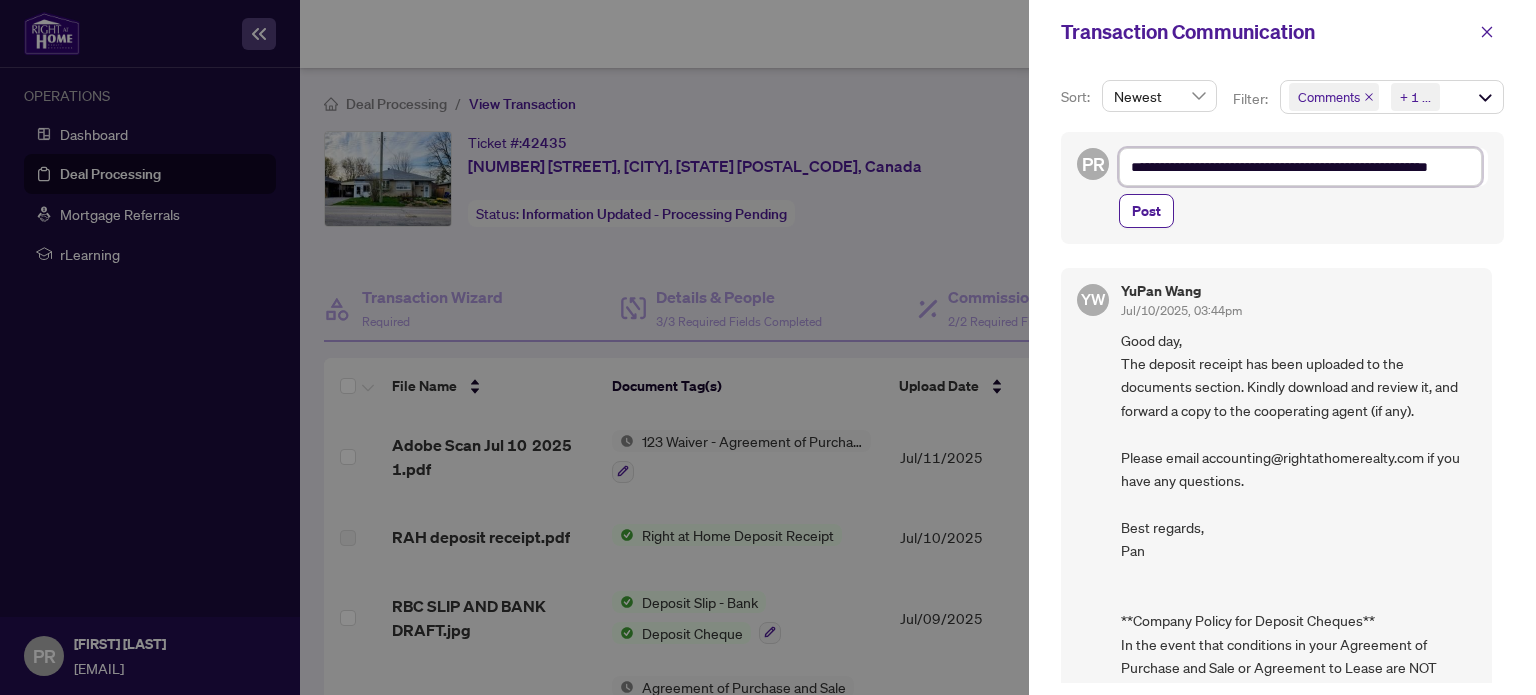 type on "**********" 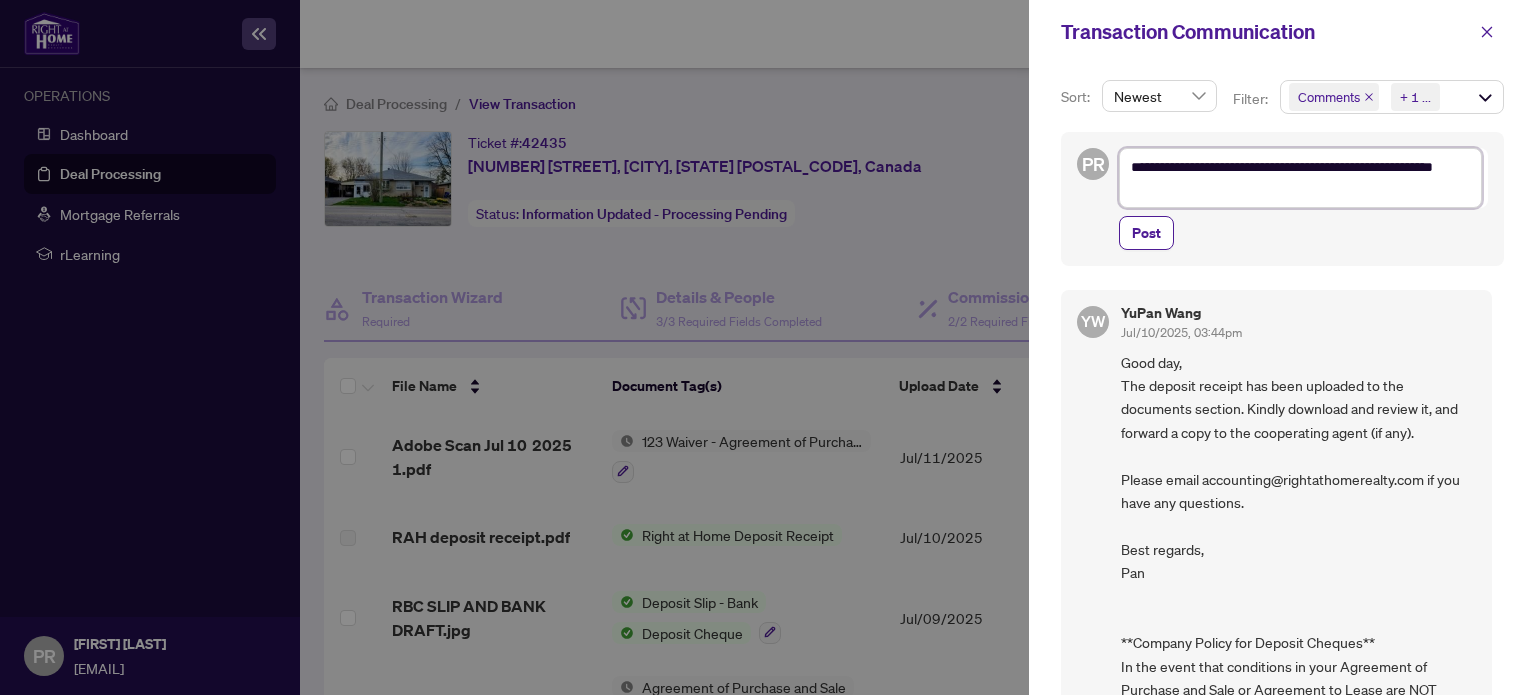 type on "**********" 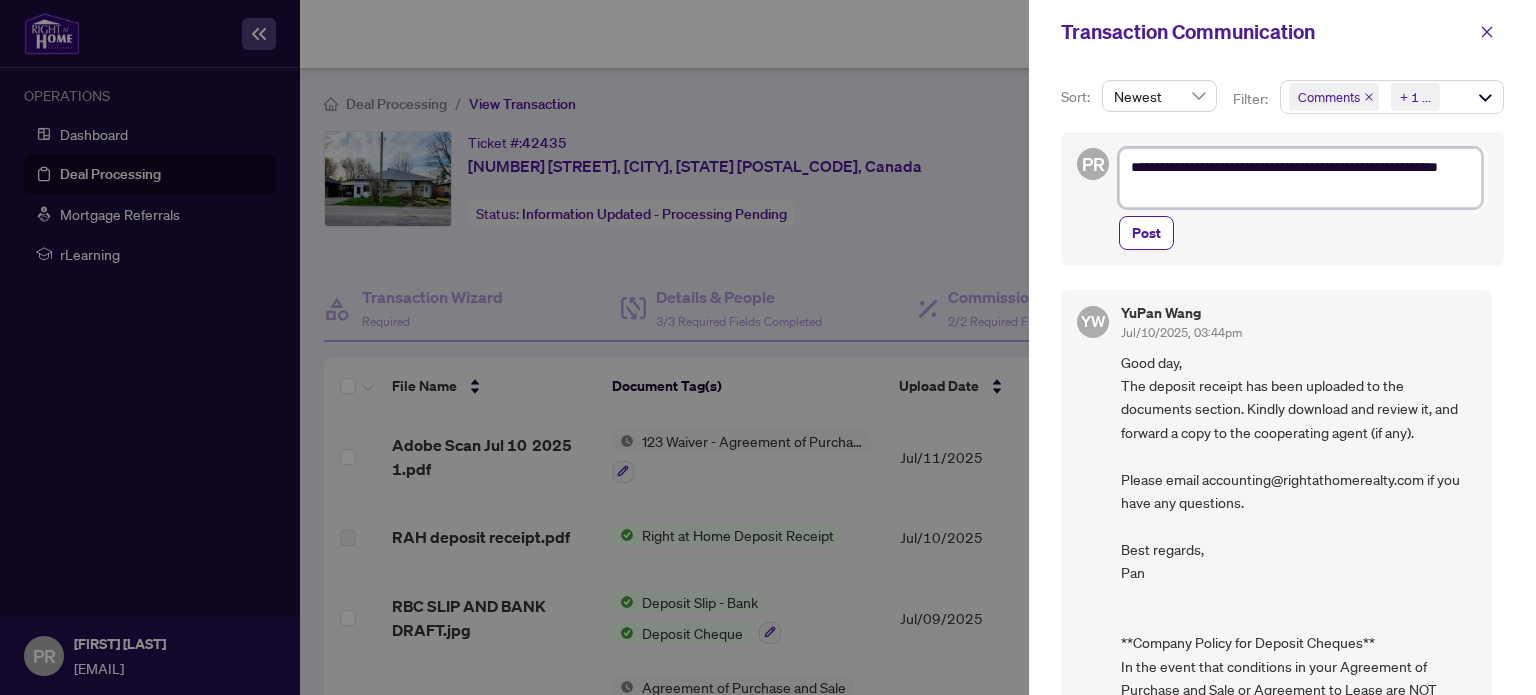 type on "**********" 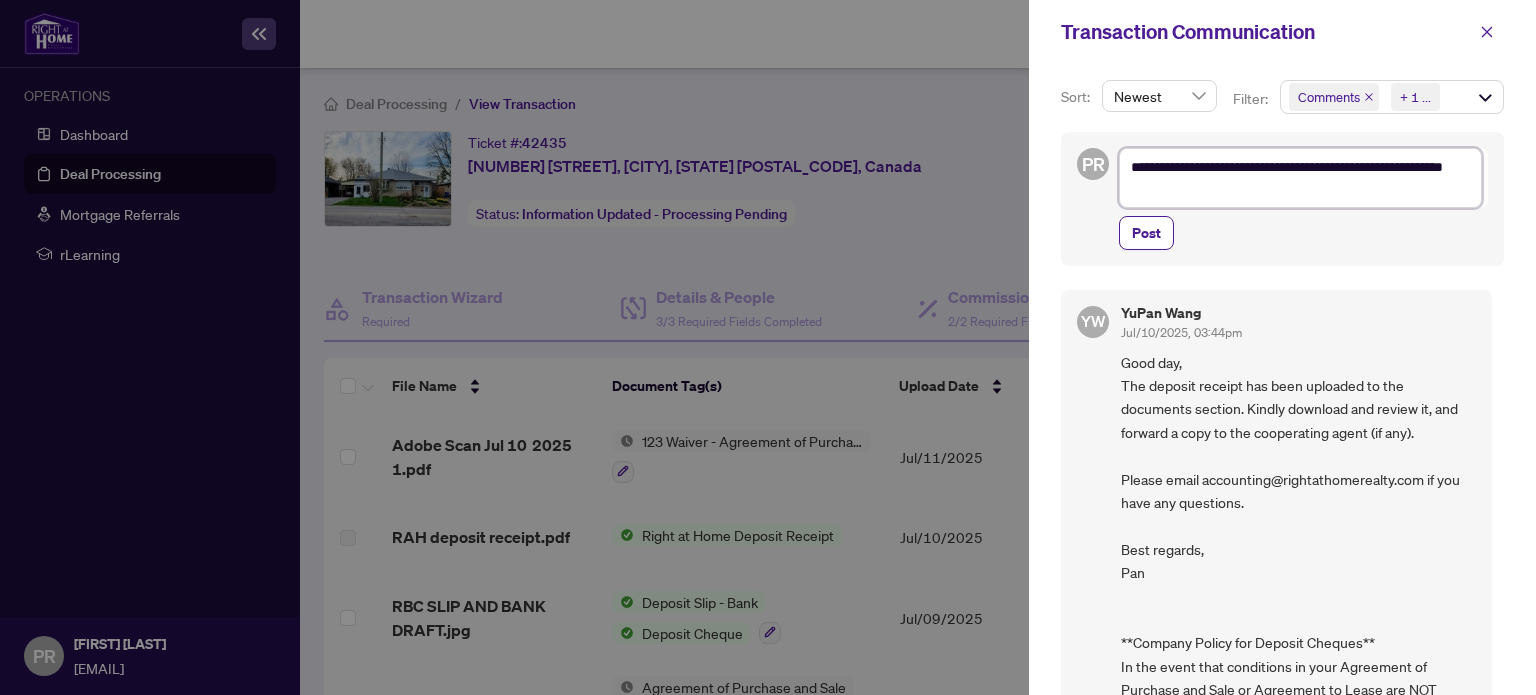 type on "**********" 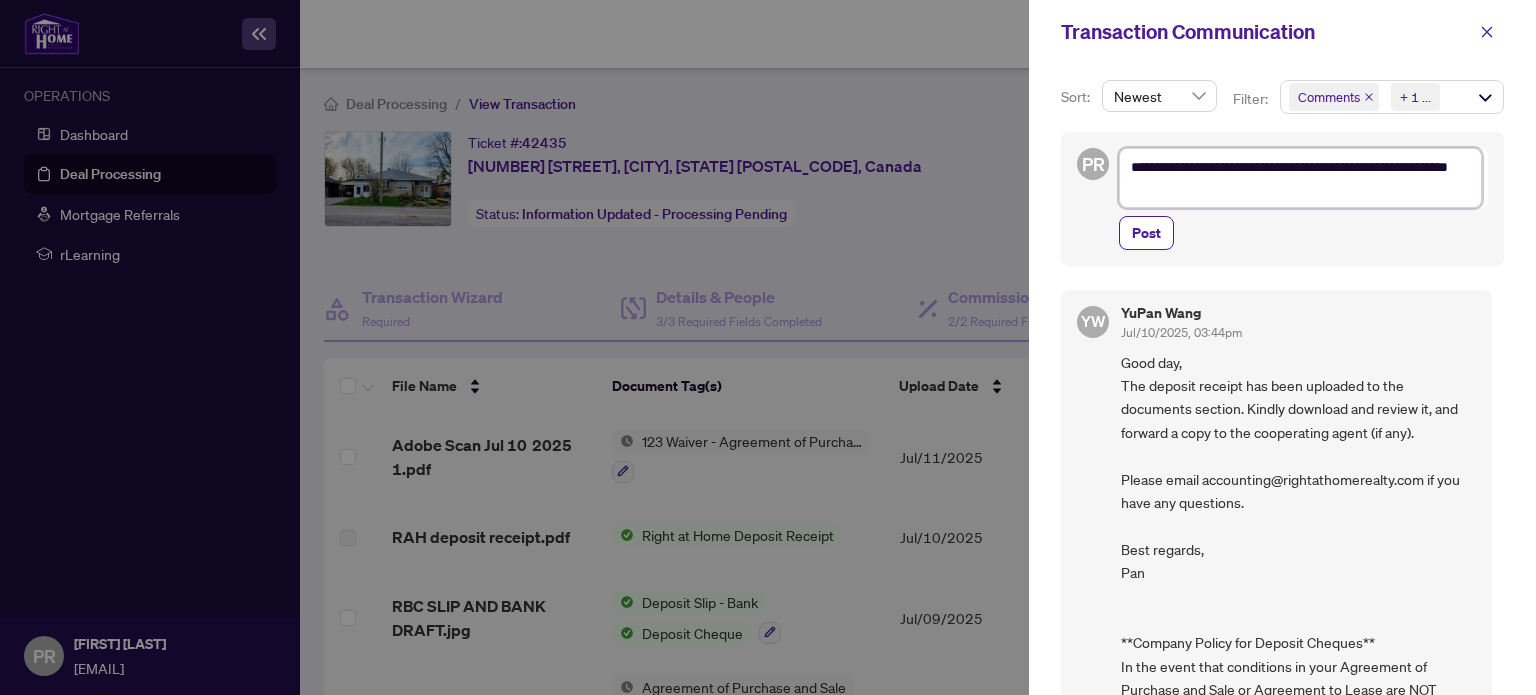 type on "**********" 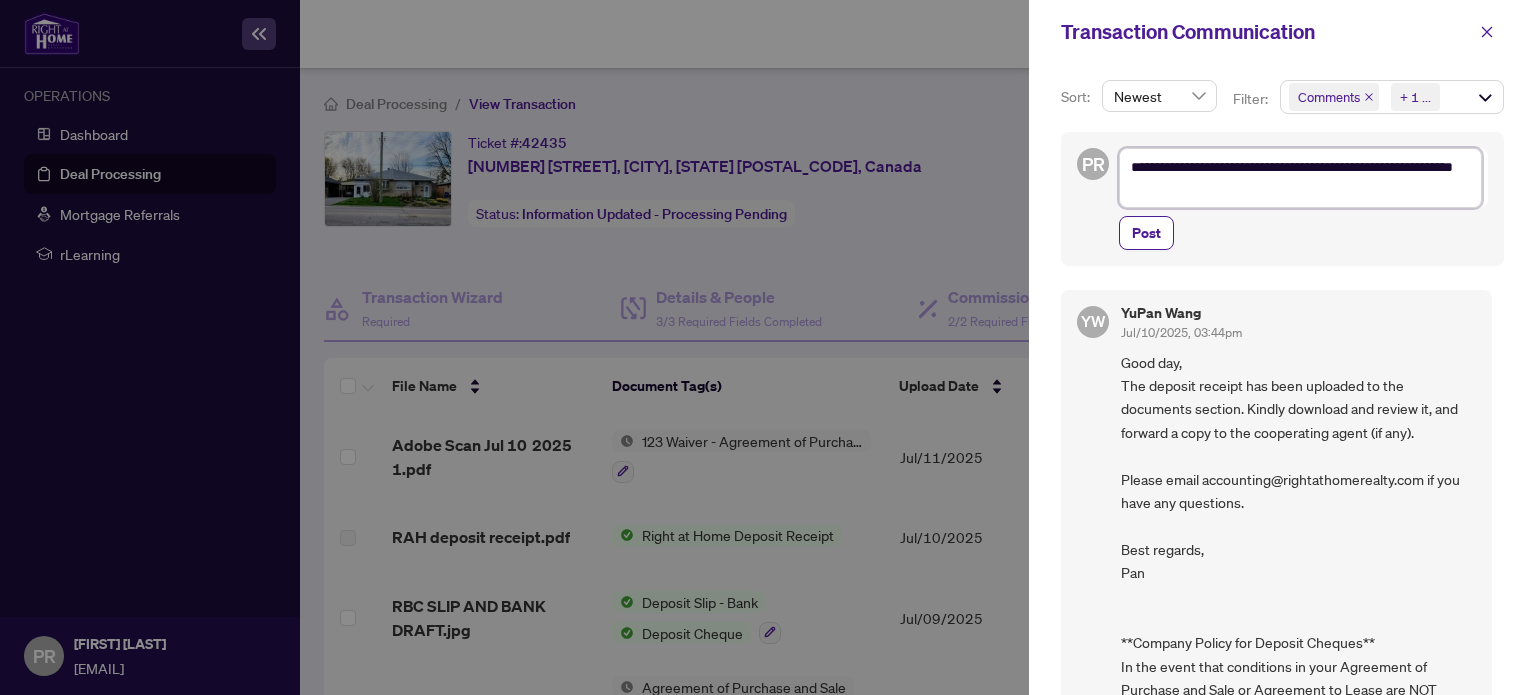 type on "**********" 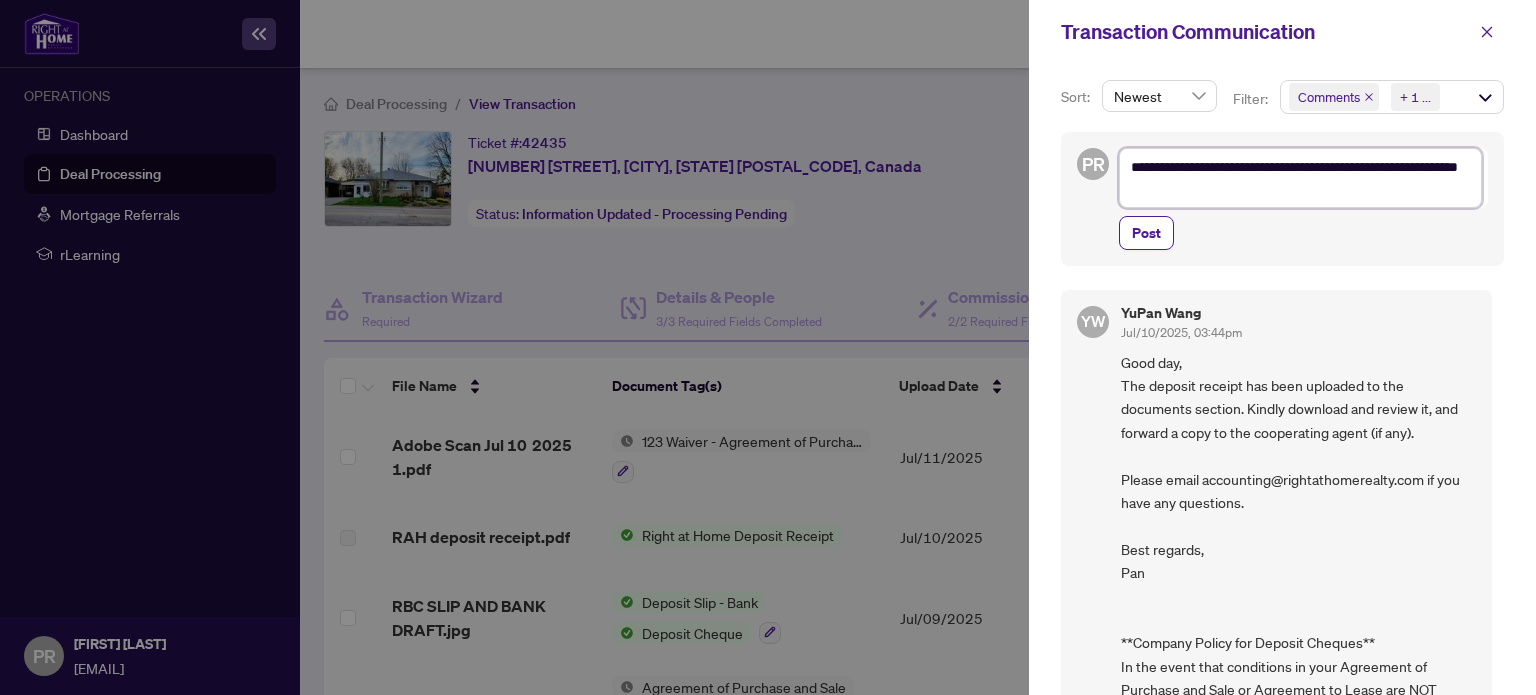 type on "**********" 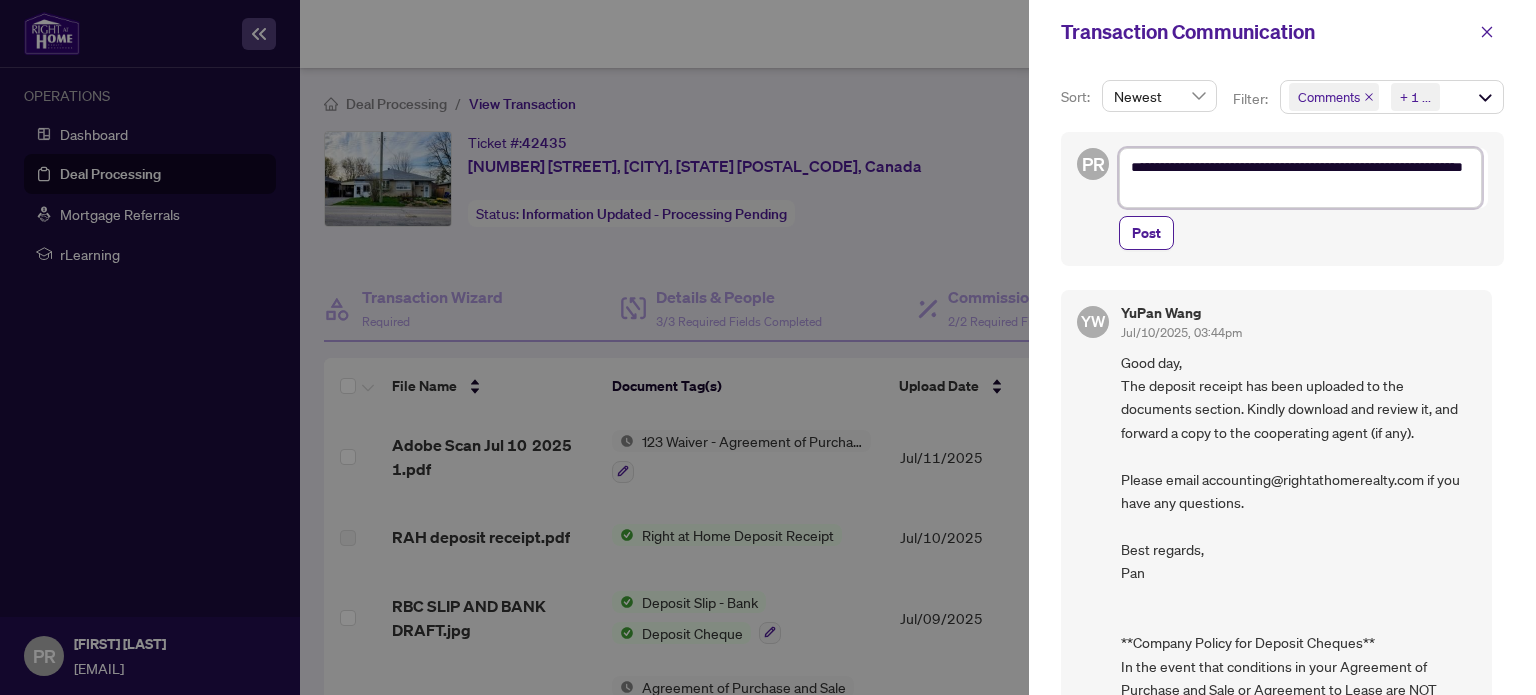 type on "**********" 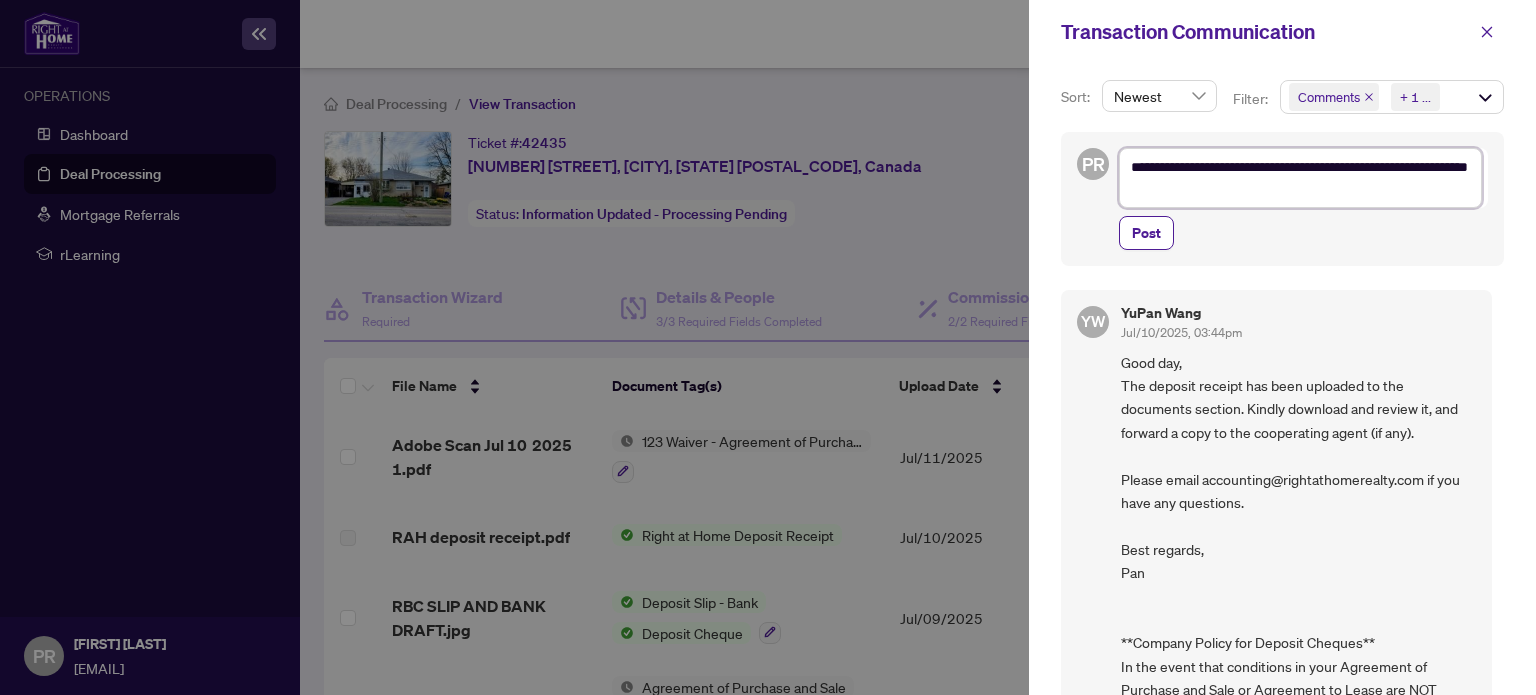 type on "**********" 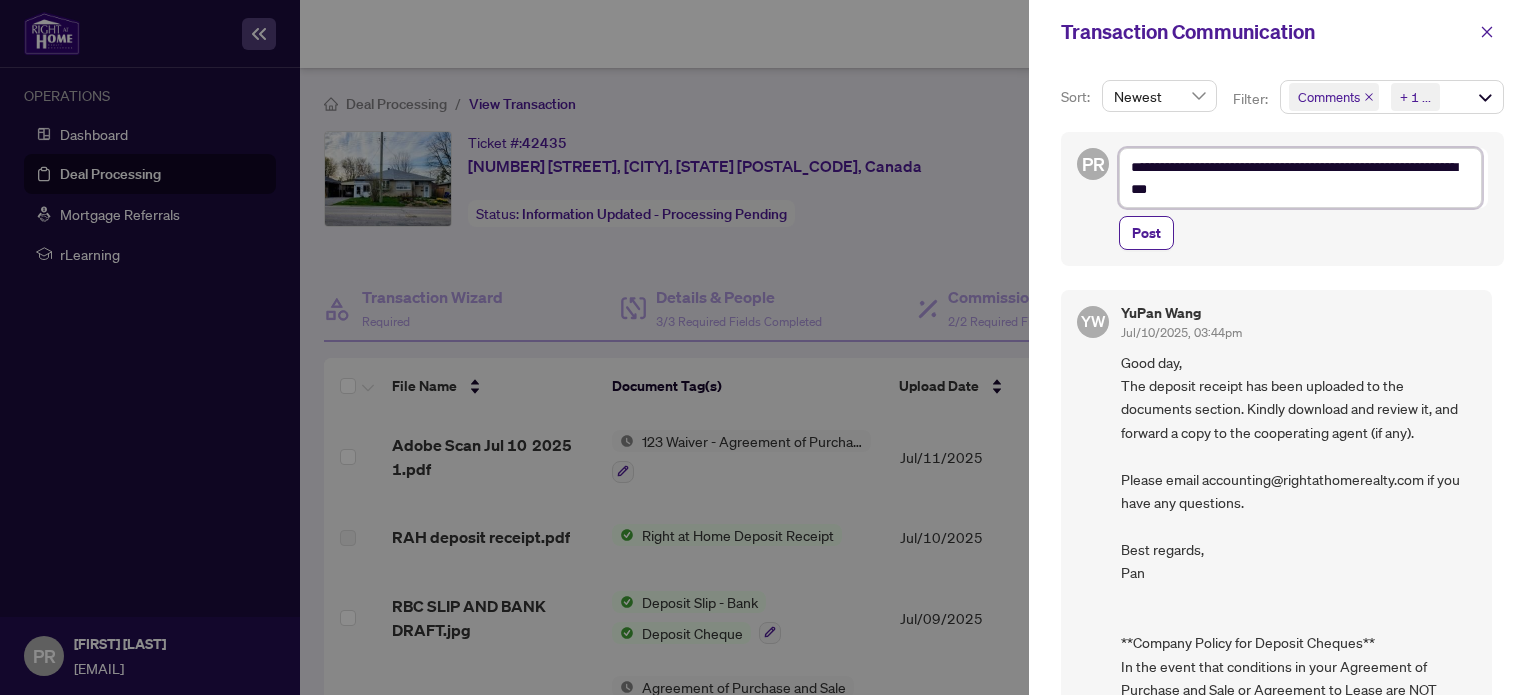type on "**********" 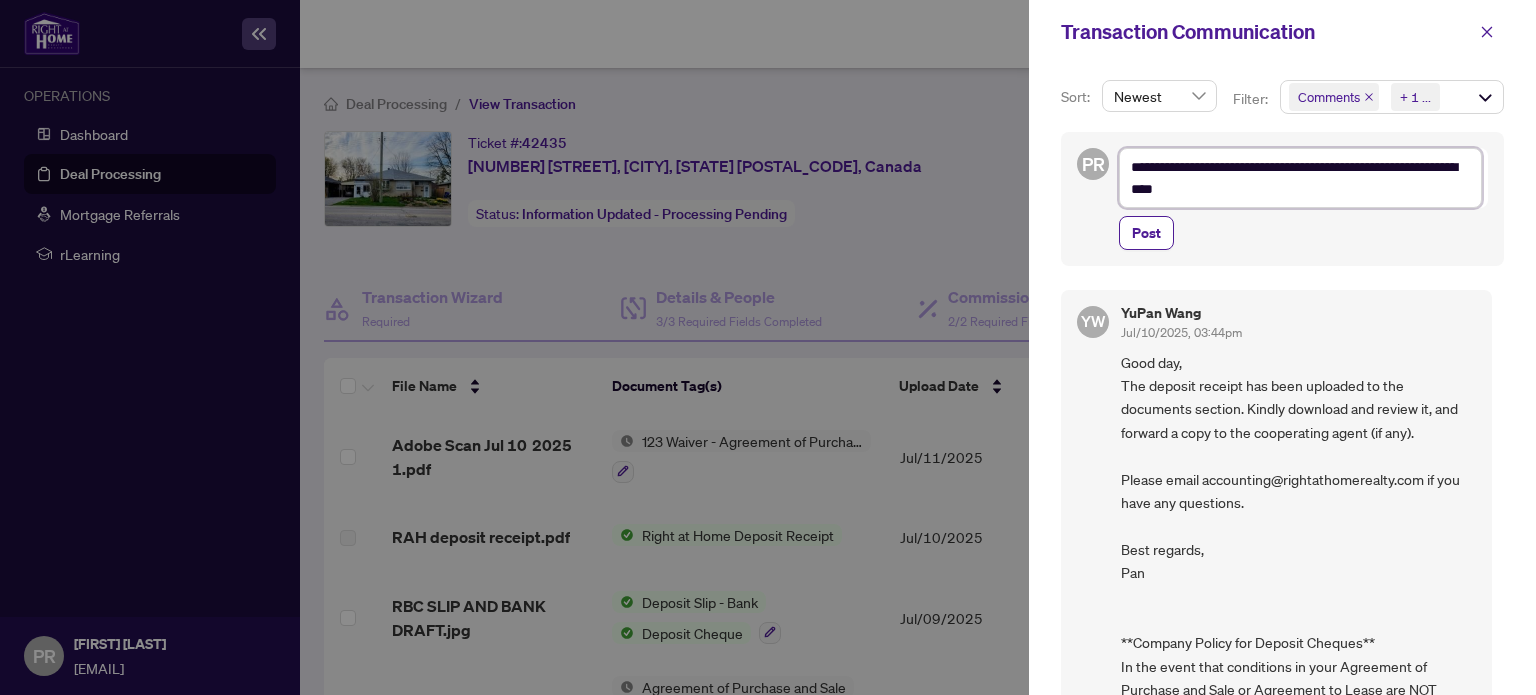 type on "**********" 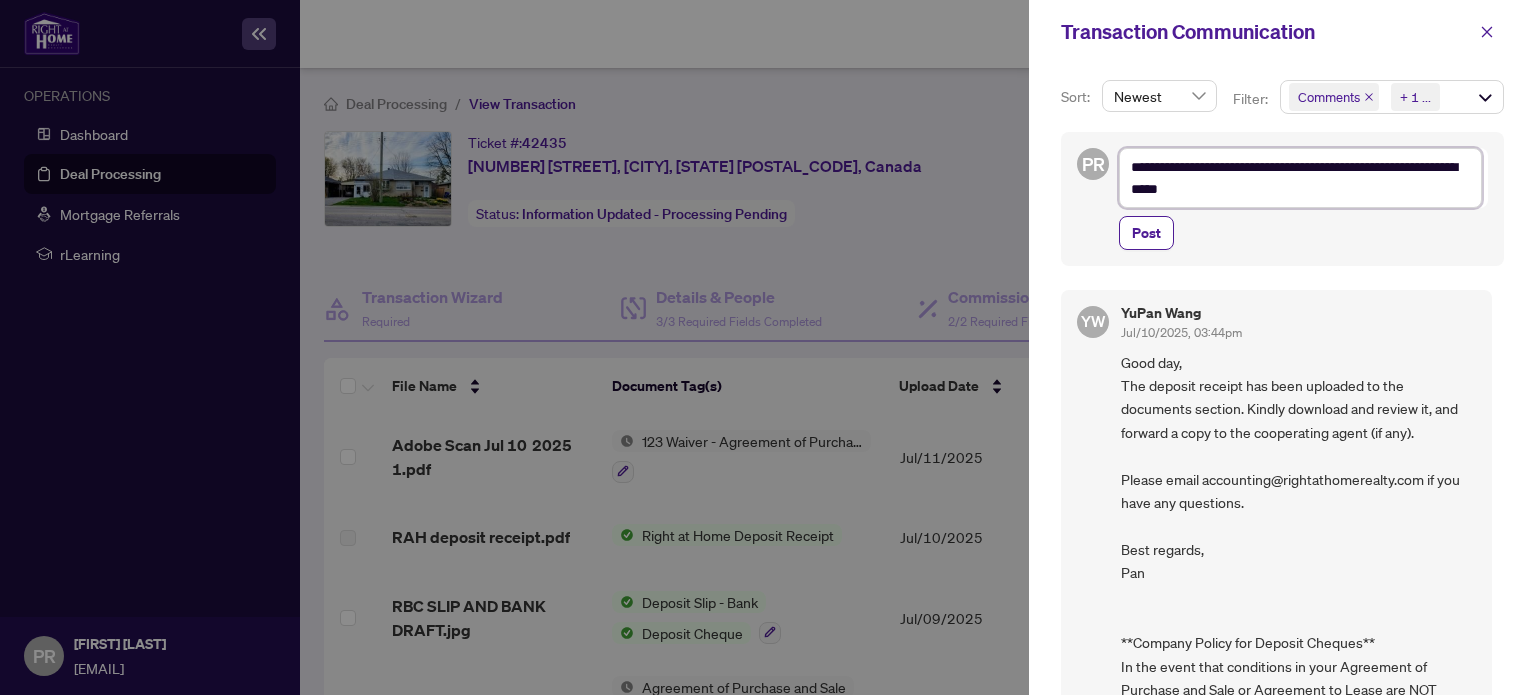 type on "**********" 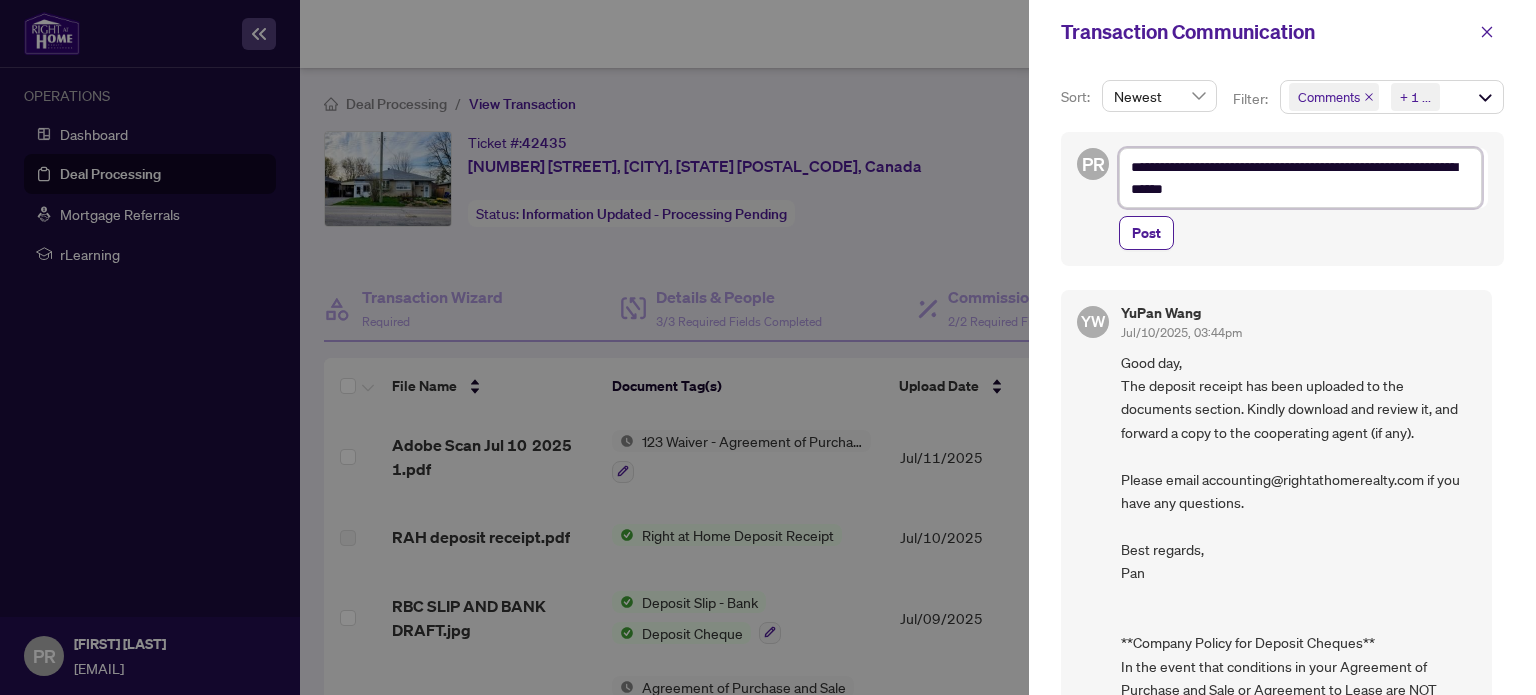 type on "**********" 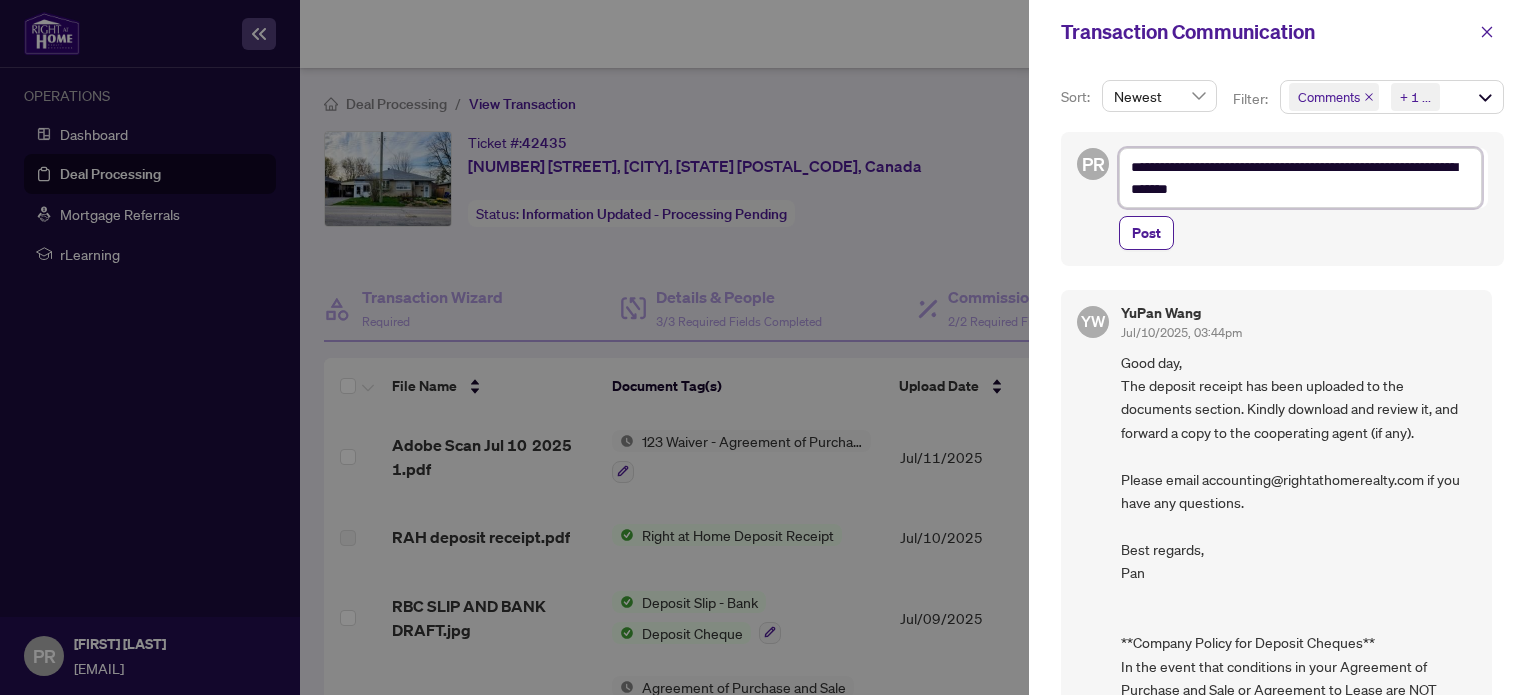 type on "**********" 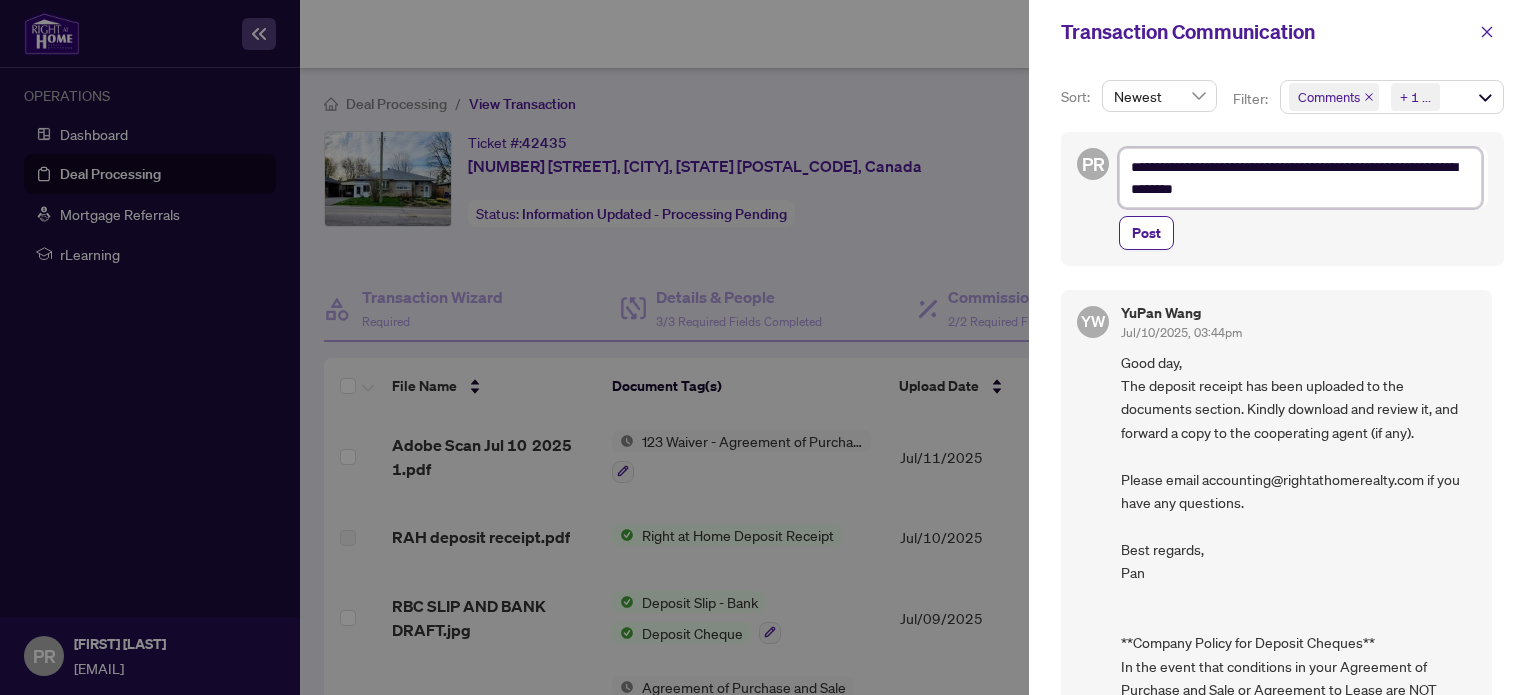 type on "**********" 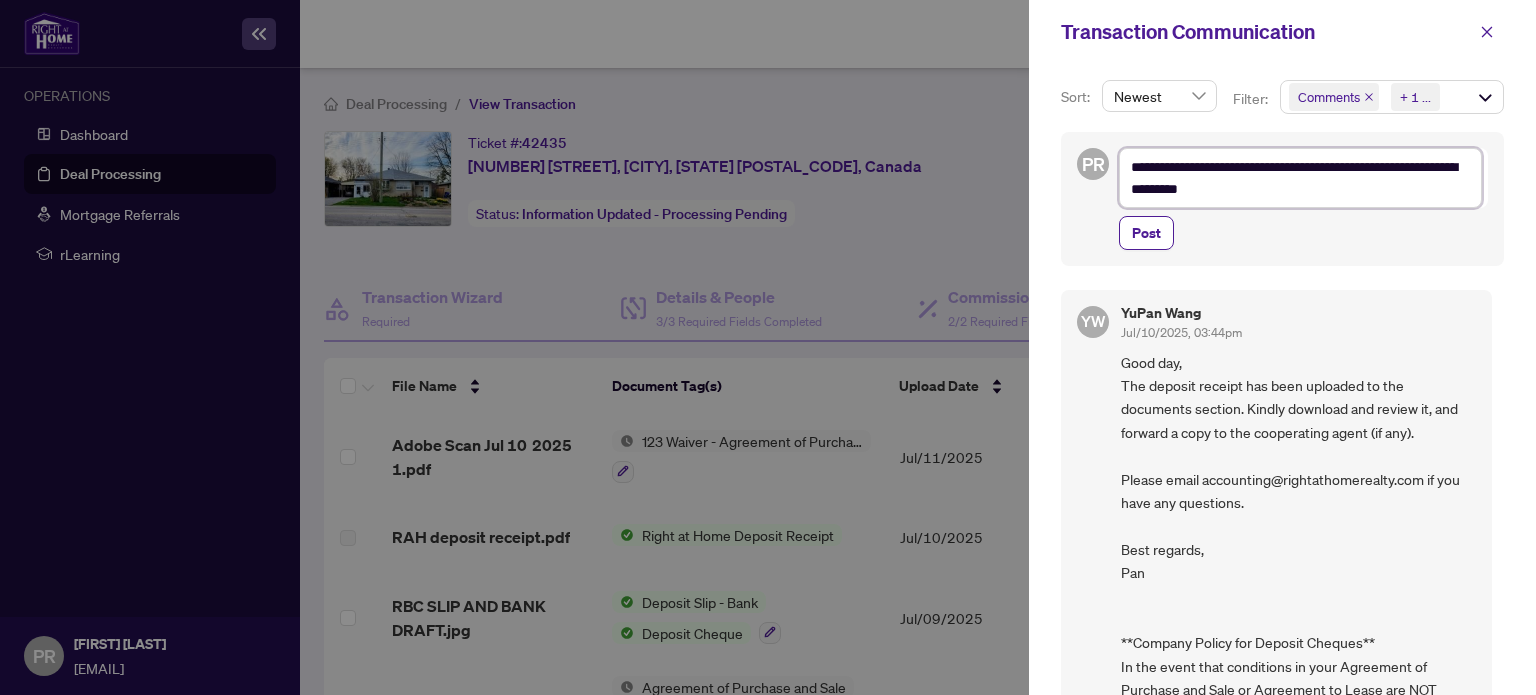 type on "**********" 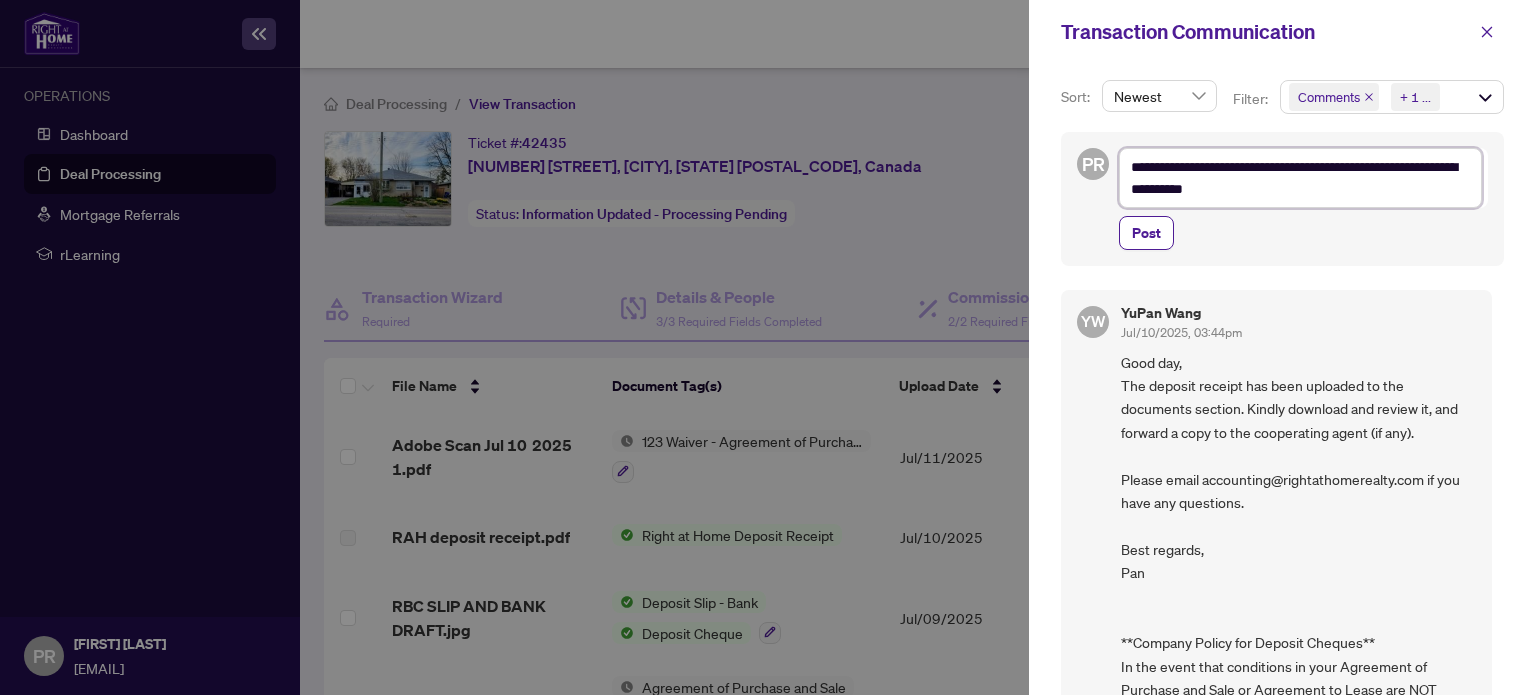 type on "**********" 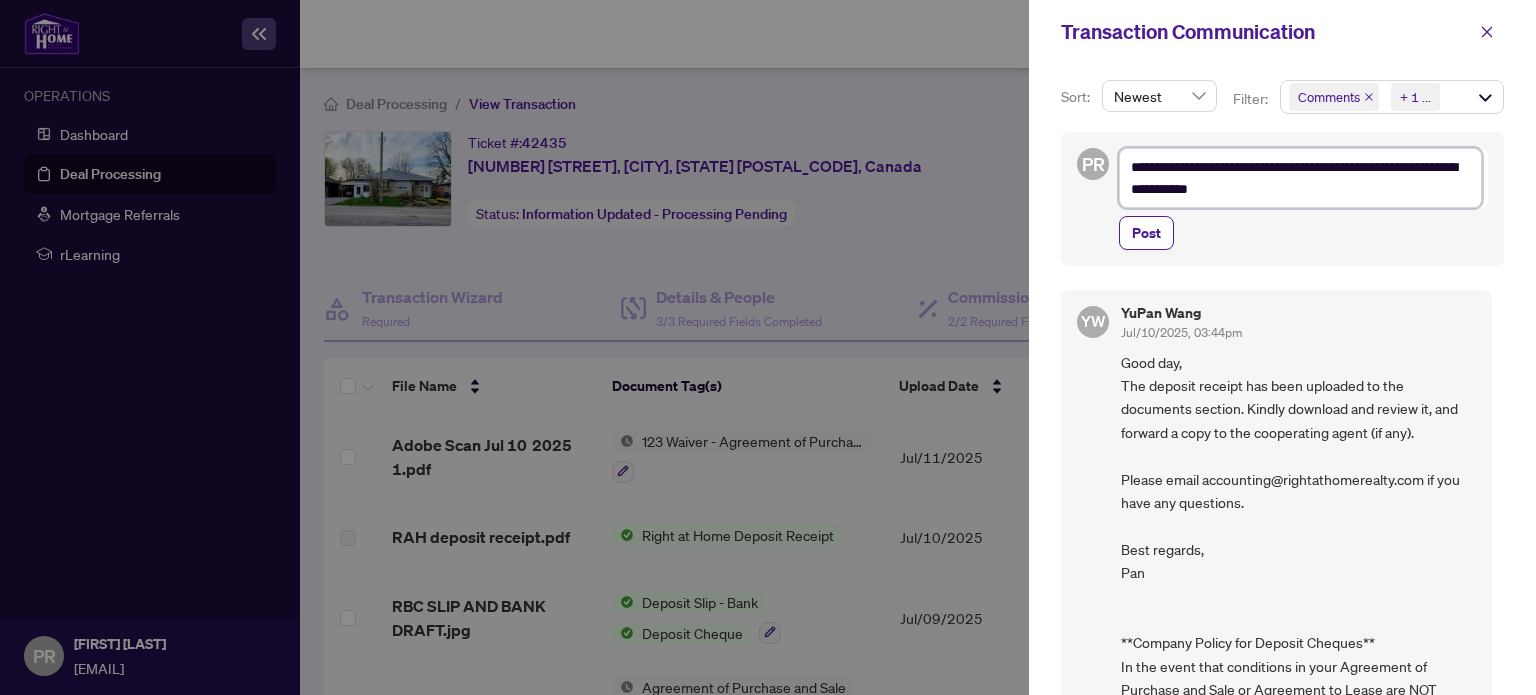 type on "**********" 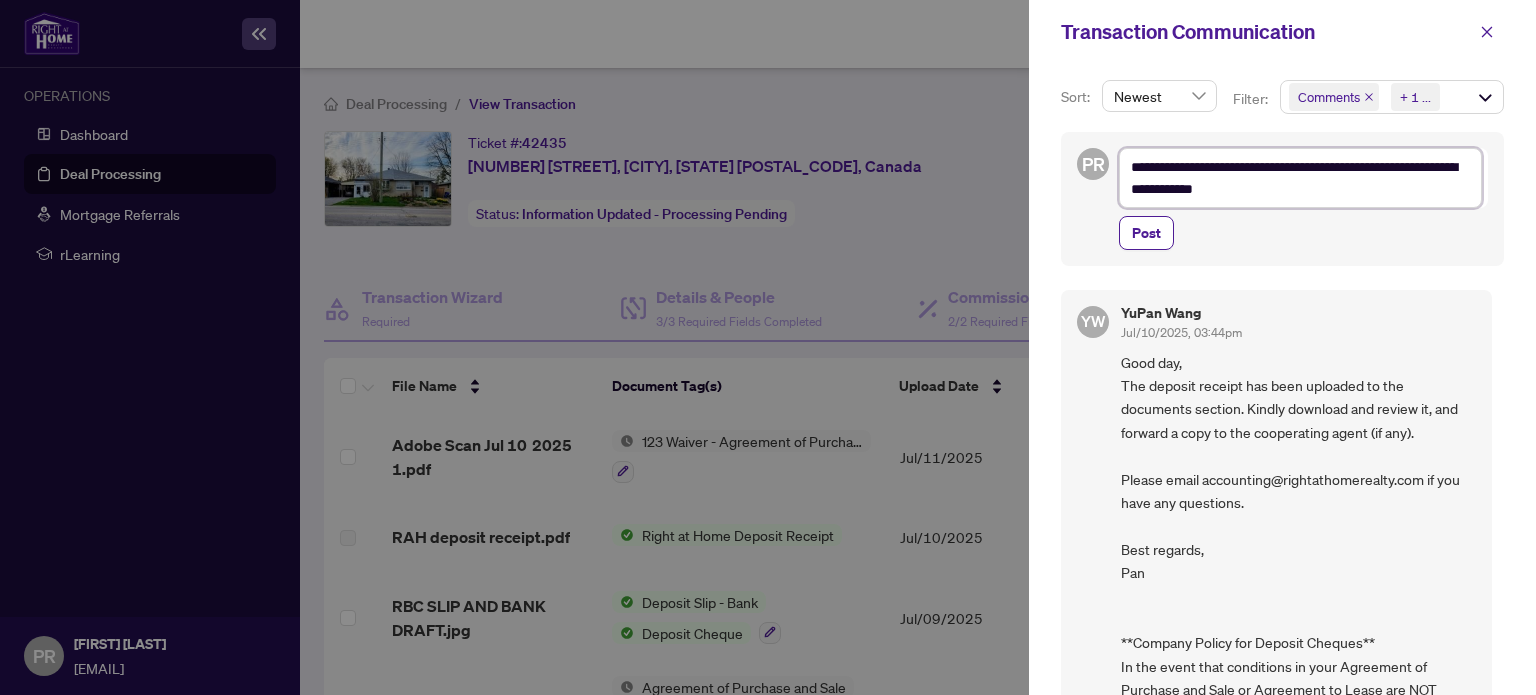 type on "**********" 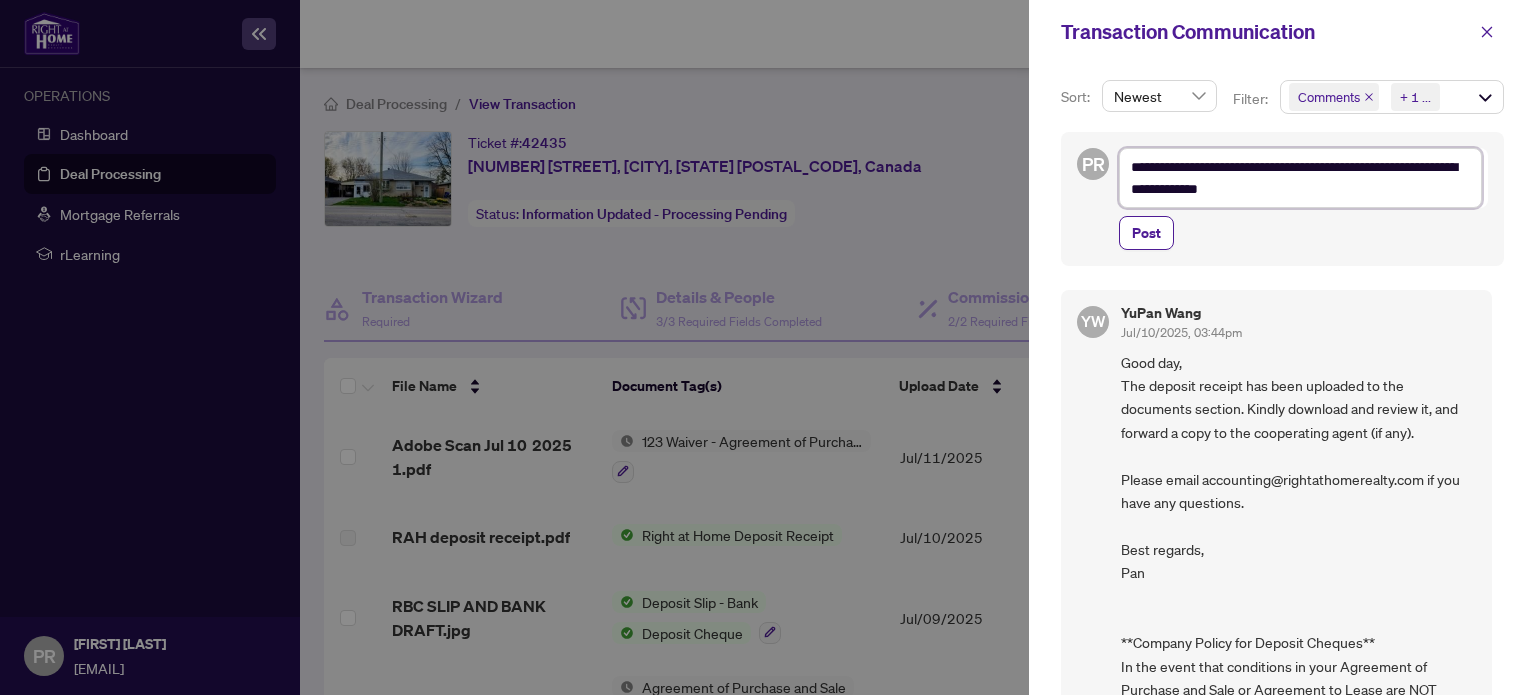 type on "**********" 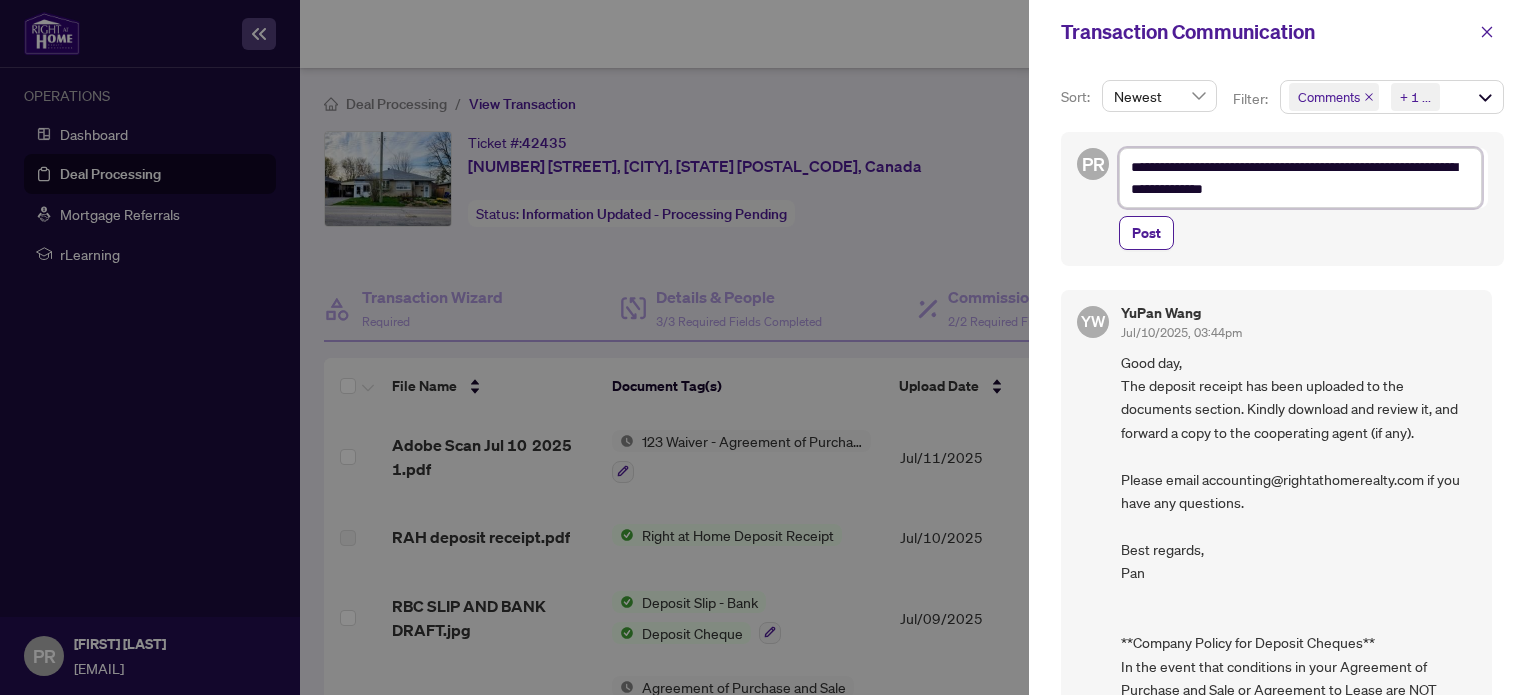 type on "**********" 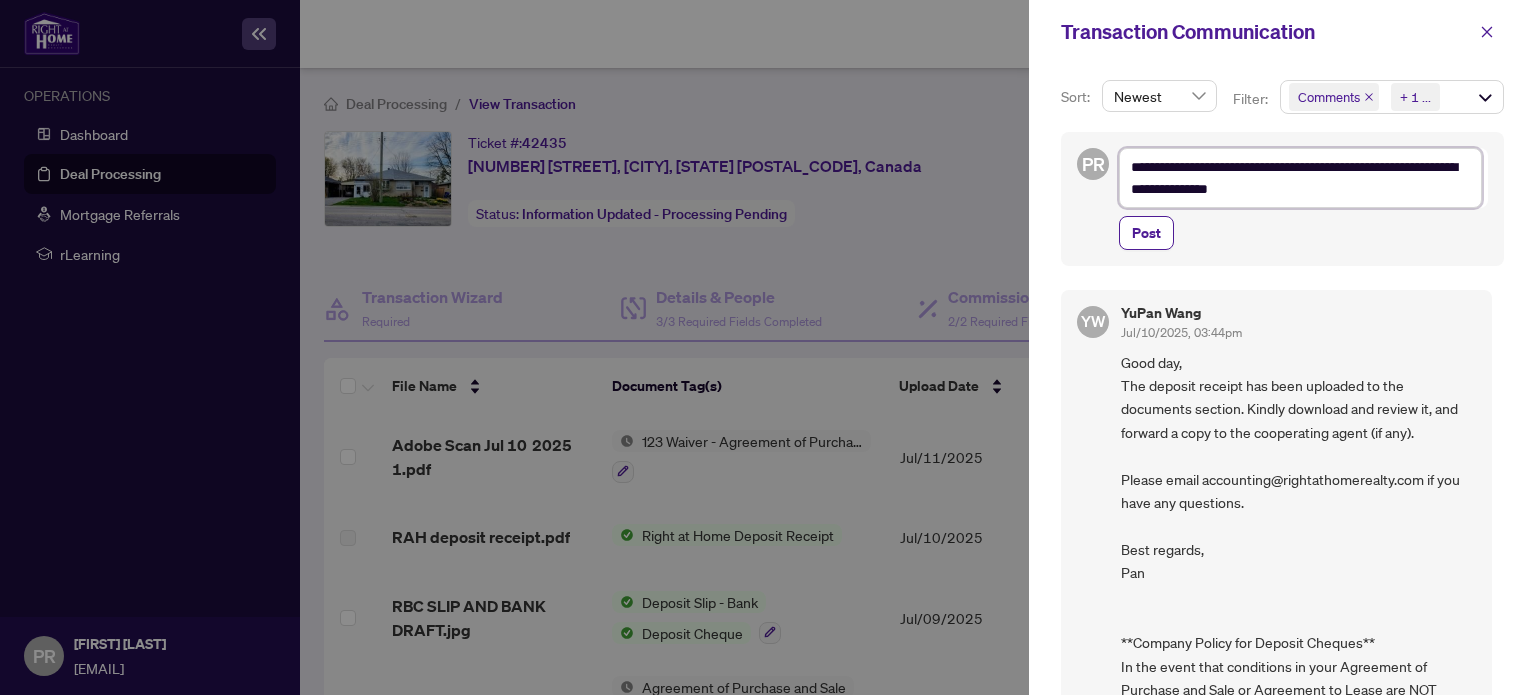 type on "**********" 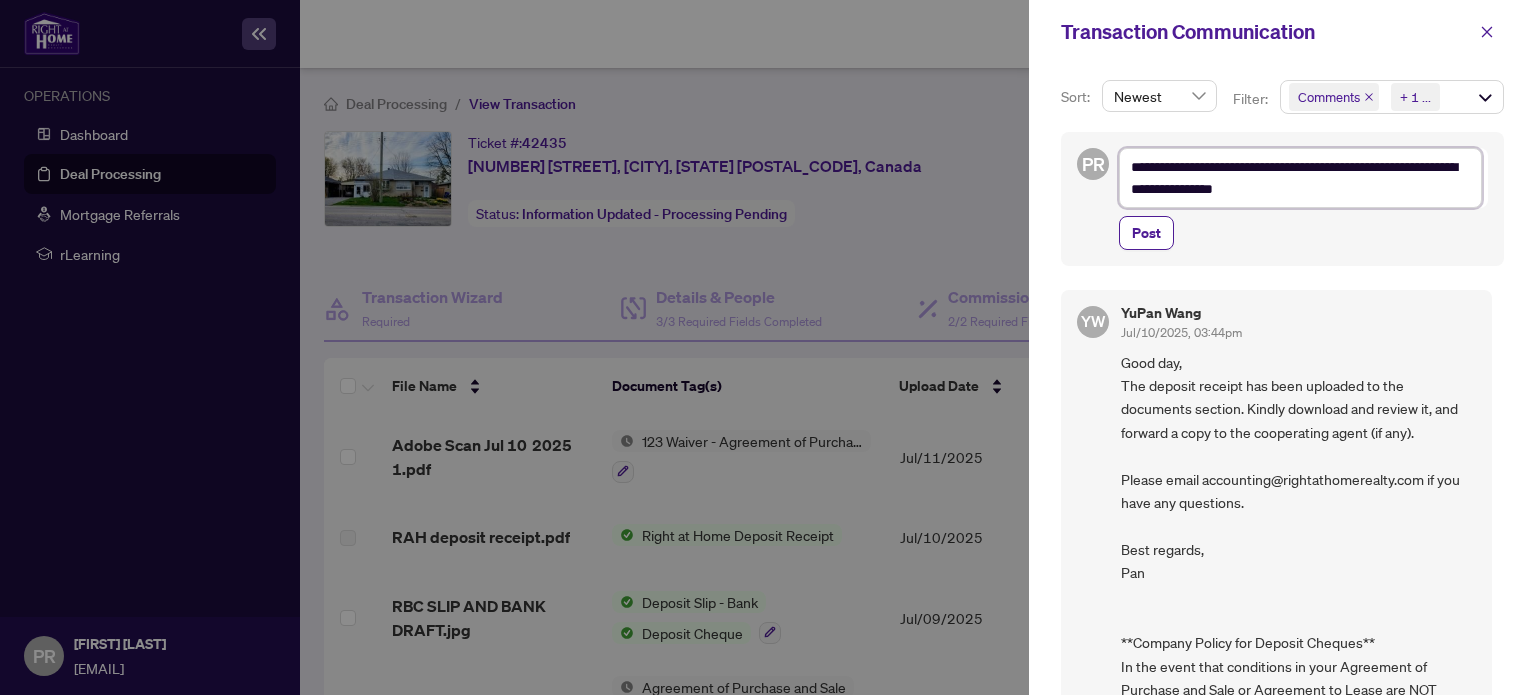 type on "**********" 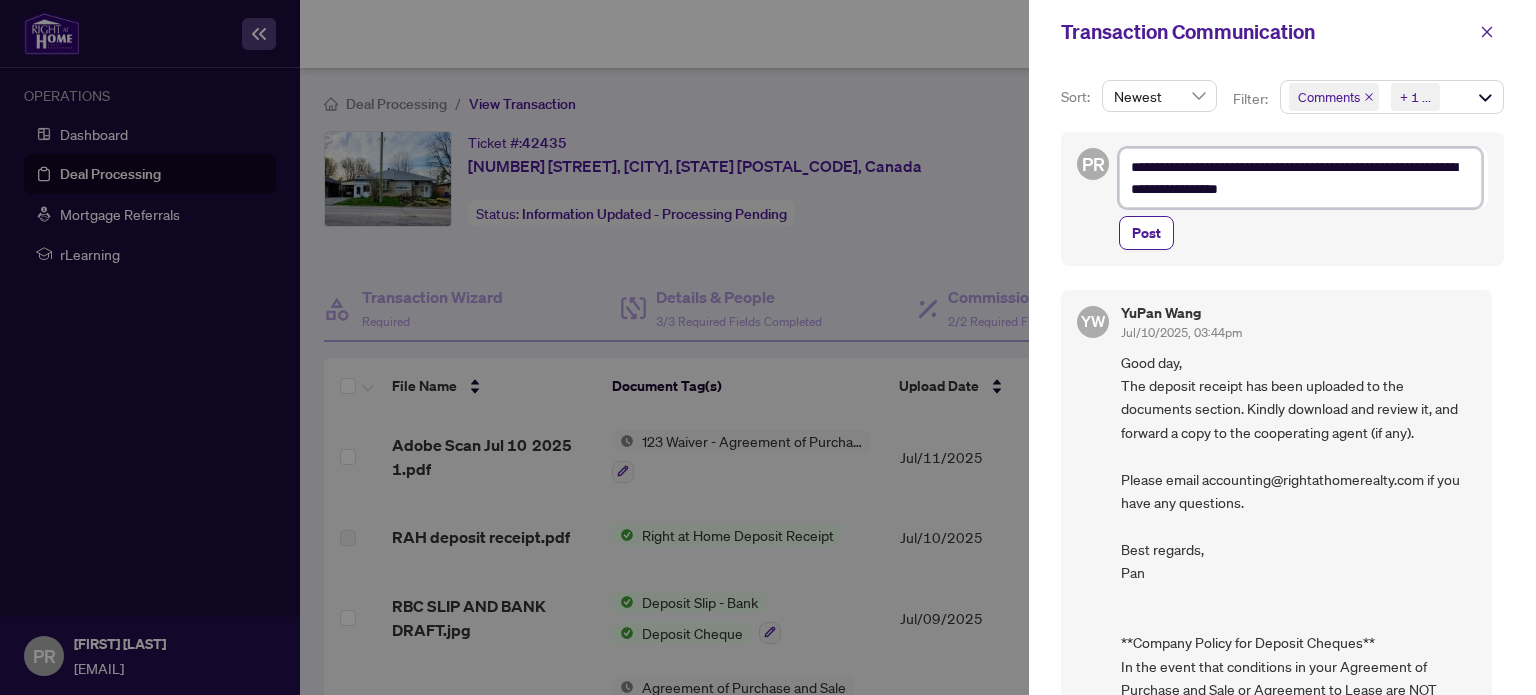type on "**********" 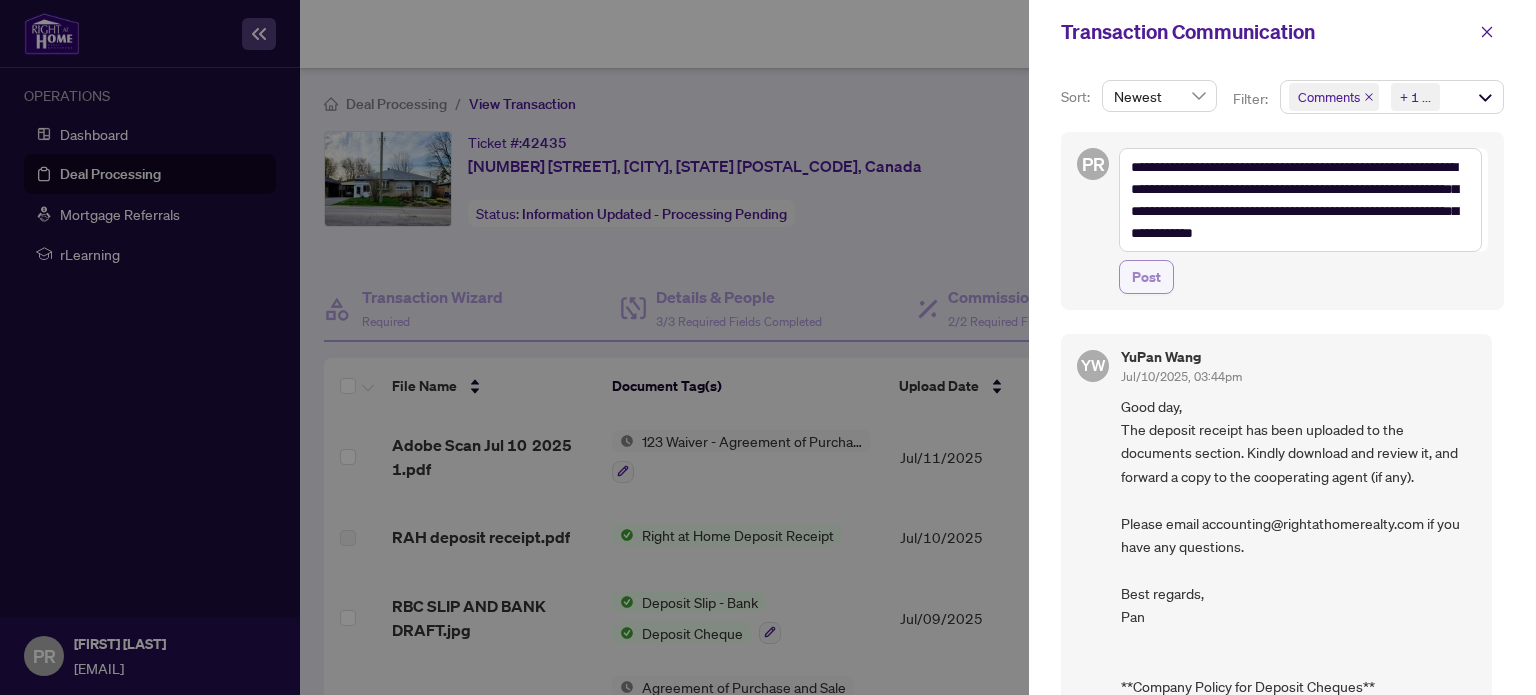 click on "Post" at bounding box center (1146, 277) 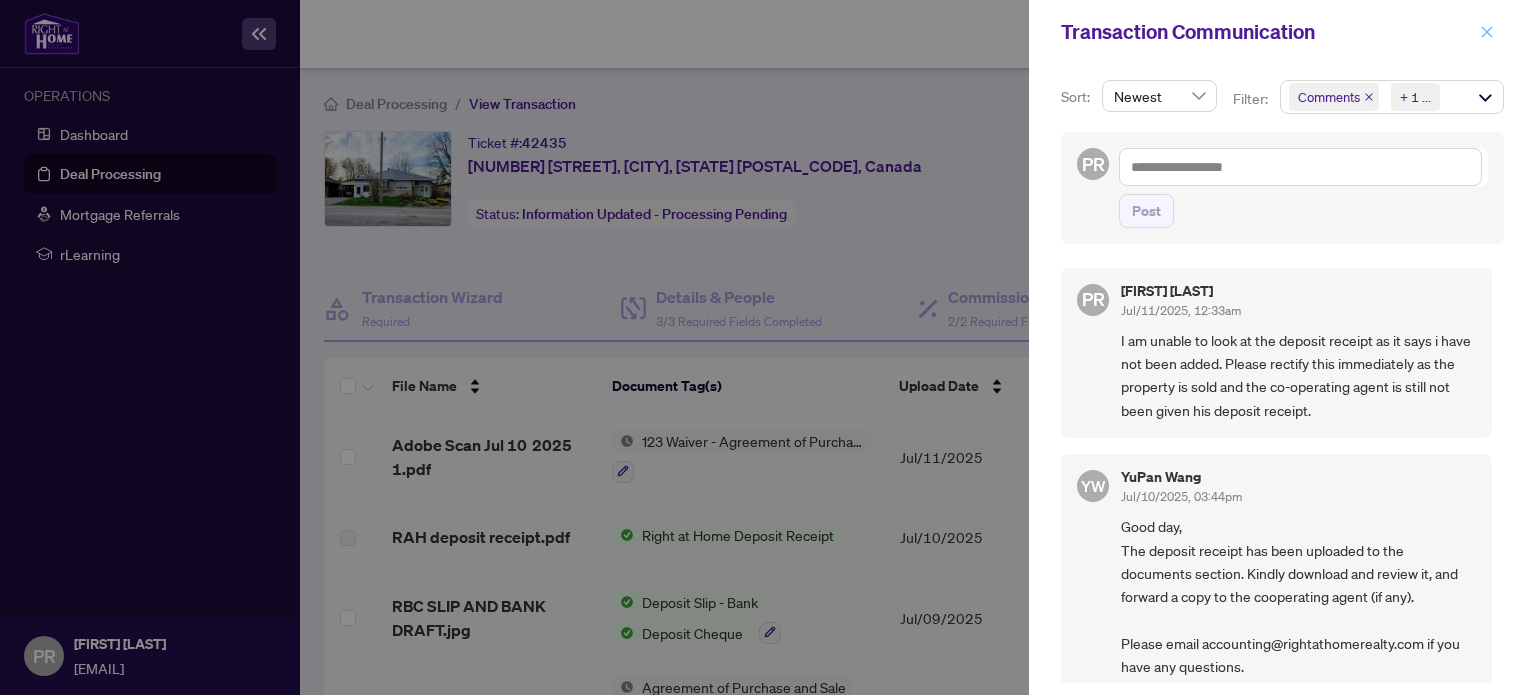 click at bounding box center (1487, 32) 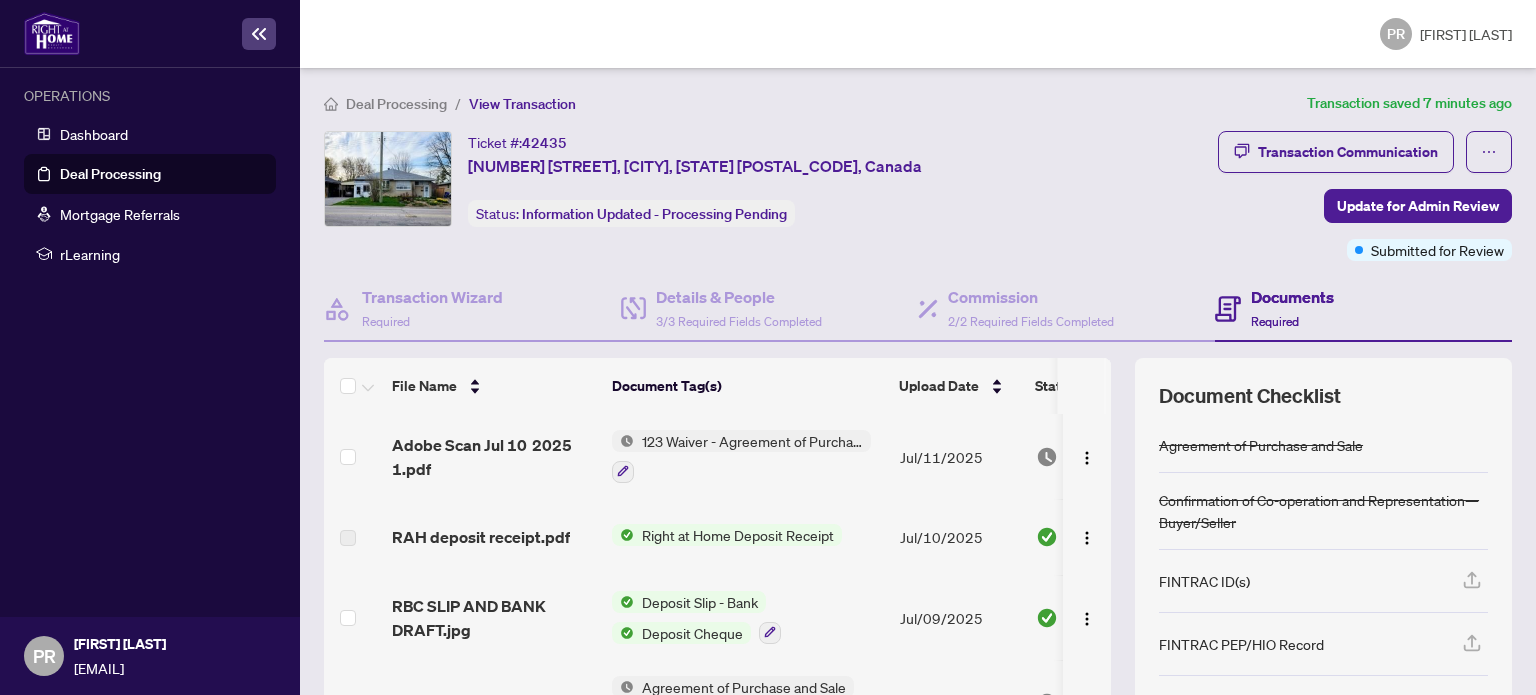 scroll, scrollTop: 38, scrollLeft: 0, axis: vertical 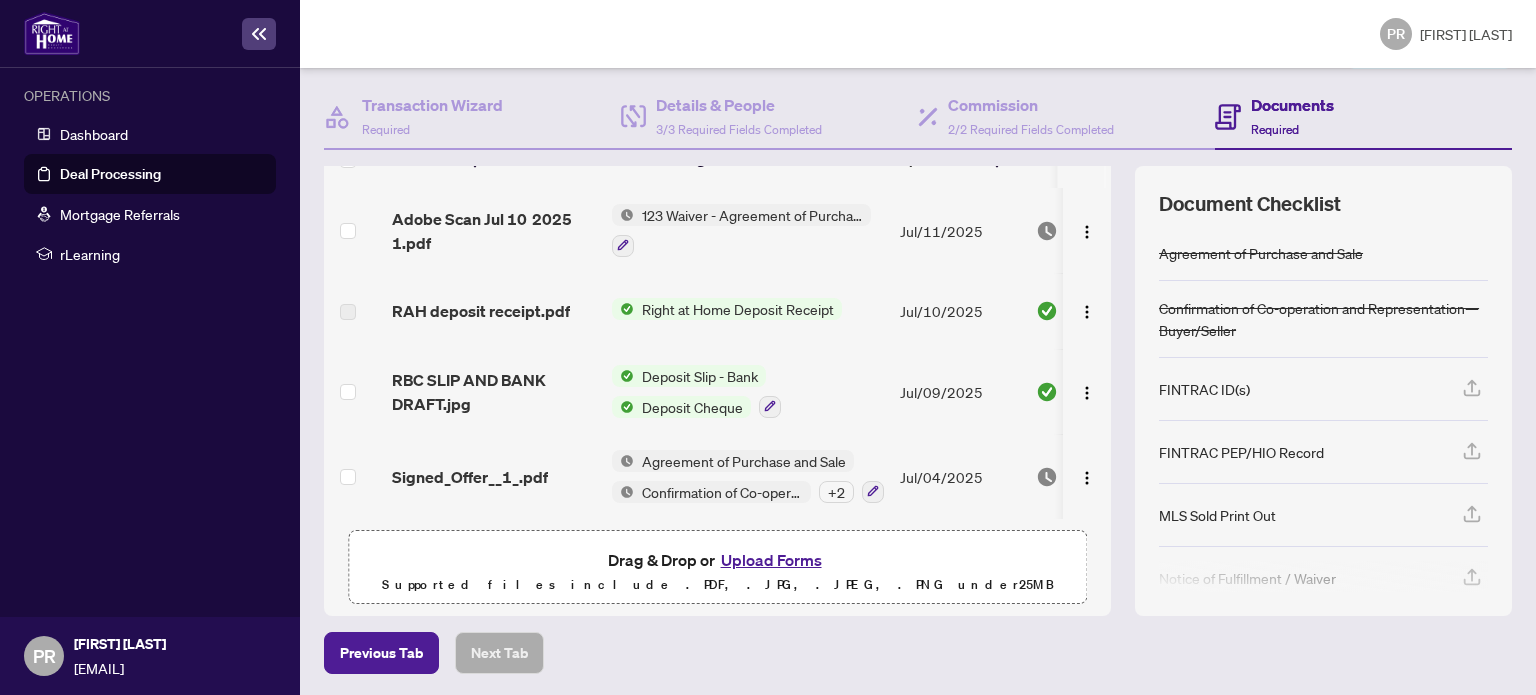 click on "Upload Forms" at bounding box center [771, 560] 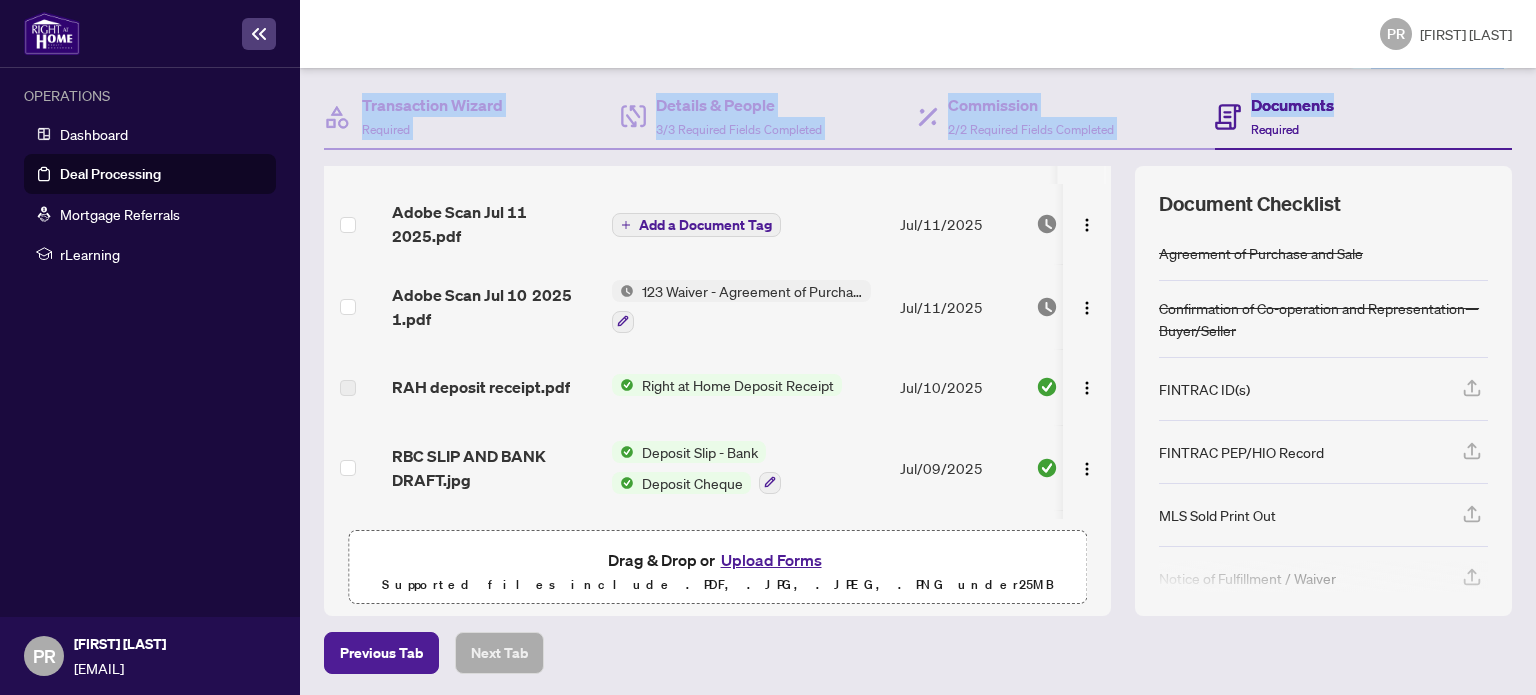 drag, startPoint x: 1464, startPoint y: 107, endPoint x: 1535, endPoint y: -121, distance: 238.79907 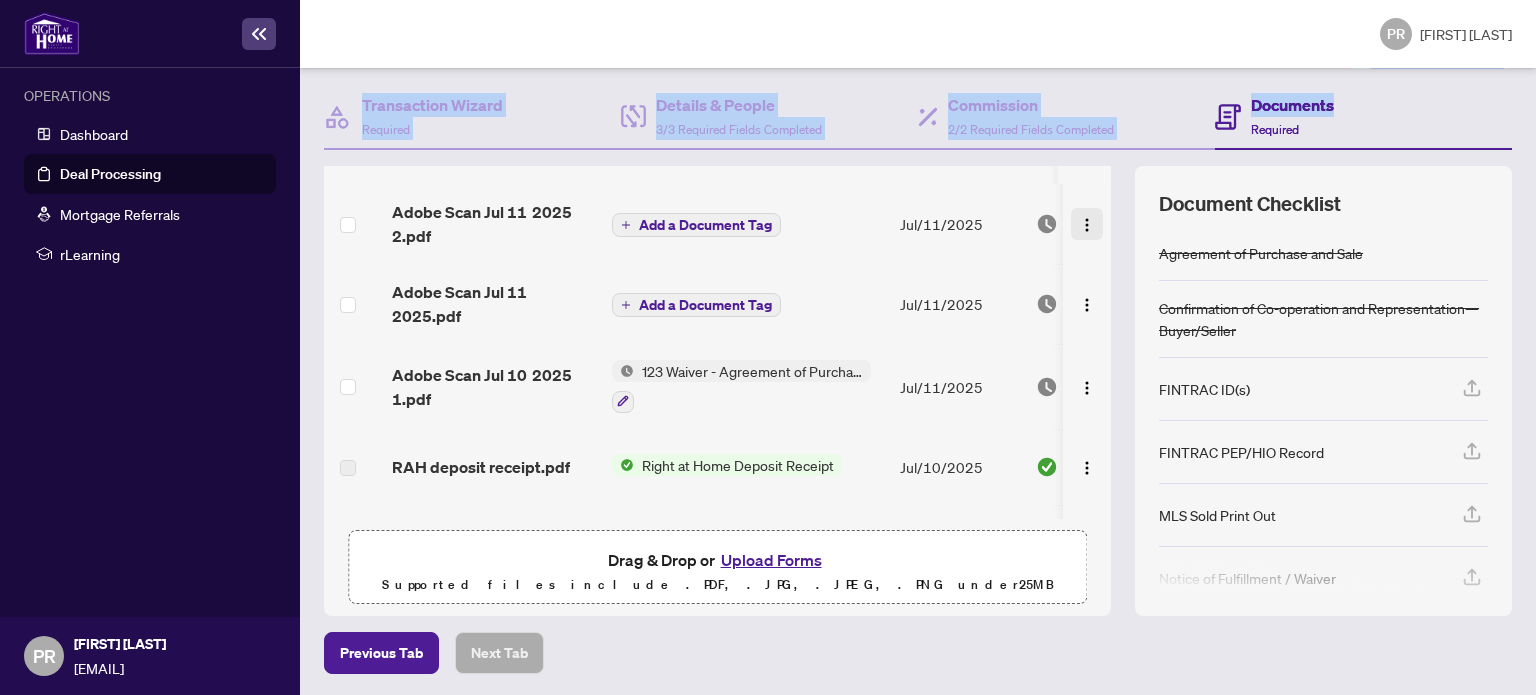 click at bounding box center [1087, 225] 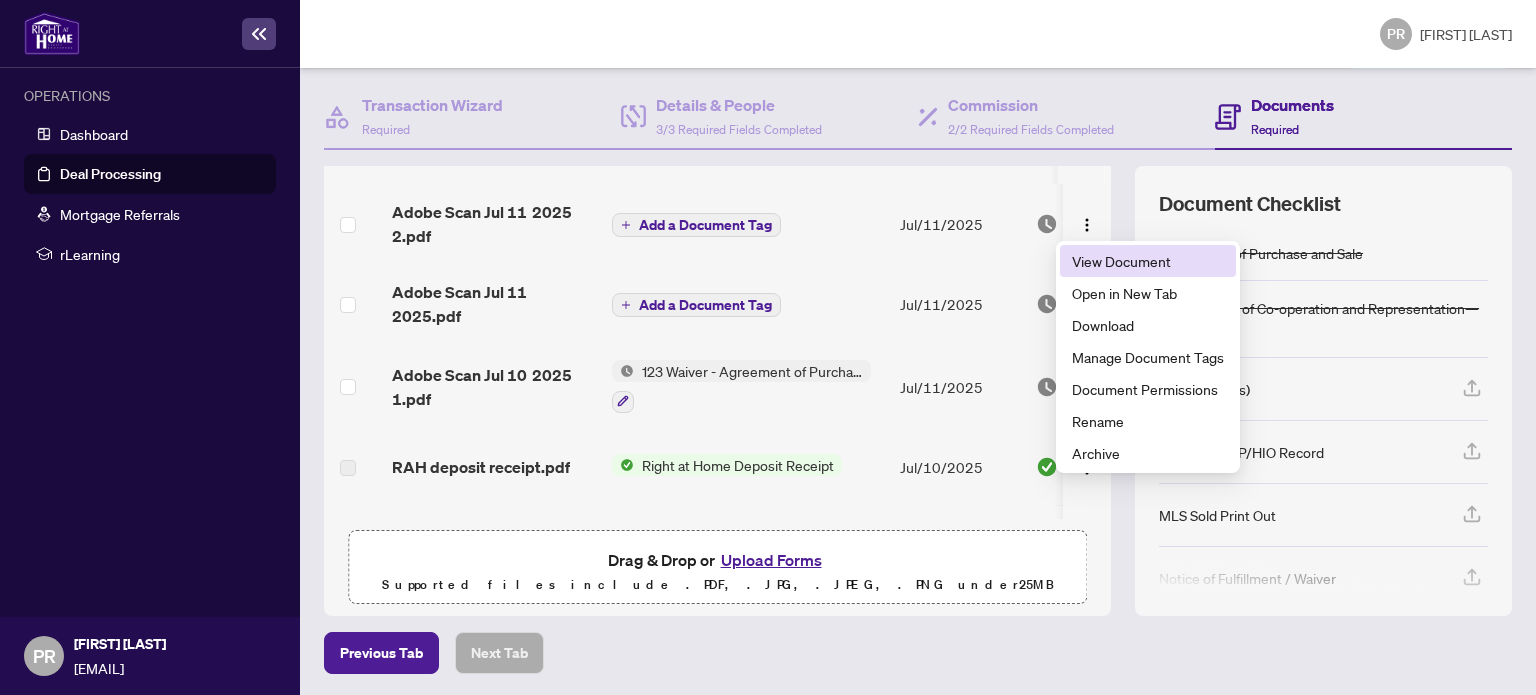 click on "View Document" at bounding box center [1148, 261] 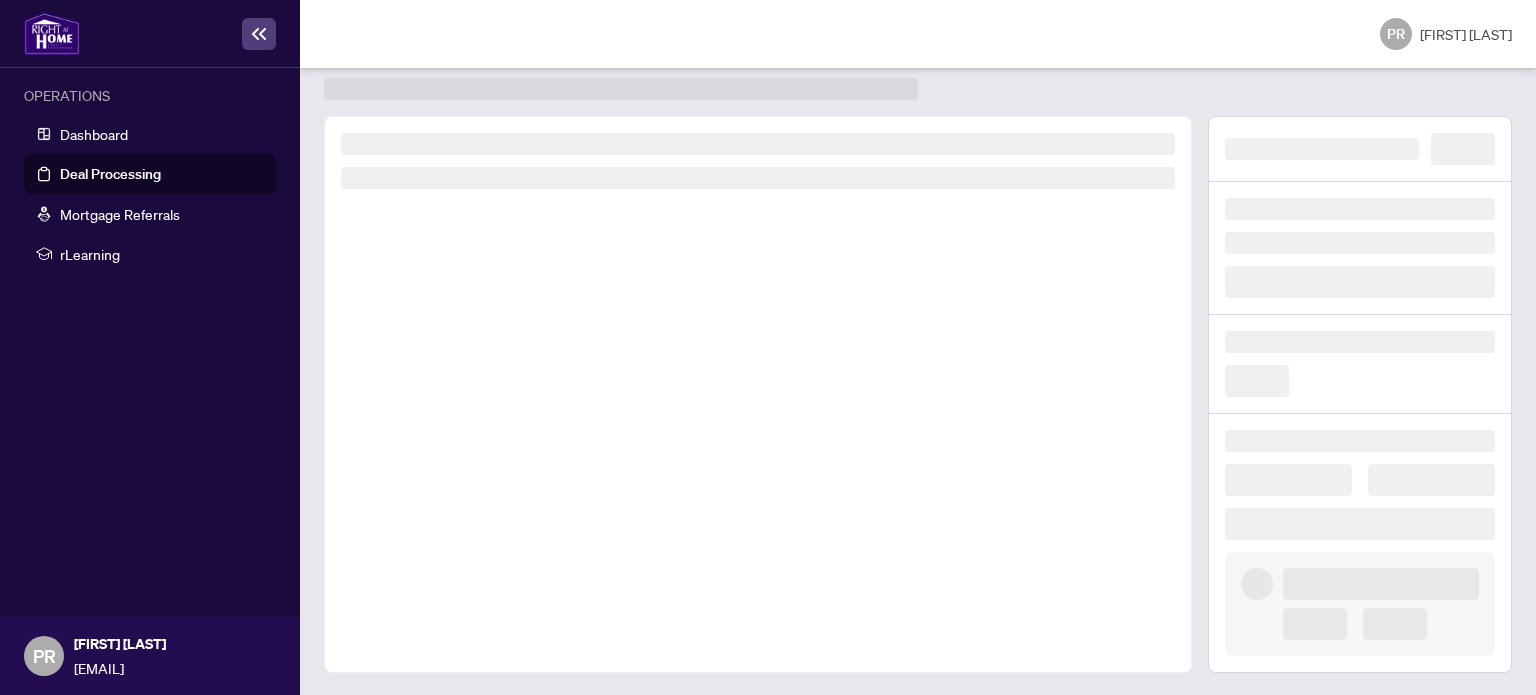 scroll, scrollTop: 0, scrollLeft: 0, axis: both 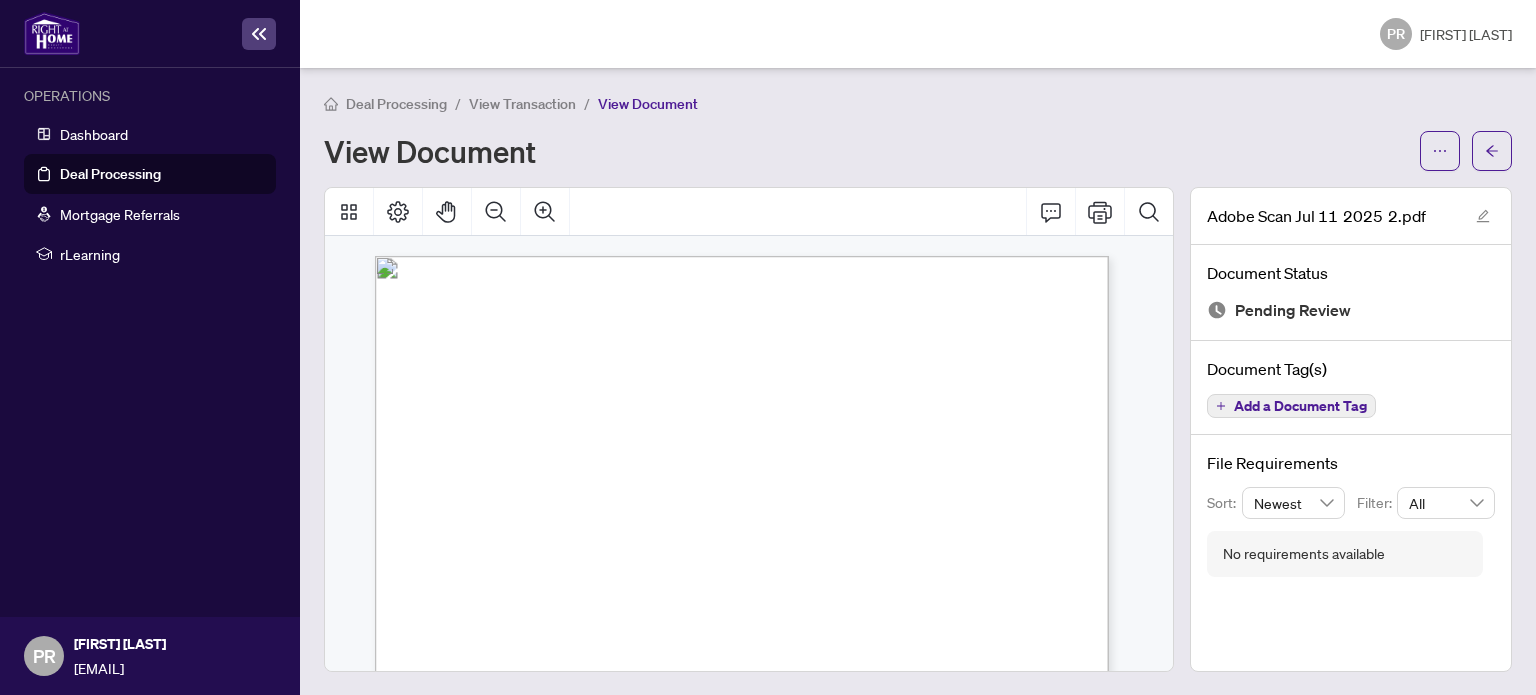 click on "View Transaction" at bounding box center [522, 104] 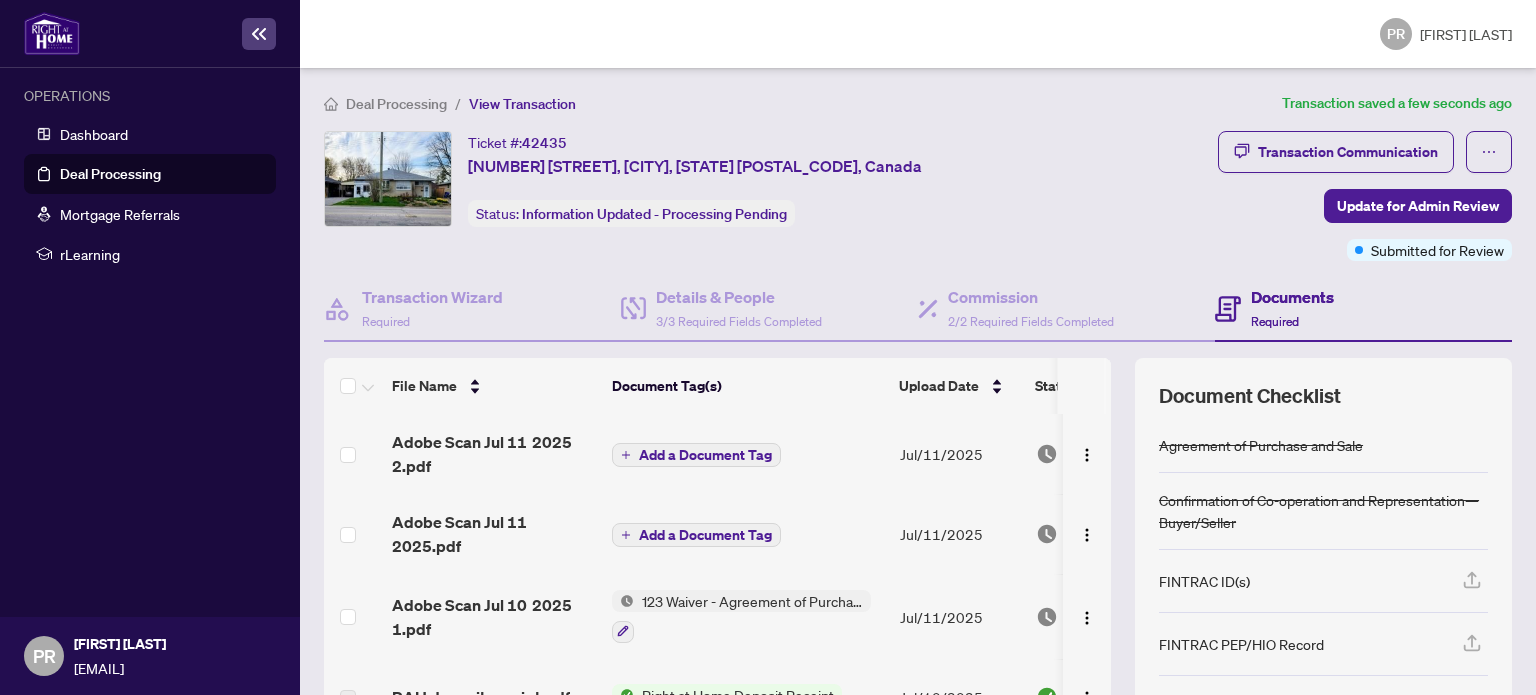 click on "Add a Document Tag" at bounding box center [705, 455] 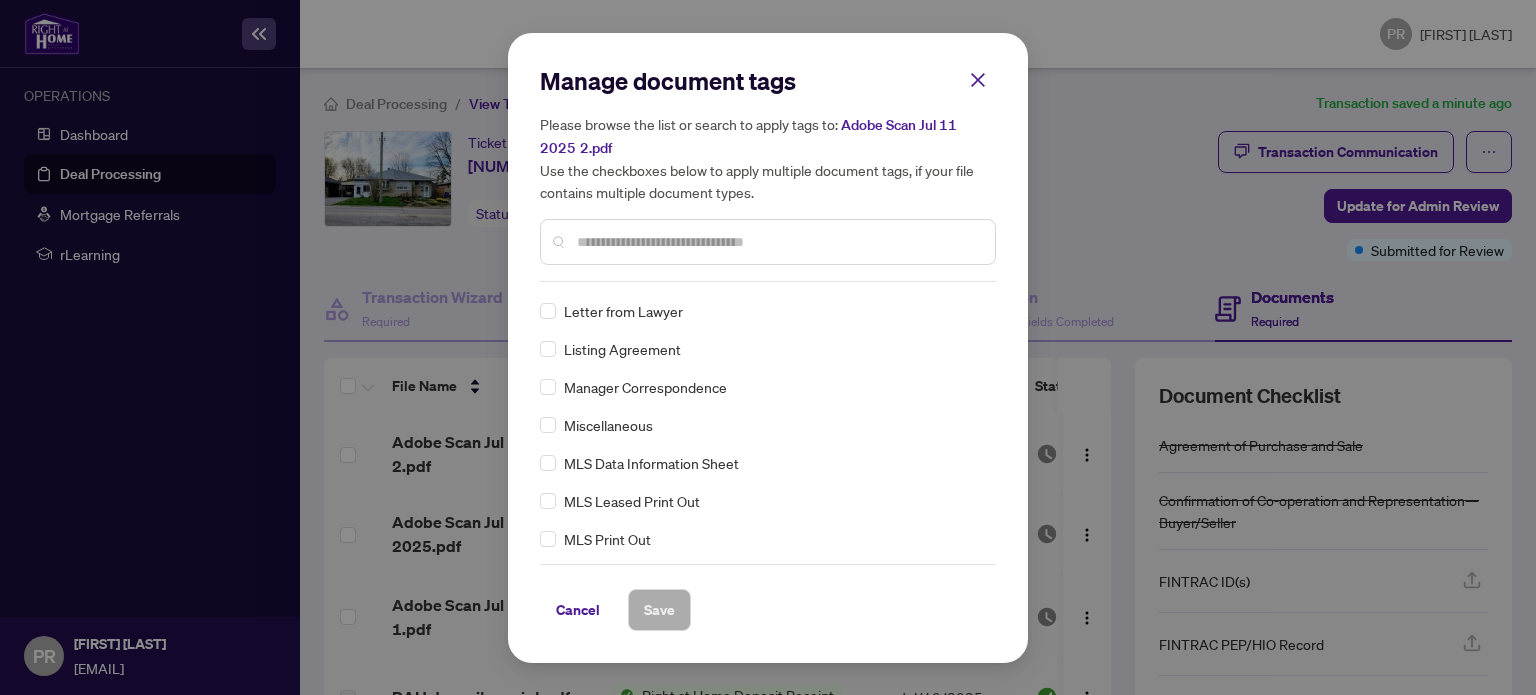 scroll, scrollTop: 2507, scrollLeft: 0, axis: vertical 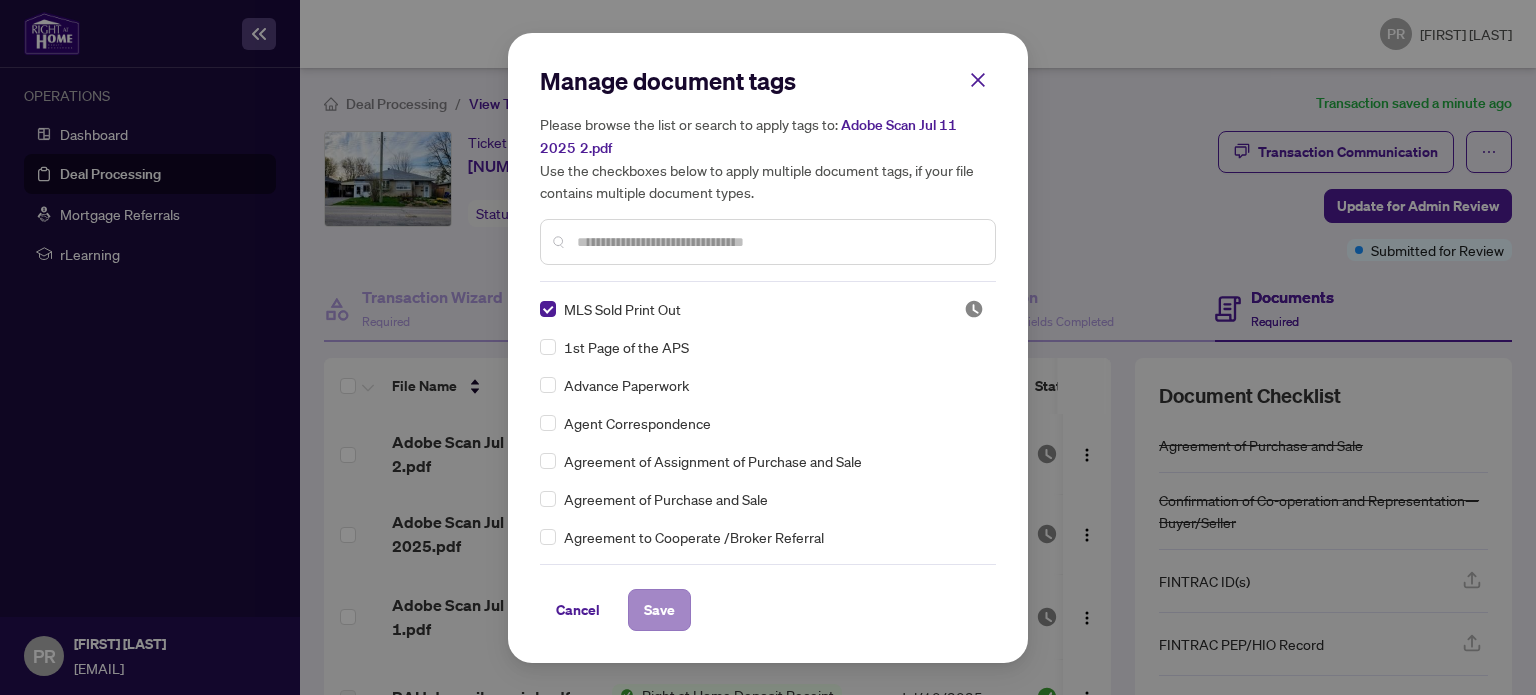 click on "Save" at bounding box center [659, 610] 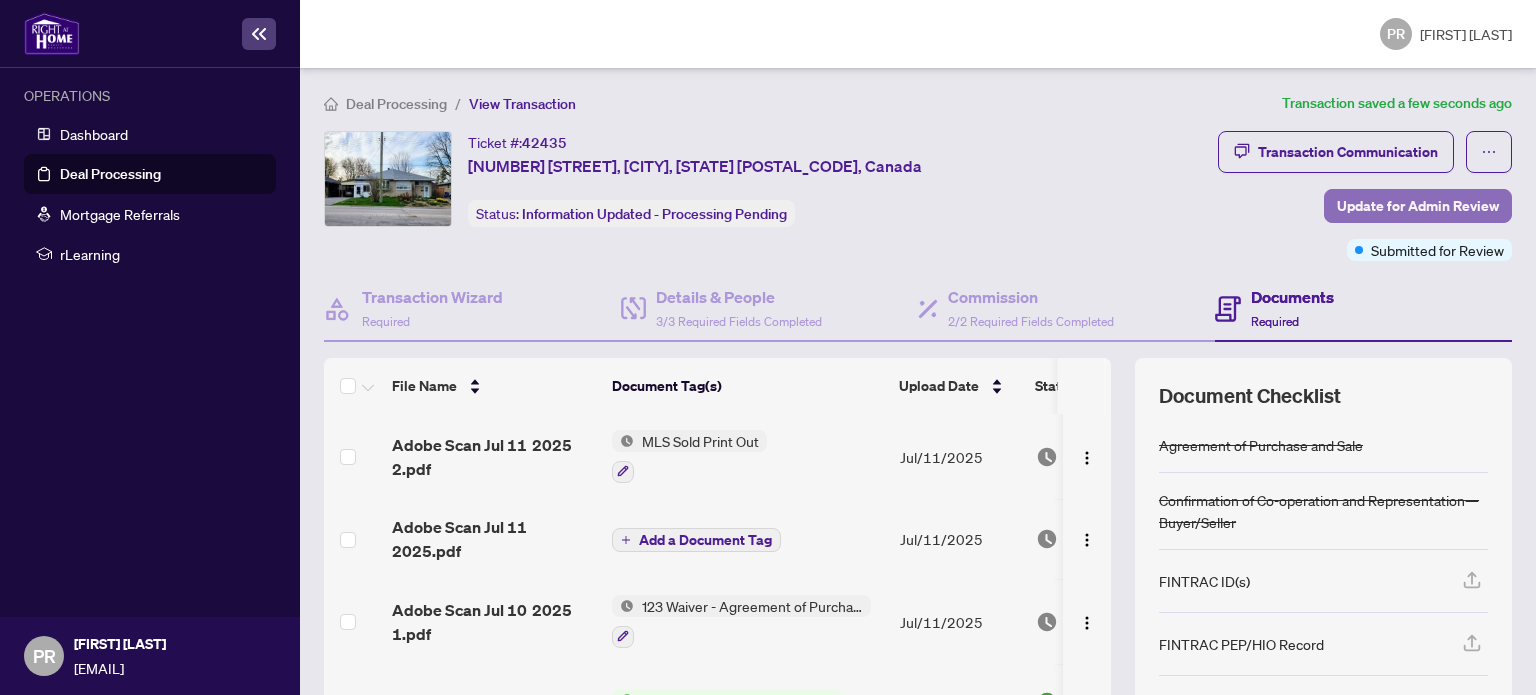 click on "Update for Admin Review" at bounding box center [1418, 206] 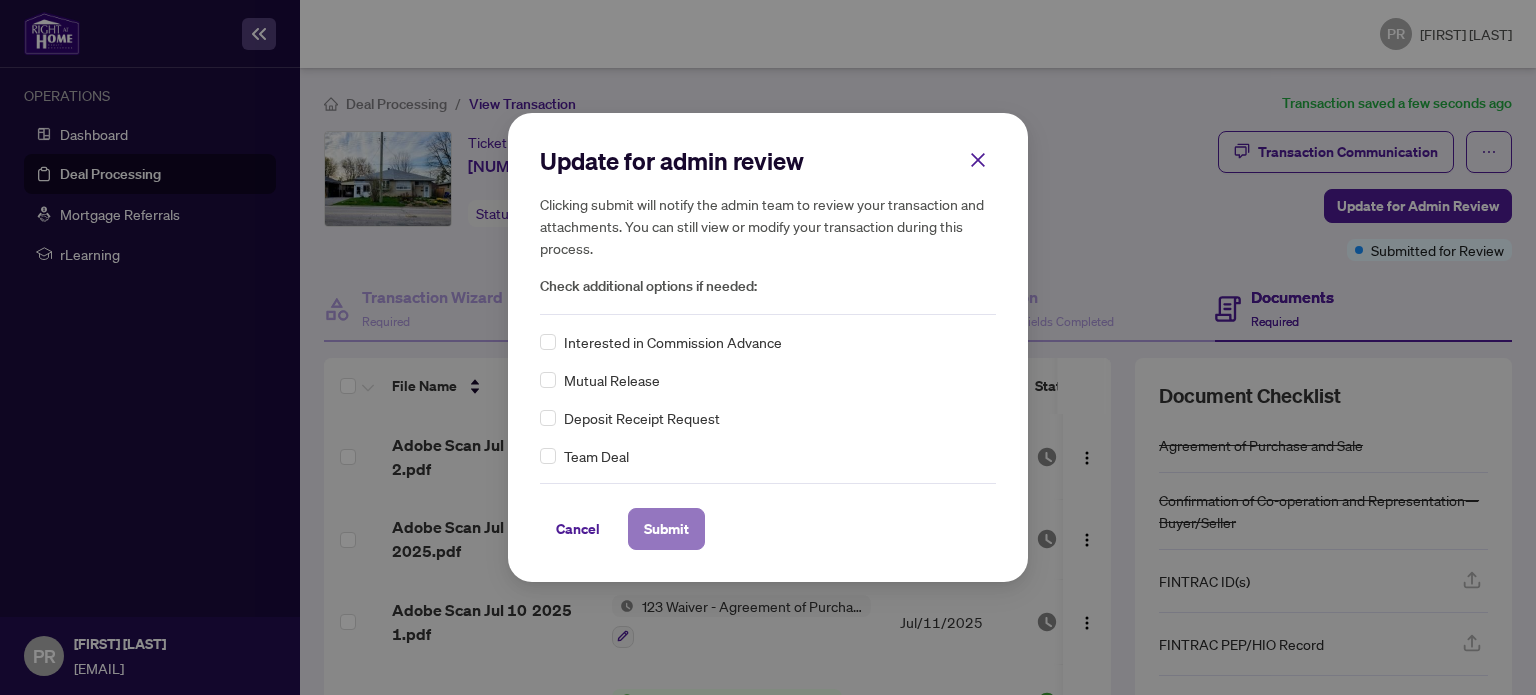 click on "Submit" at bounding box center (666, 529) 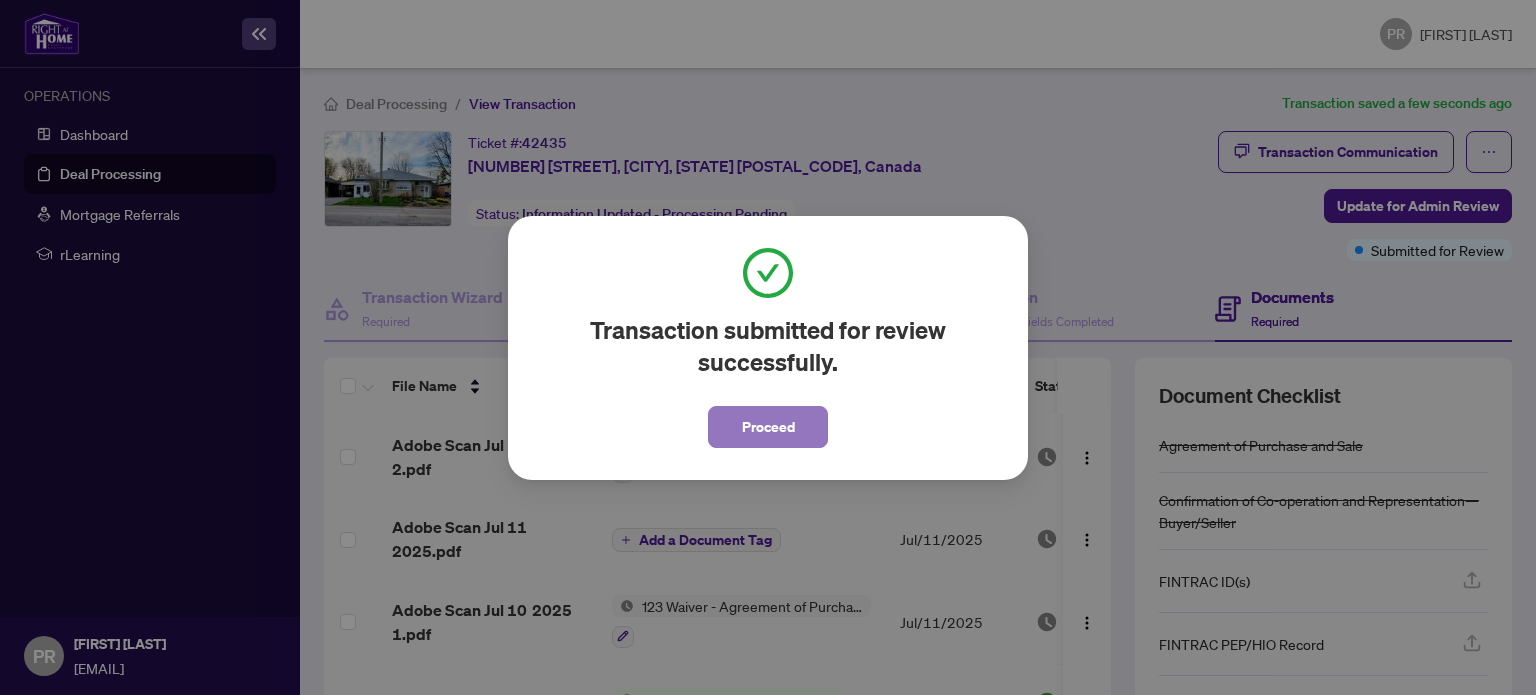click on "Proceed" at bounding box center (768, 427) 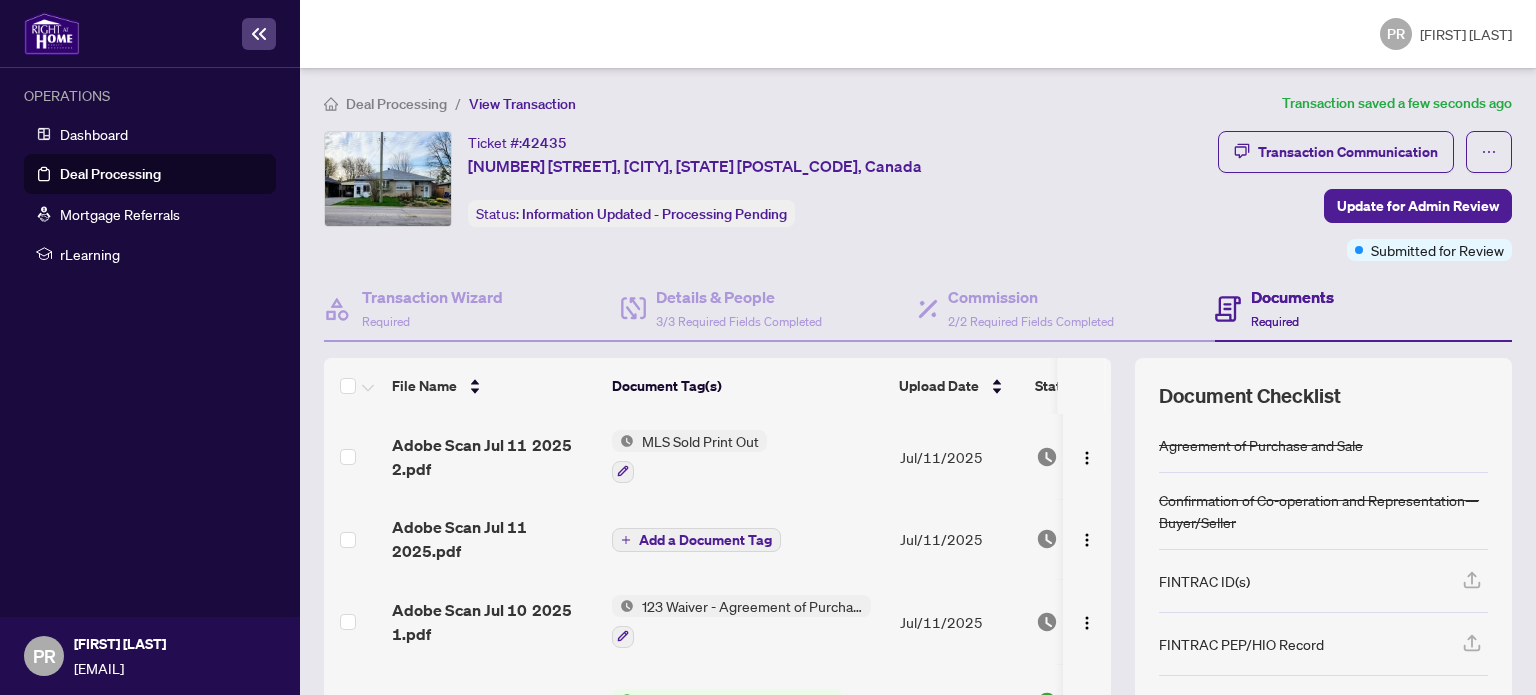 click on "MLS Sold Print Out" at bounding box center (748, 456) 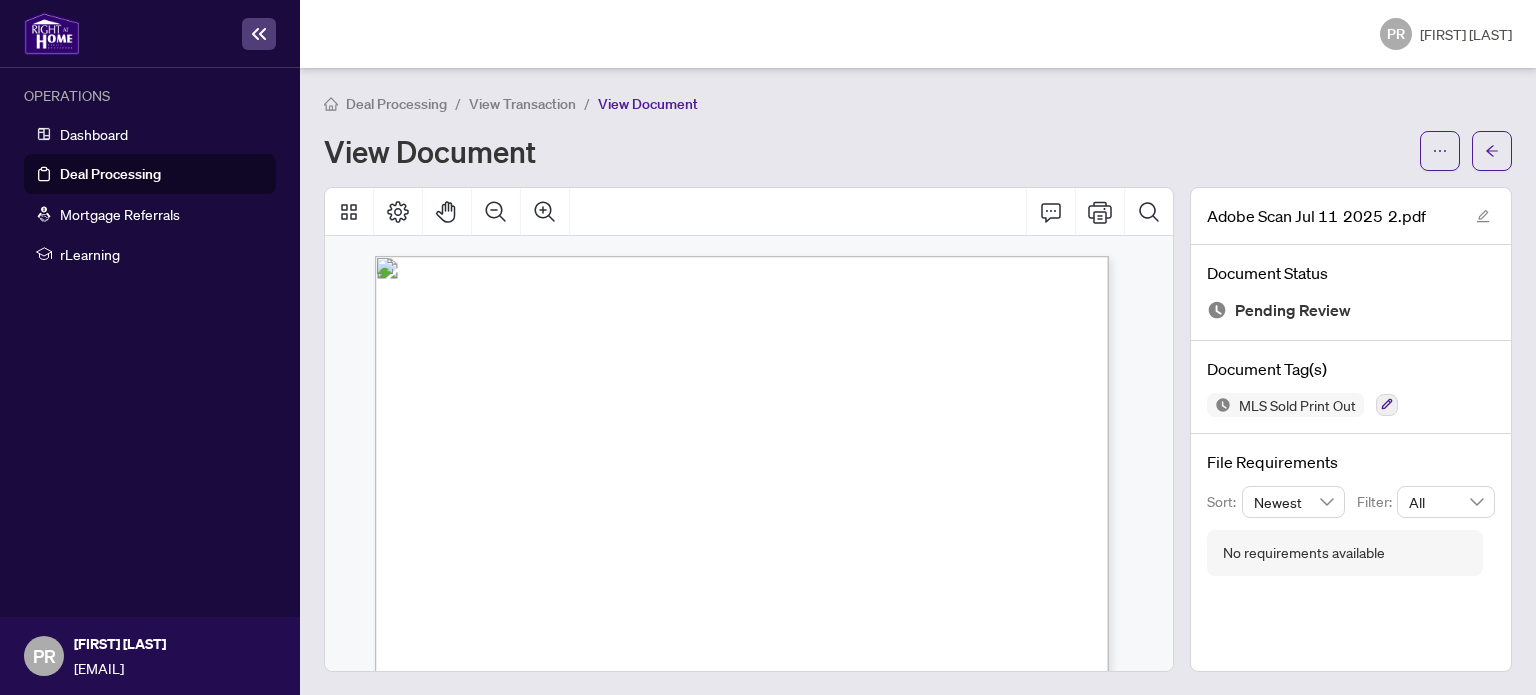 click on "Deal Processing" at bounding box center [385, 103] 